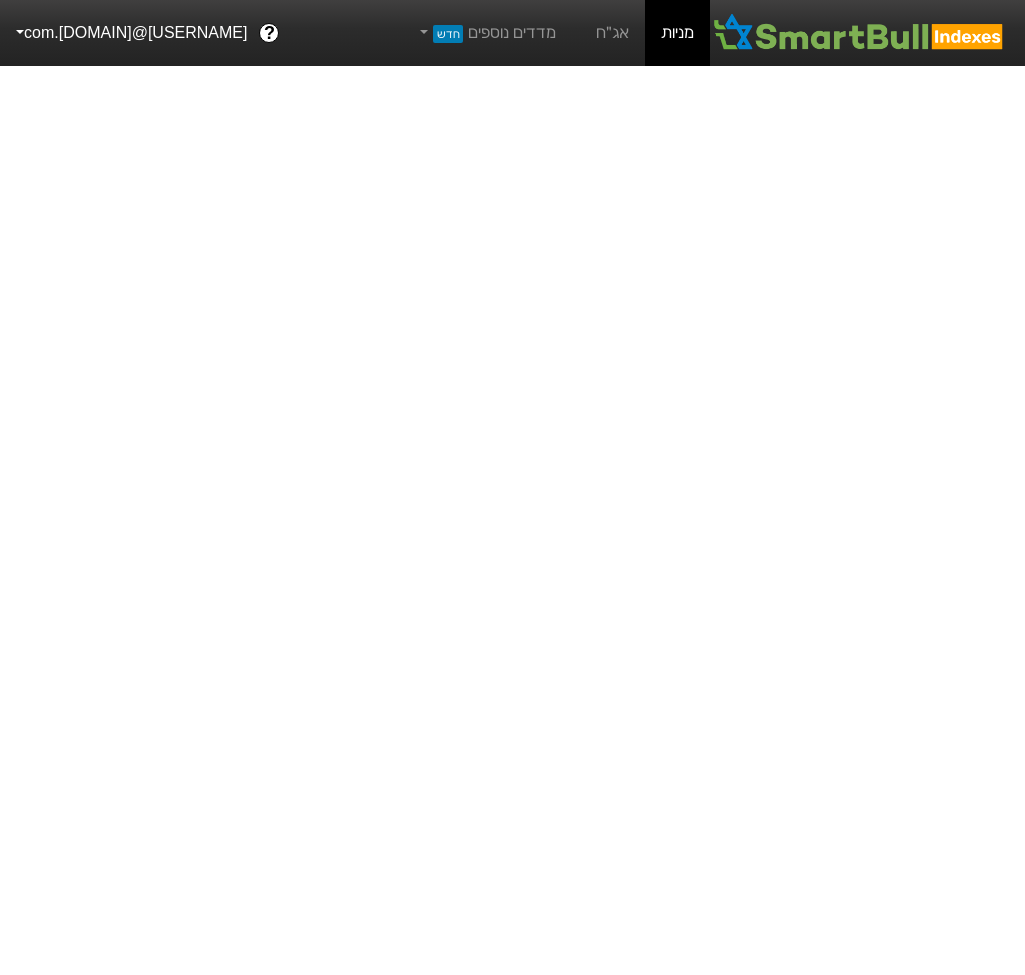 scroll, scrollTop: 0, scrollLeft: 0, axis: both 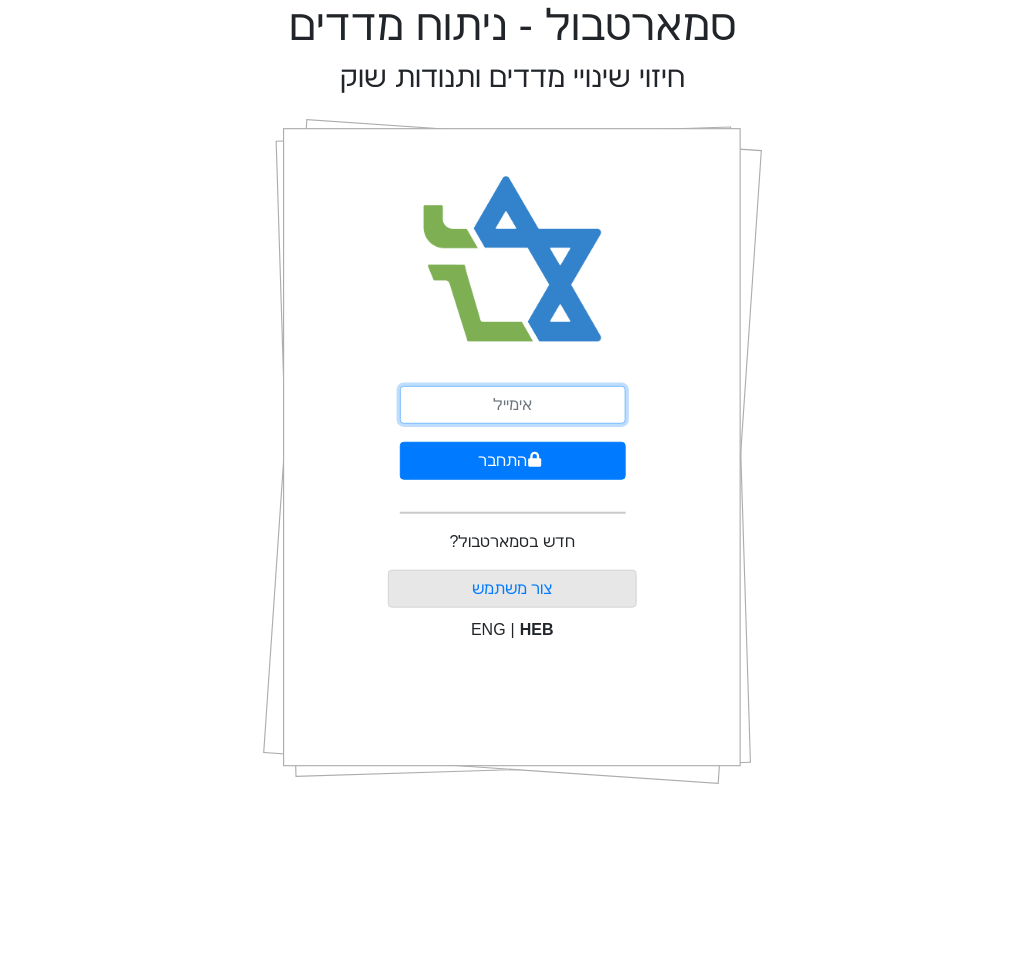 click at bounding box center (513, 405) 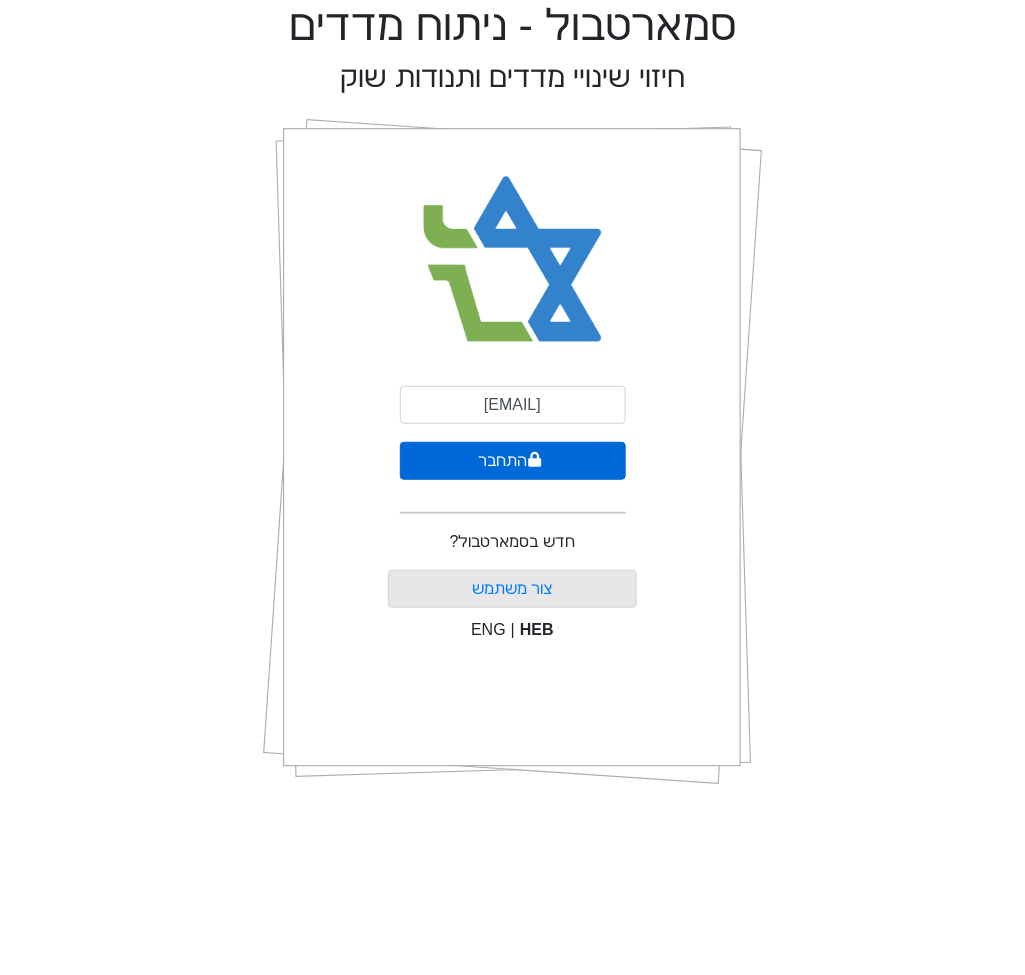 click at bounding box center [534, 459] 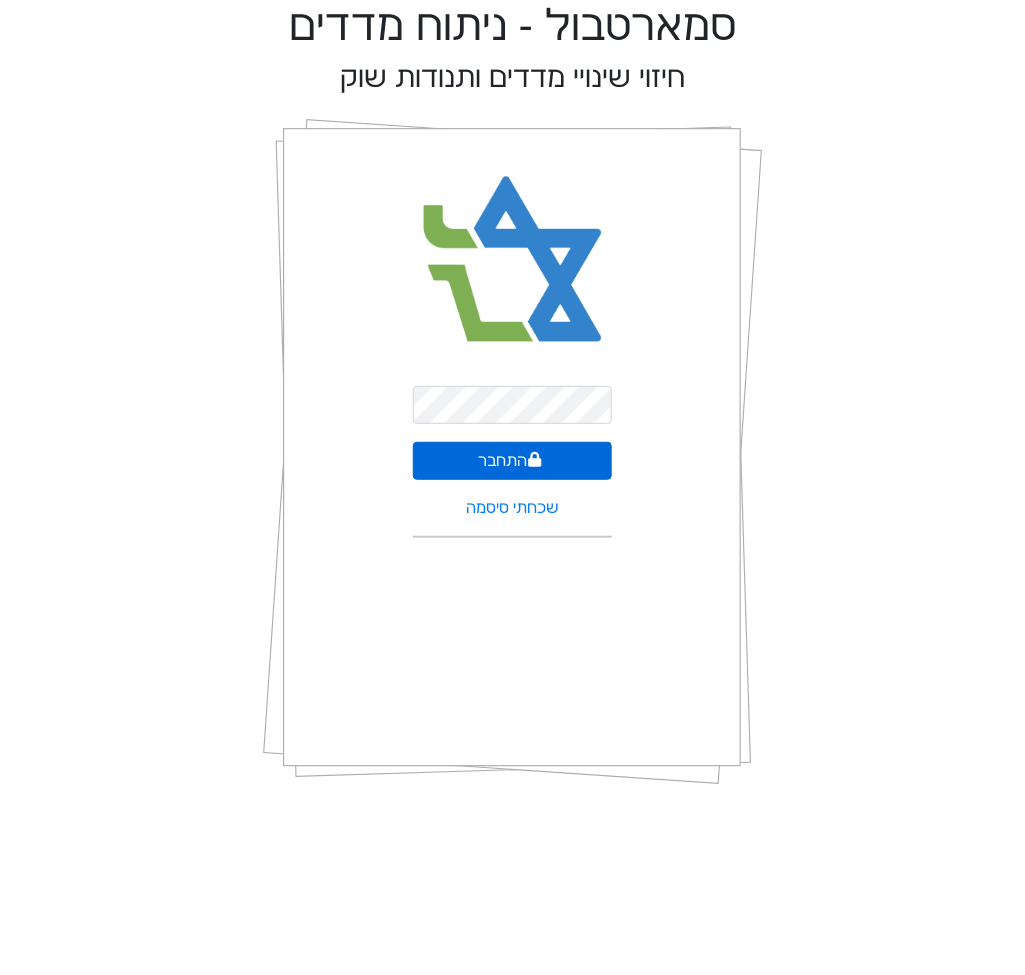 click on "התחבר" at bounding box center [512, 461] 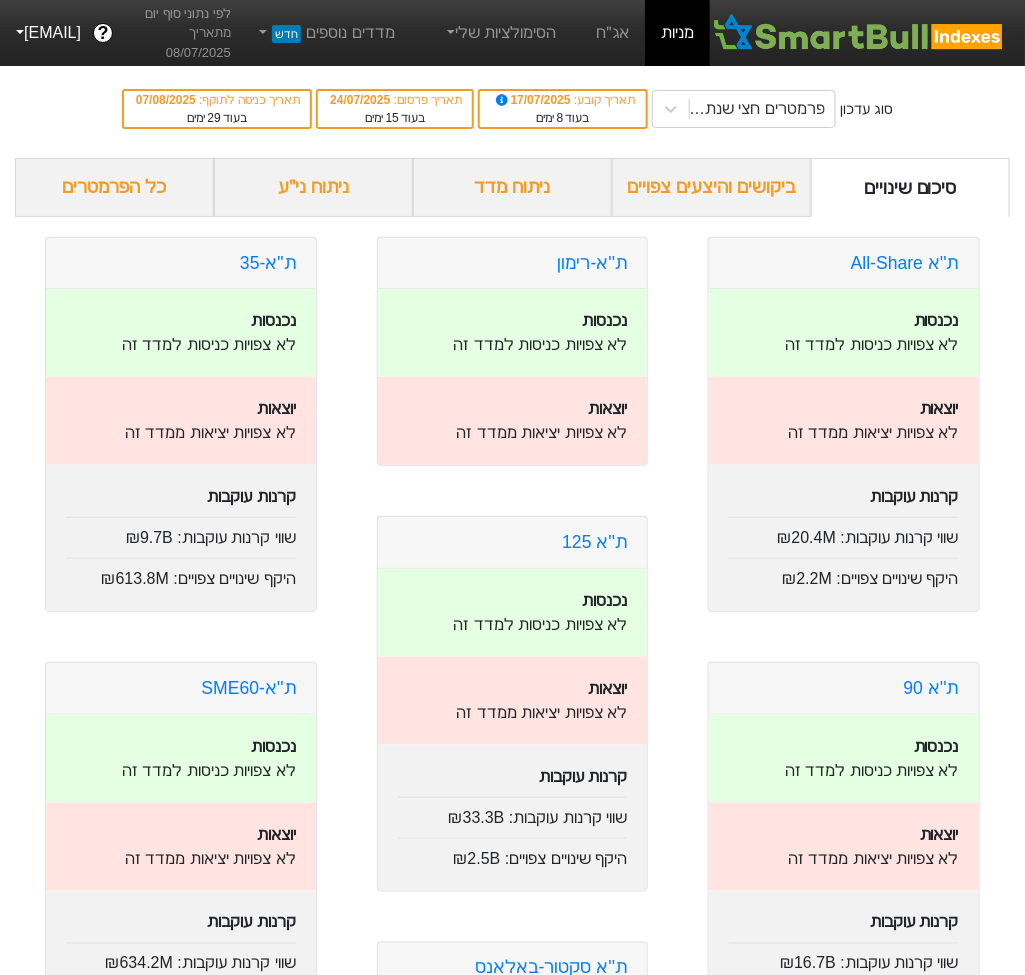 click on "ביקושים והיצעים צפויים" at bounding box center (711, 187) 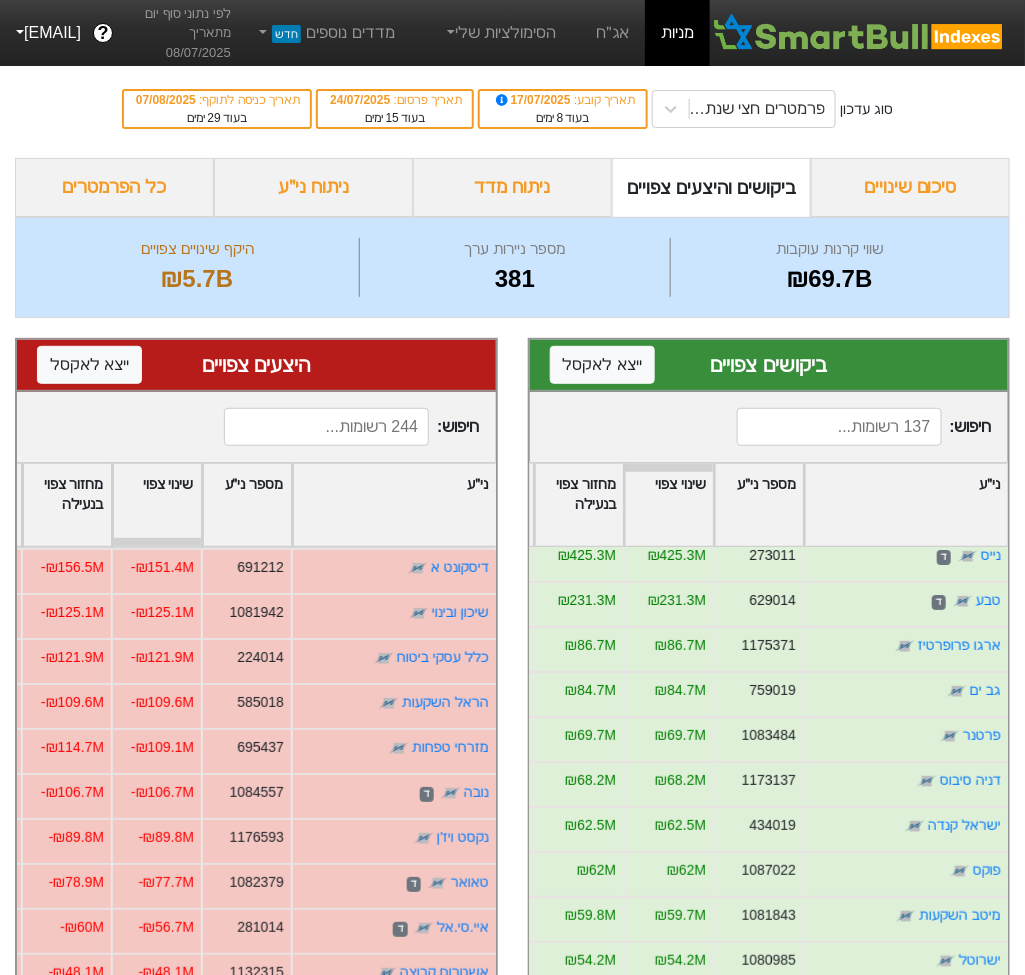 scroll, scrollTop: 0, scrollLeft: 0, axis: both 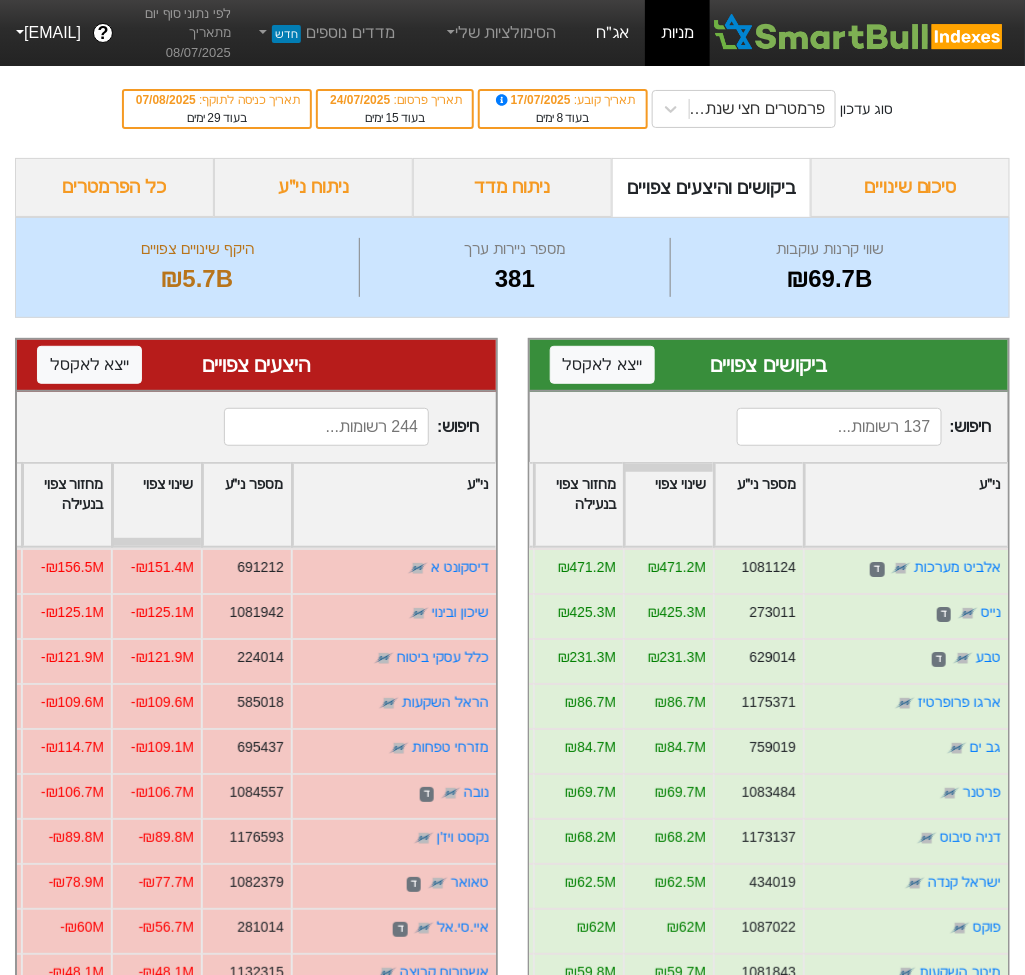 click on "אג״ח" at bounding box center (612, 33) 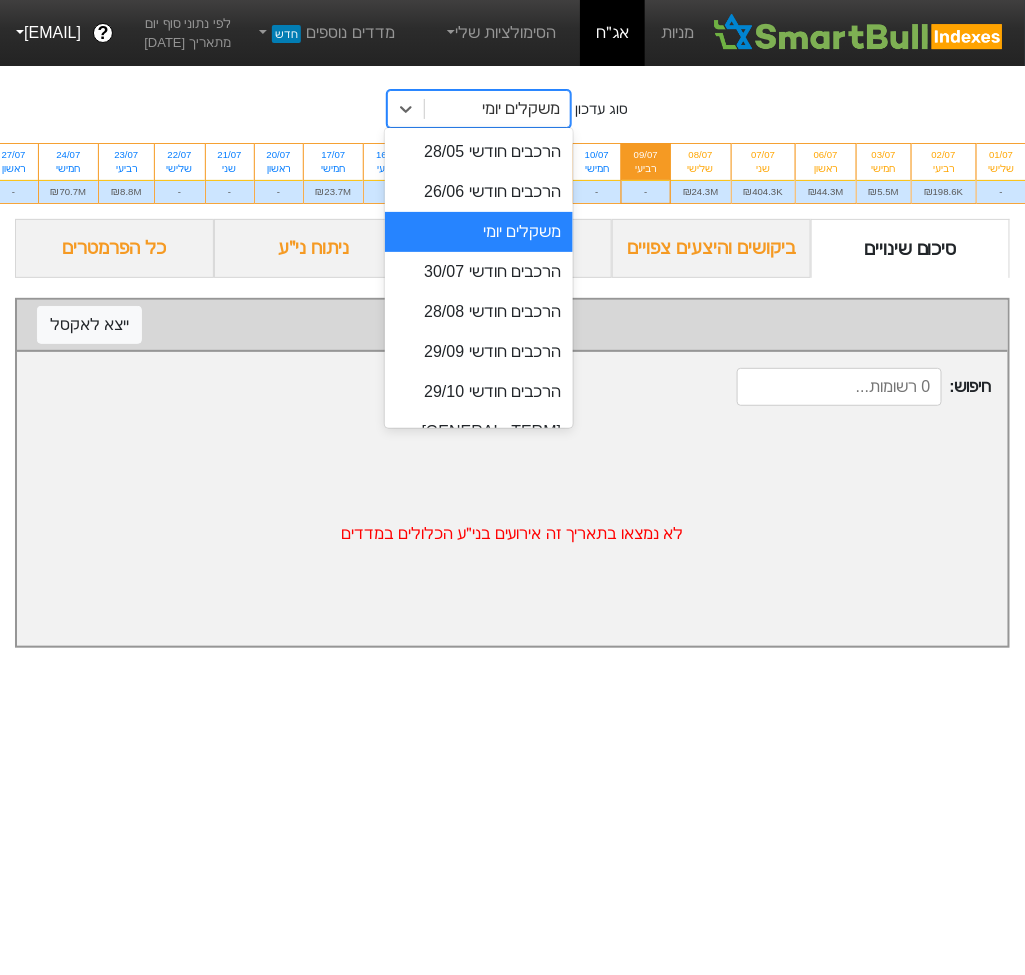 click on "משקלים יומי" at bounding box center (498, 109) 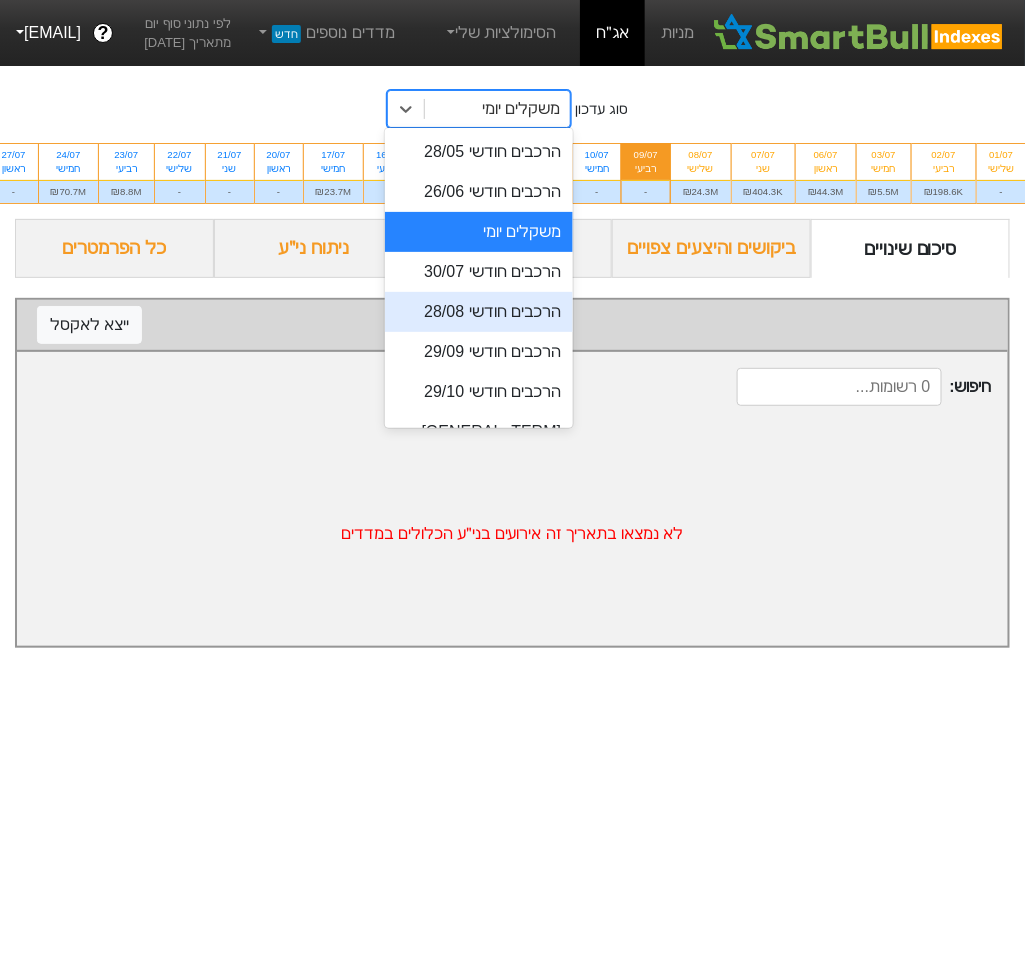 click on "הרכבים חודשי 28/08" at bounding box center (479, 312) 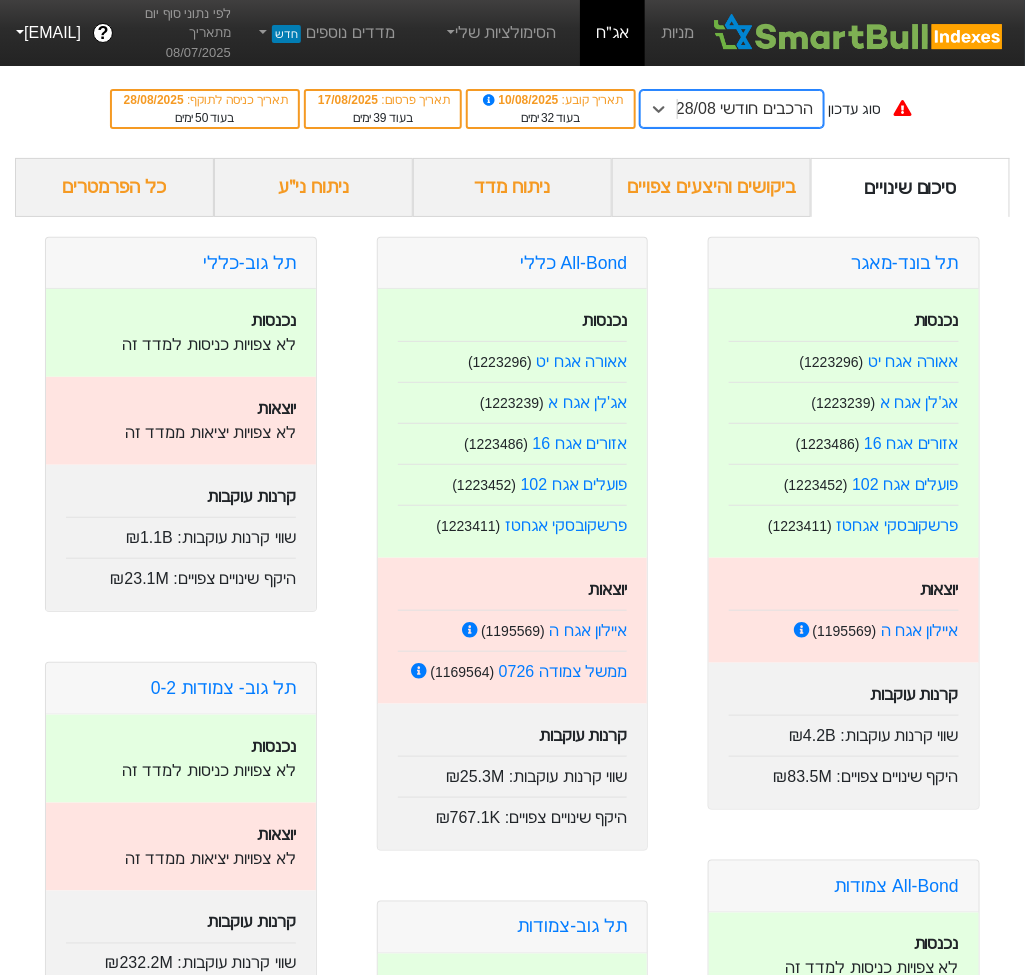 click on "הרכבים חודשי 28/08" at bounding box center [751, 109] 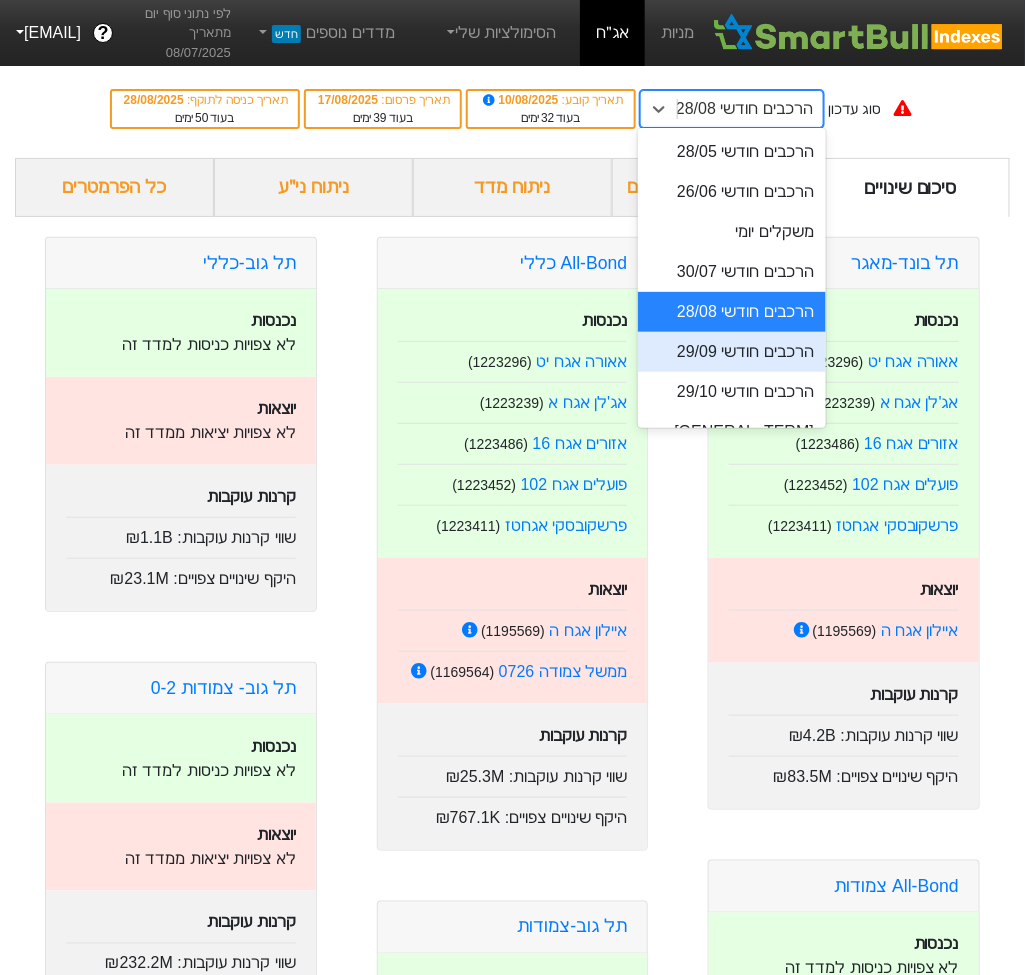 click on "הרכבים חודשי 29/09" at bounding box center (732, 352) 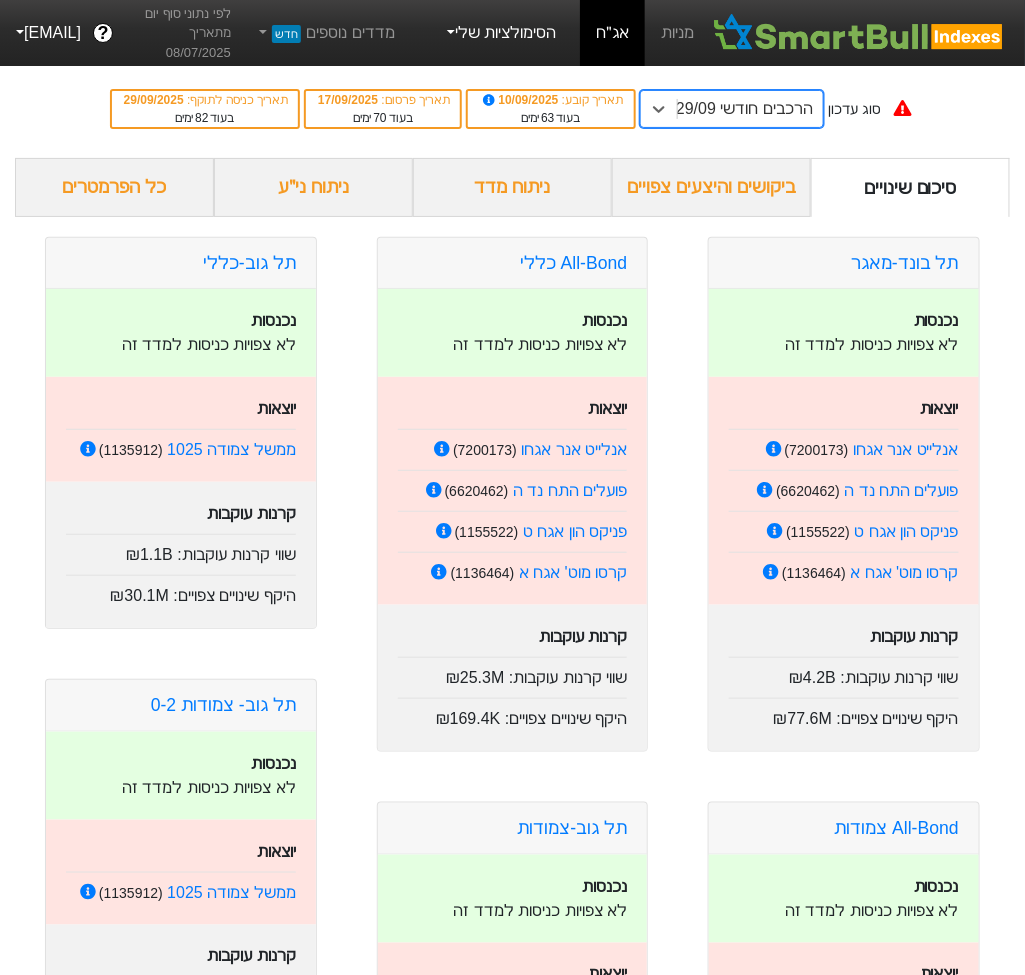click on "הסימולציות שלי" at bounding box center (500, 33) 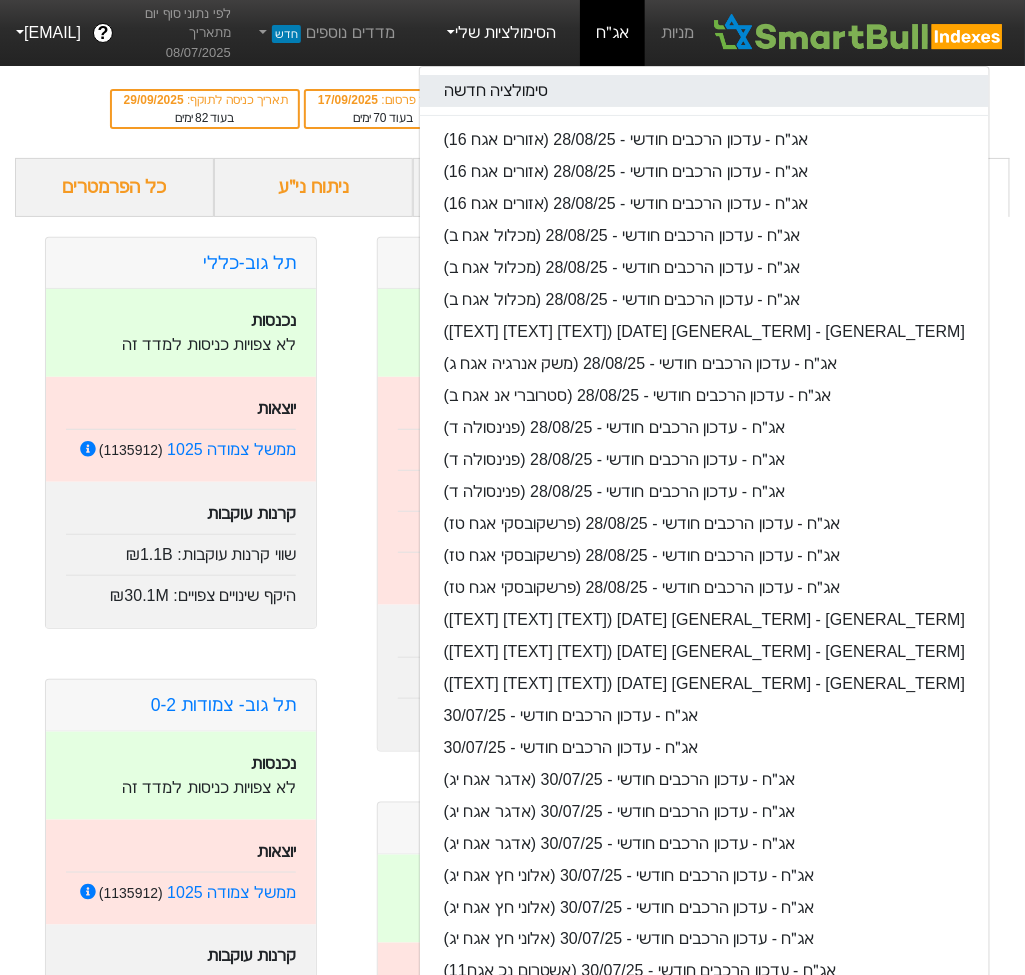 click on "סימולציה חדשה" at bounding box center [705, 91] 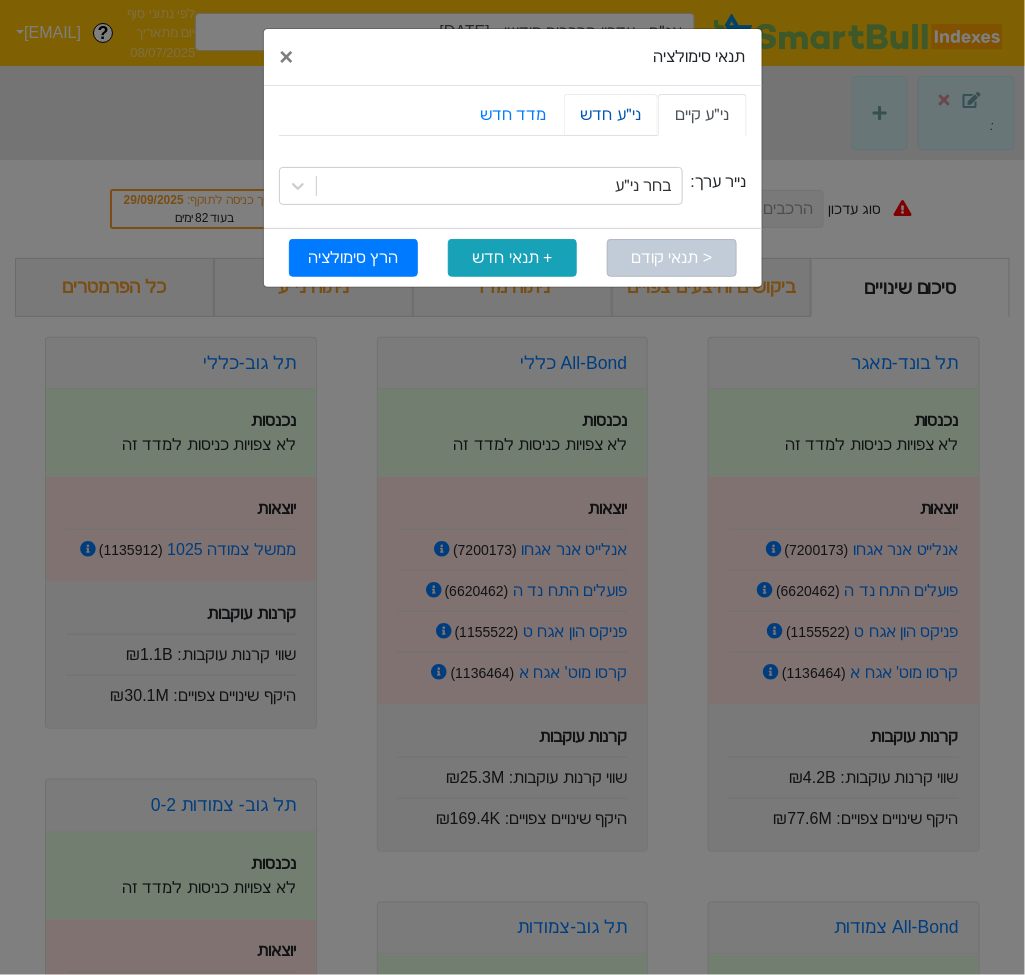 click on "ני״ע חדש" at bounding box center [611, 115] 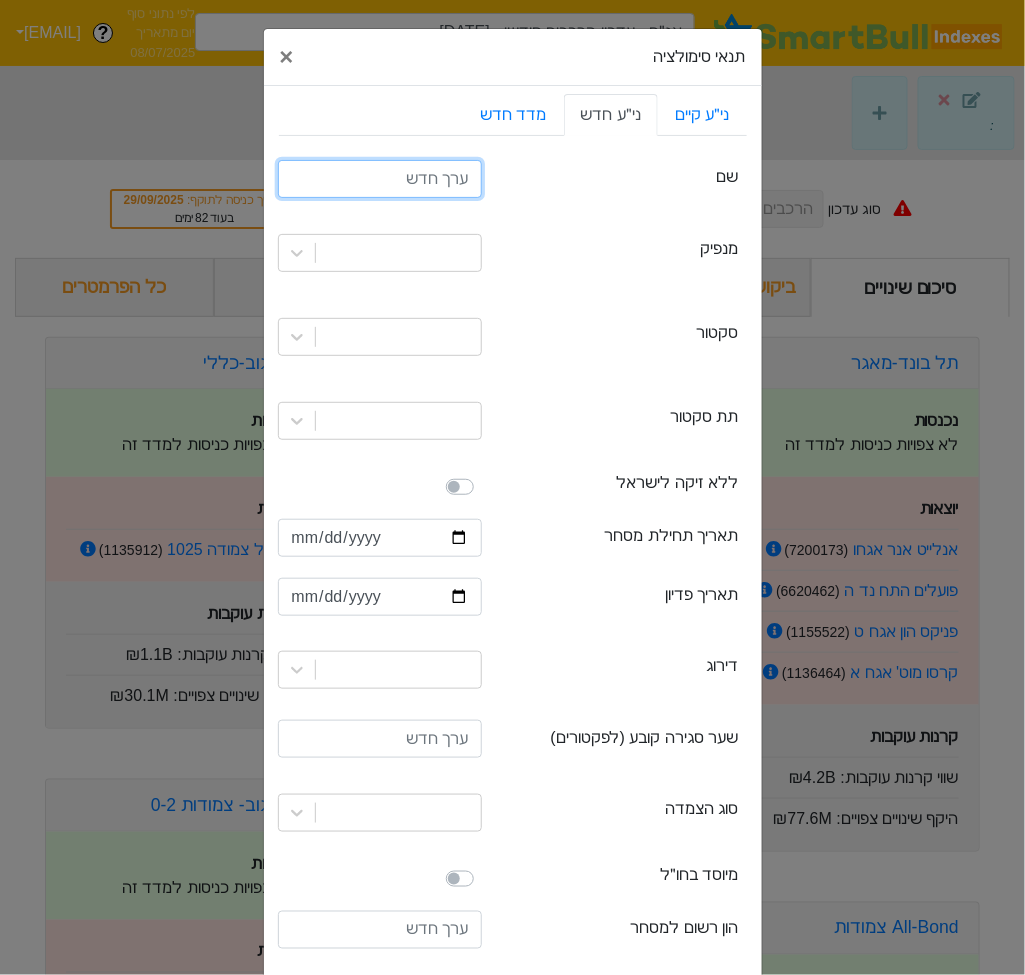click at bounding box center (380, 179) 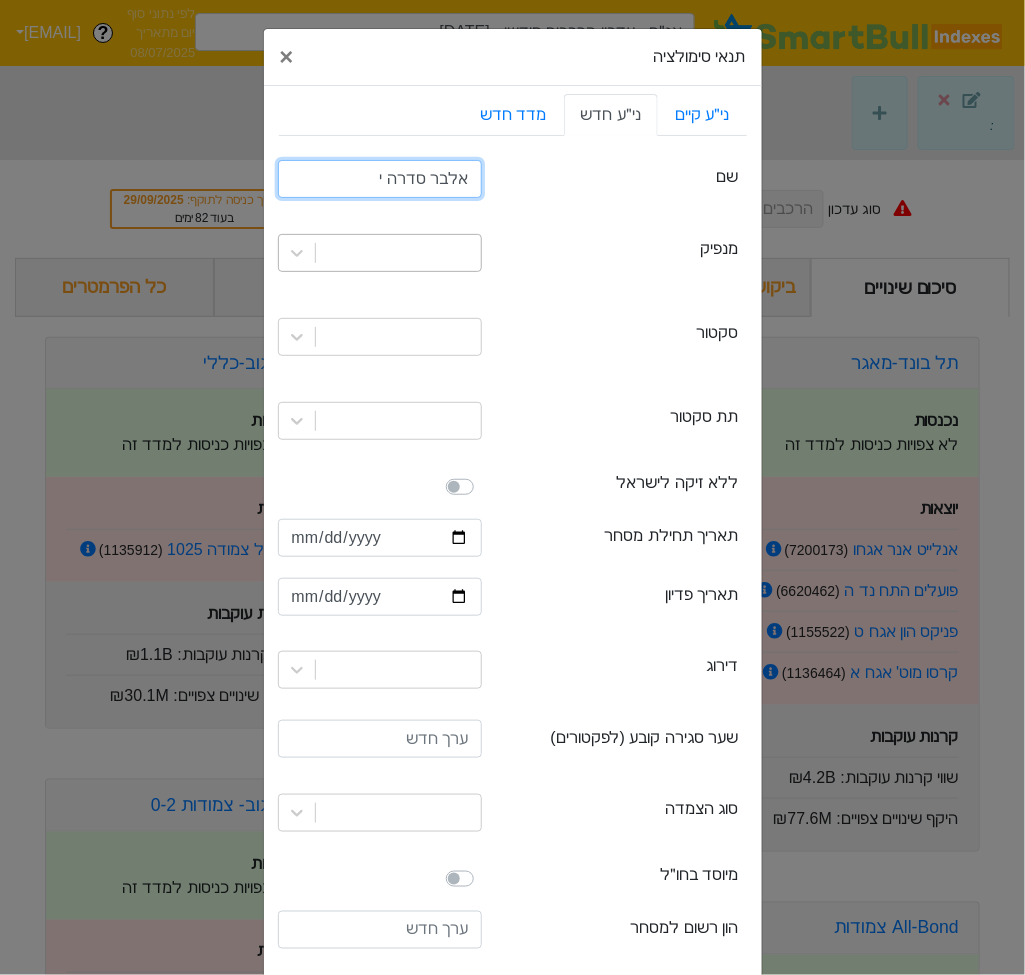 type on "אלבר סדרה י" 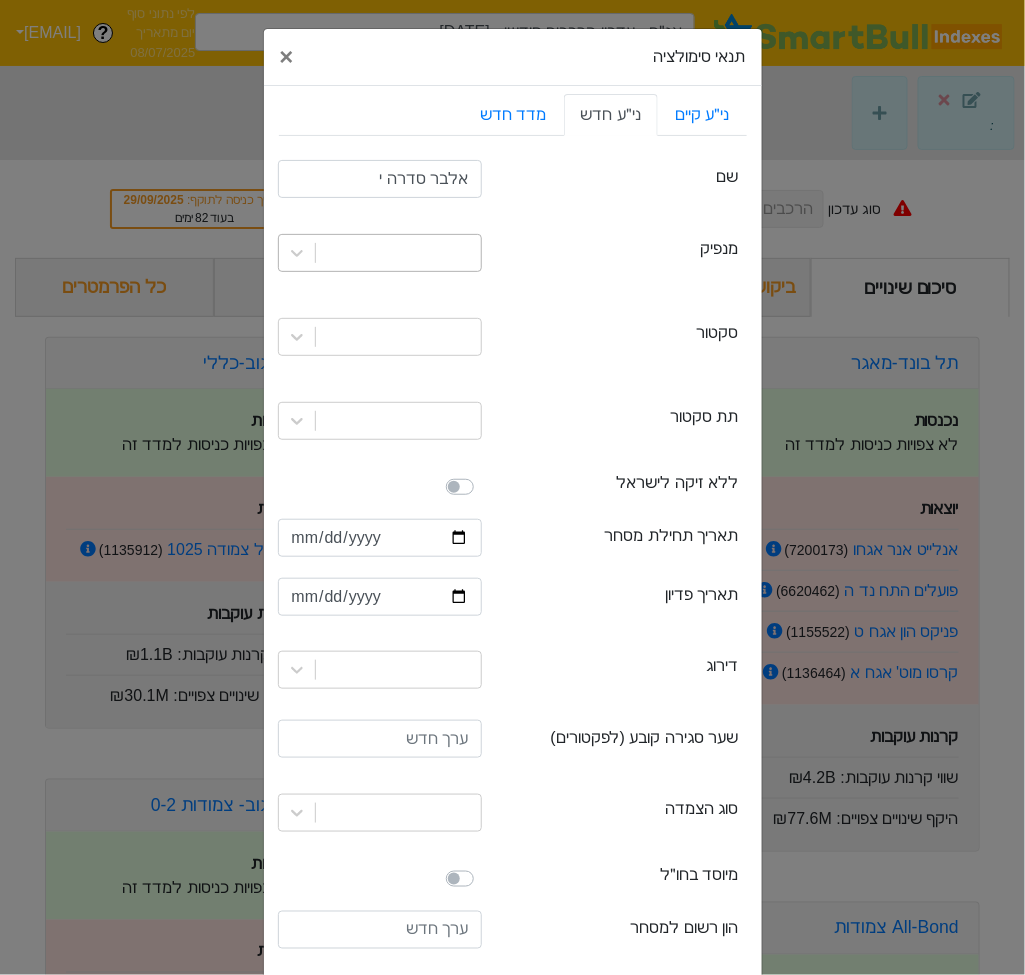 click at bounding box center [398, 253] 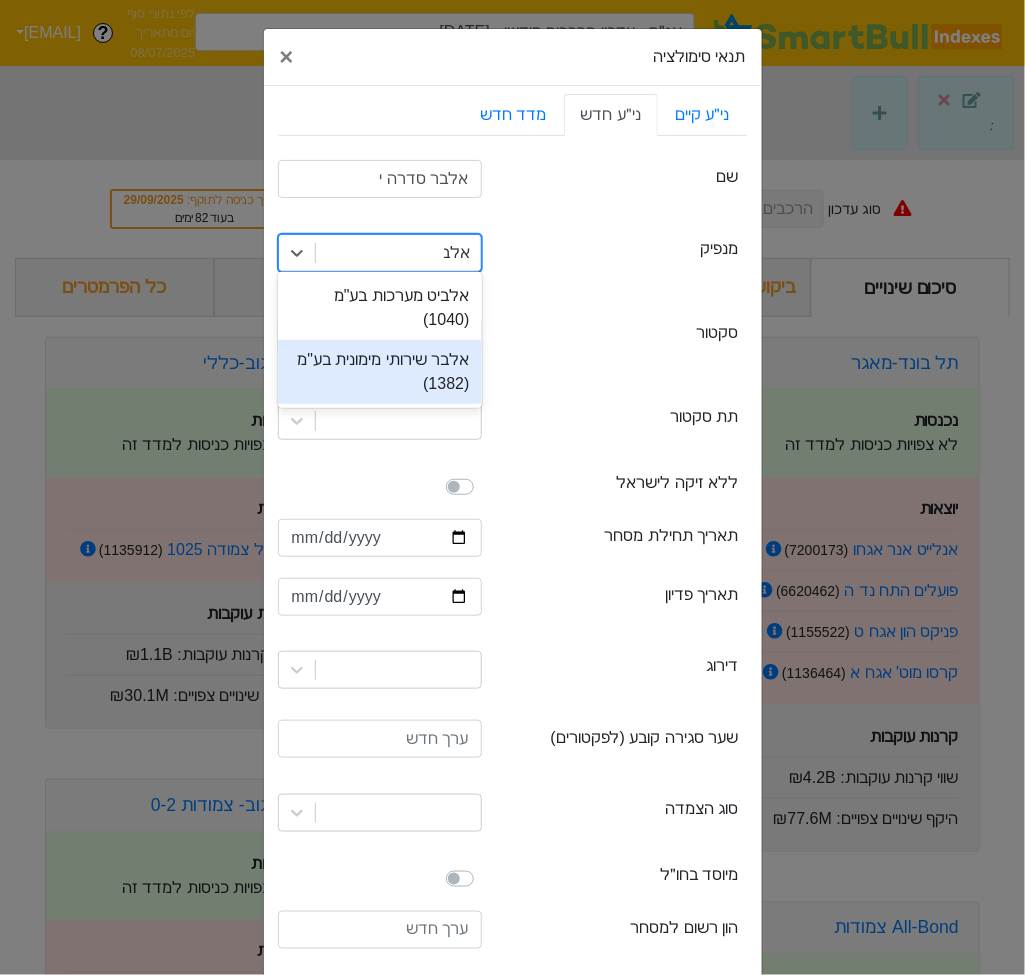 click on "אלבר שירותי מימונית בע"מ (1382)" at bounding box center (380, 372) 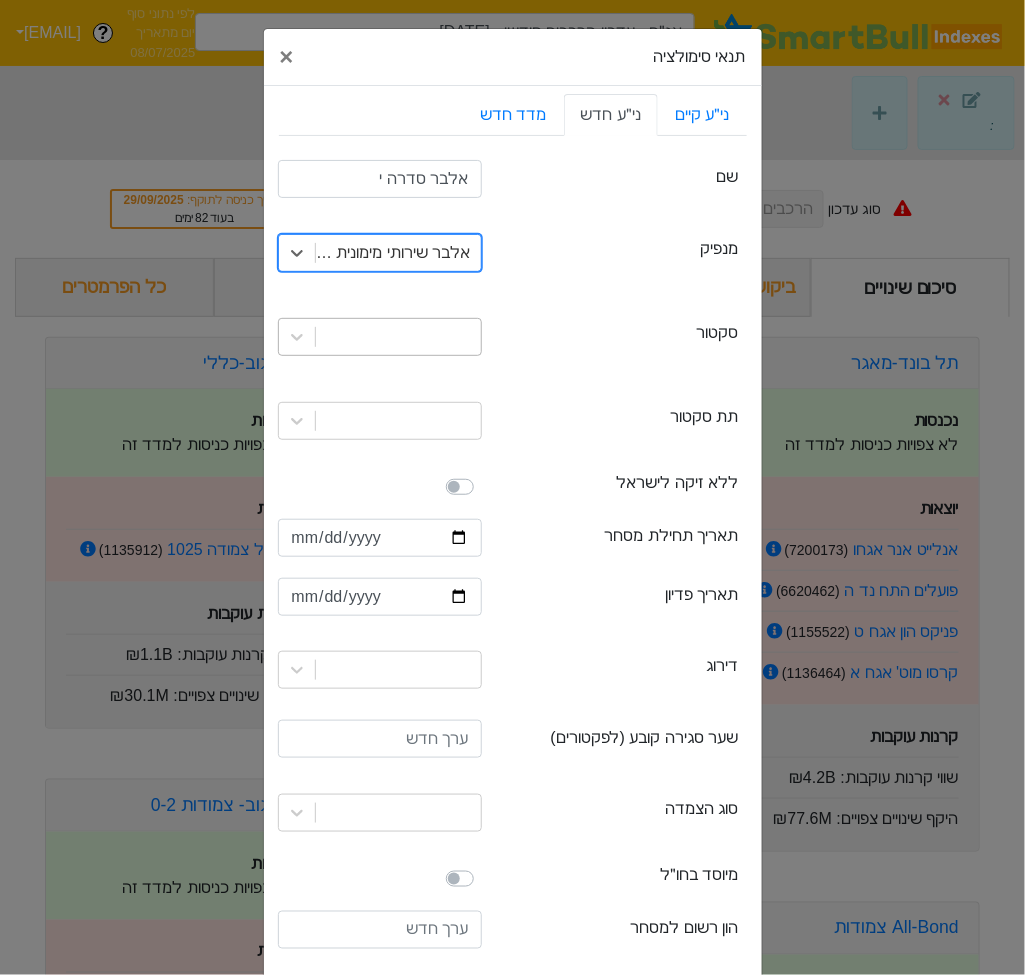 click at bounding box center [398, 337] 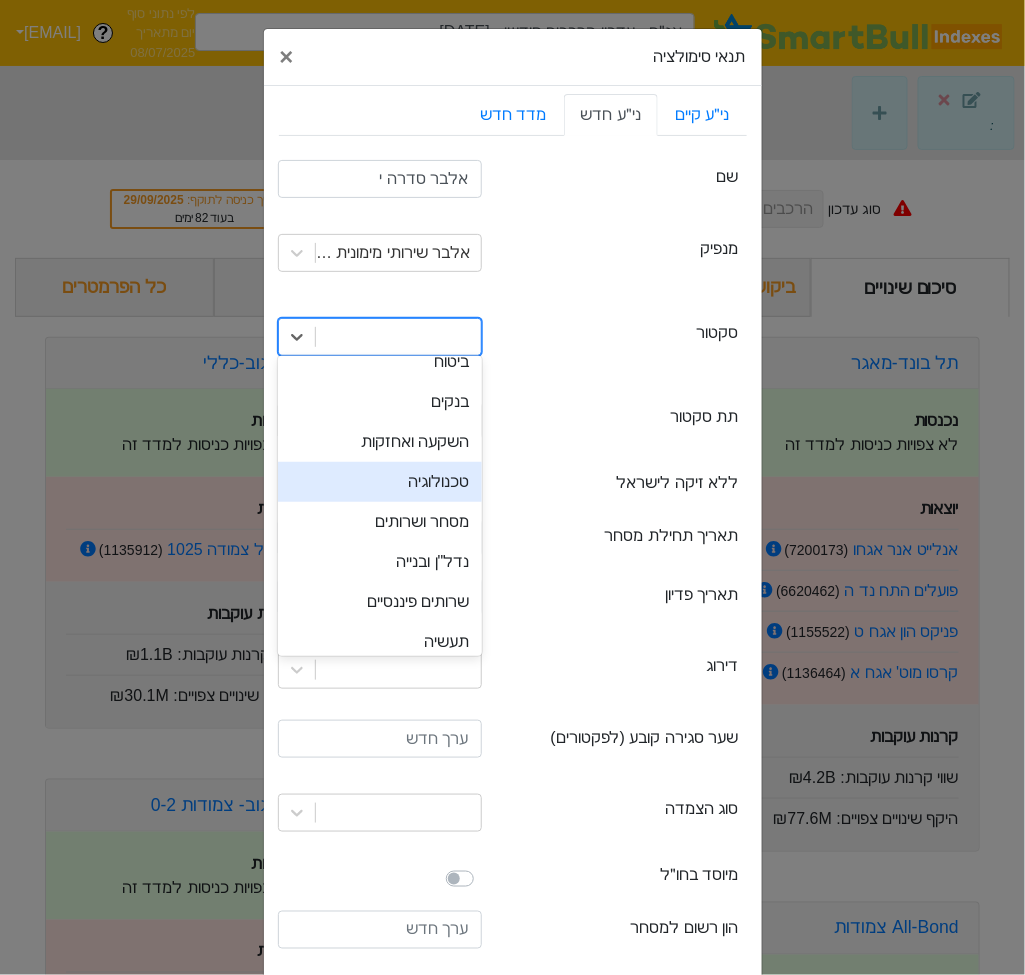 scroll, scrollTop: 107, scrollLeft: 0, axis: vertical 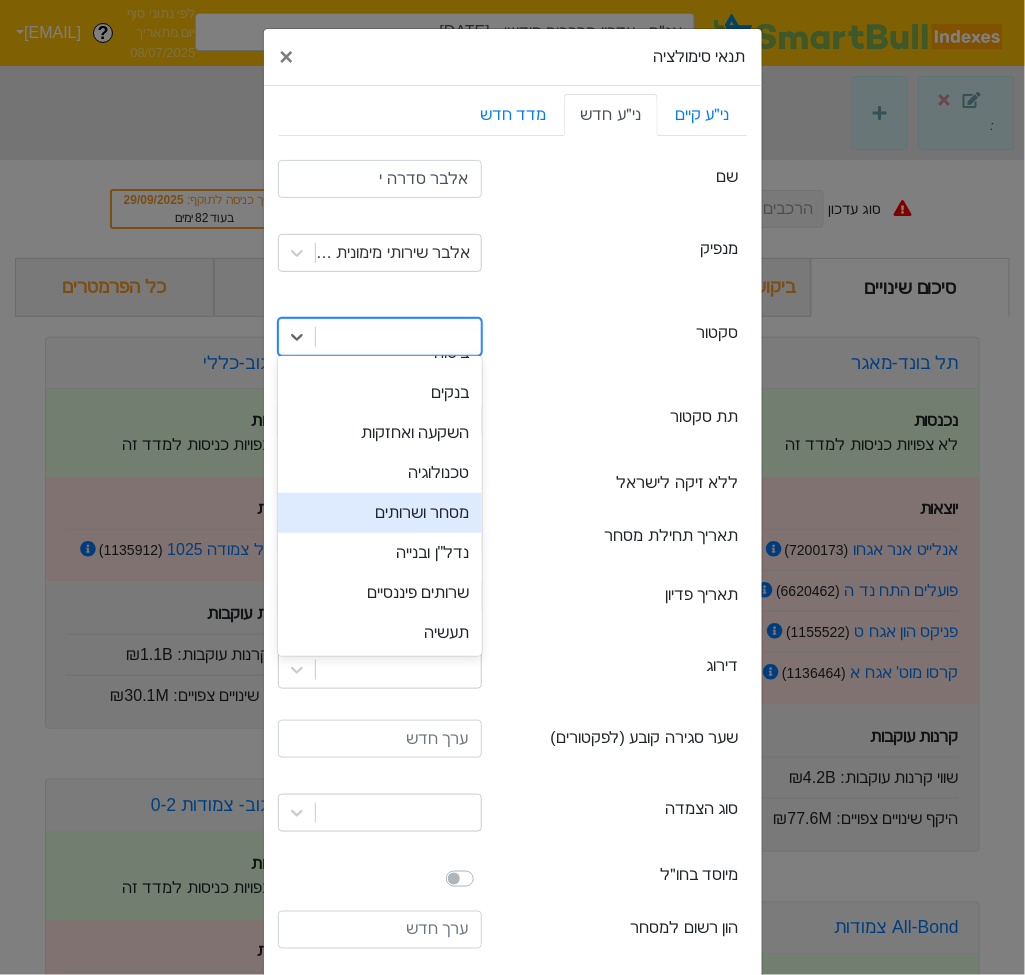 click on "מסחר ושרותים" at bounding box center [380, 513] 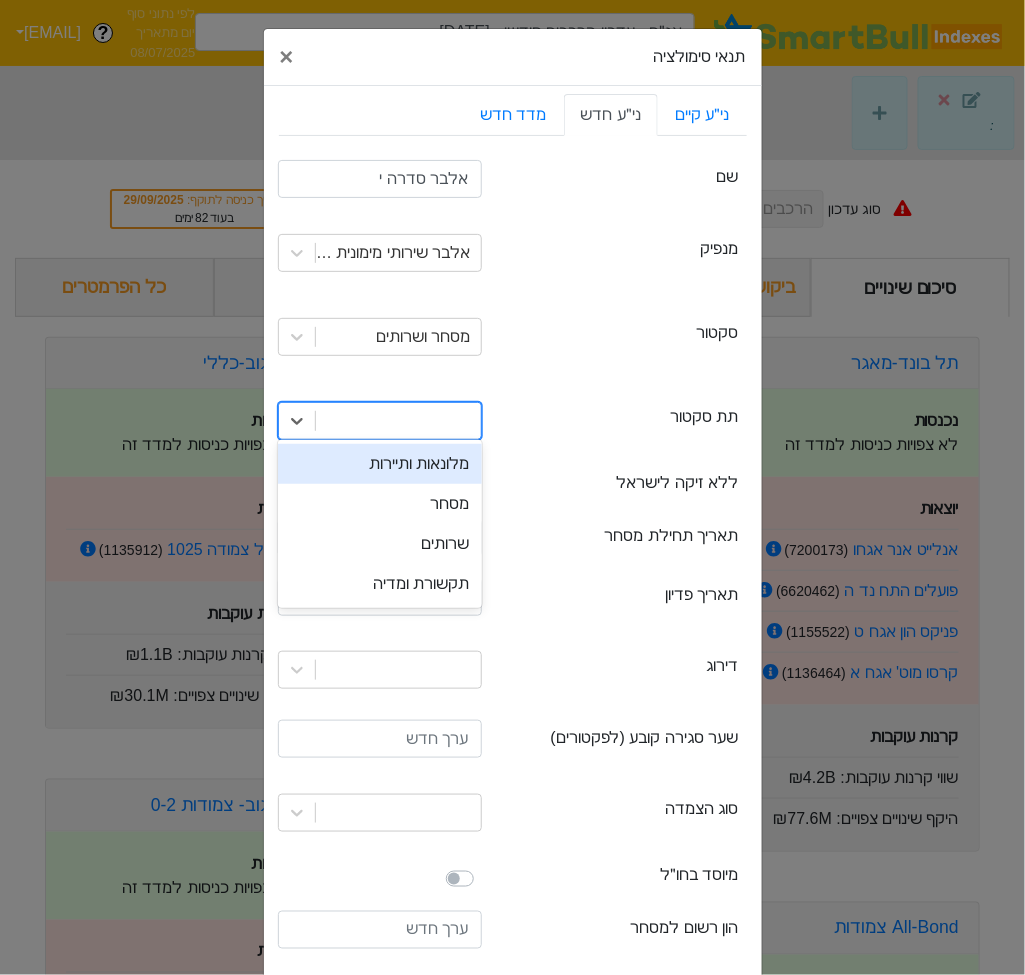 click at bounding box center [398, 421] 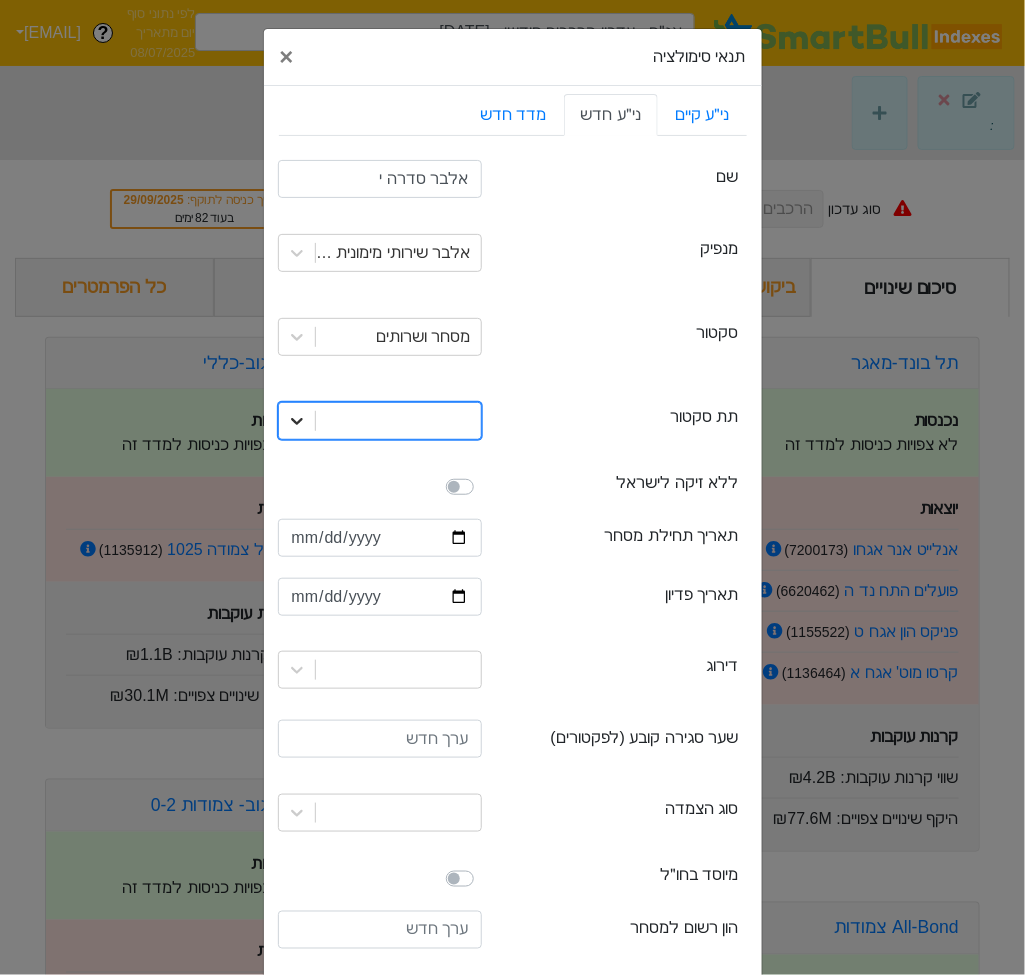 click at bounding box center [297, 421] 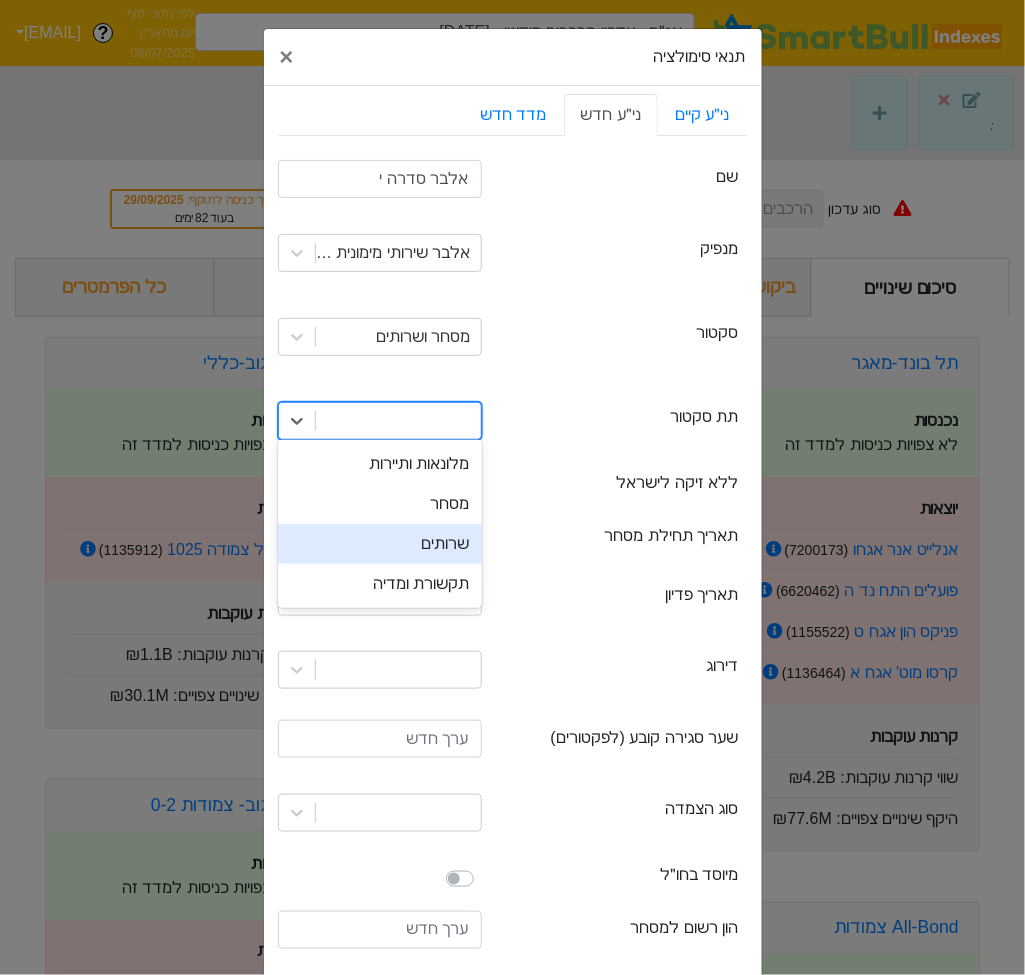 click on "שרותים" at bounding box center (380, 544) 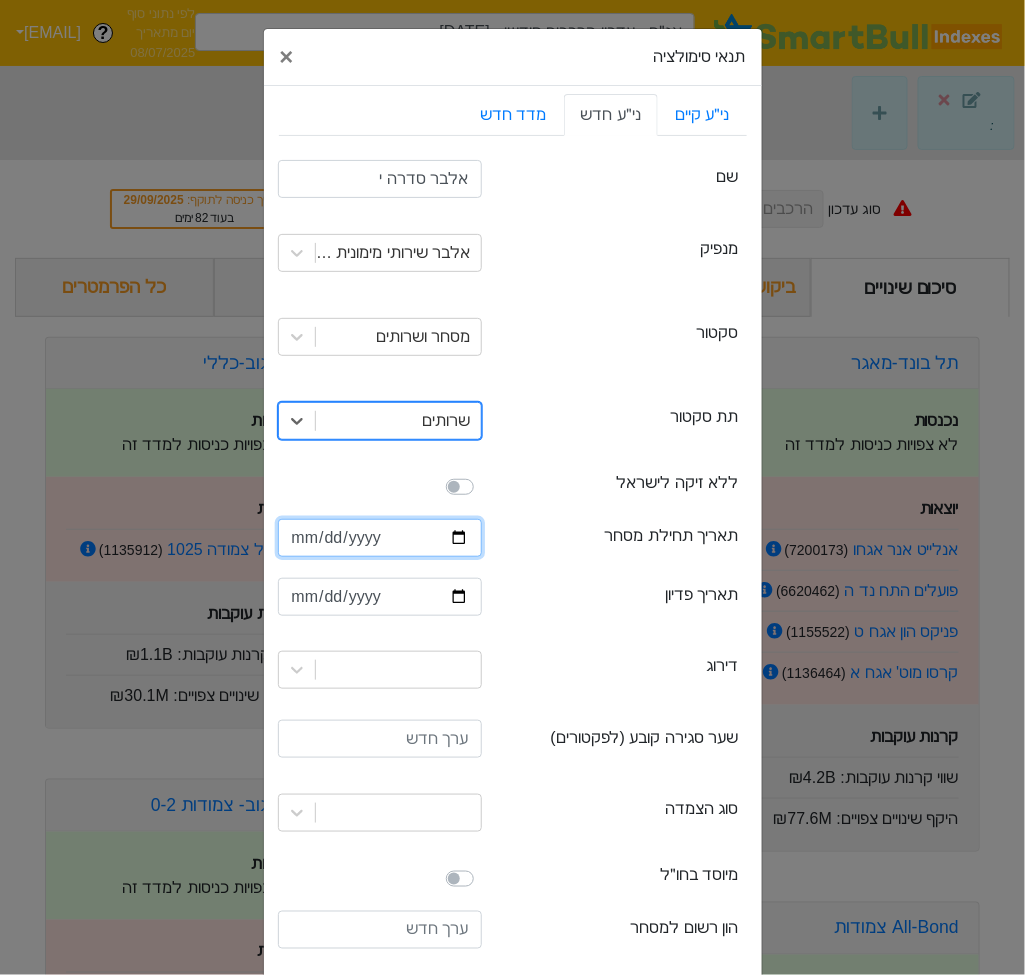 click at bounding box center (380, 538) 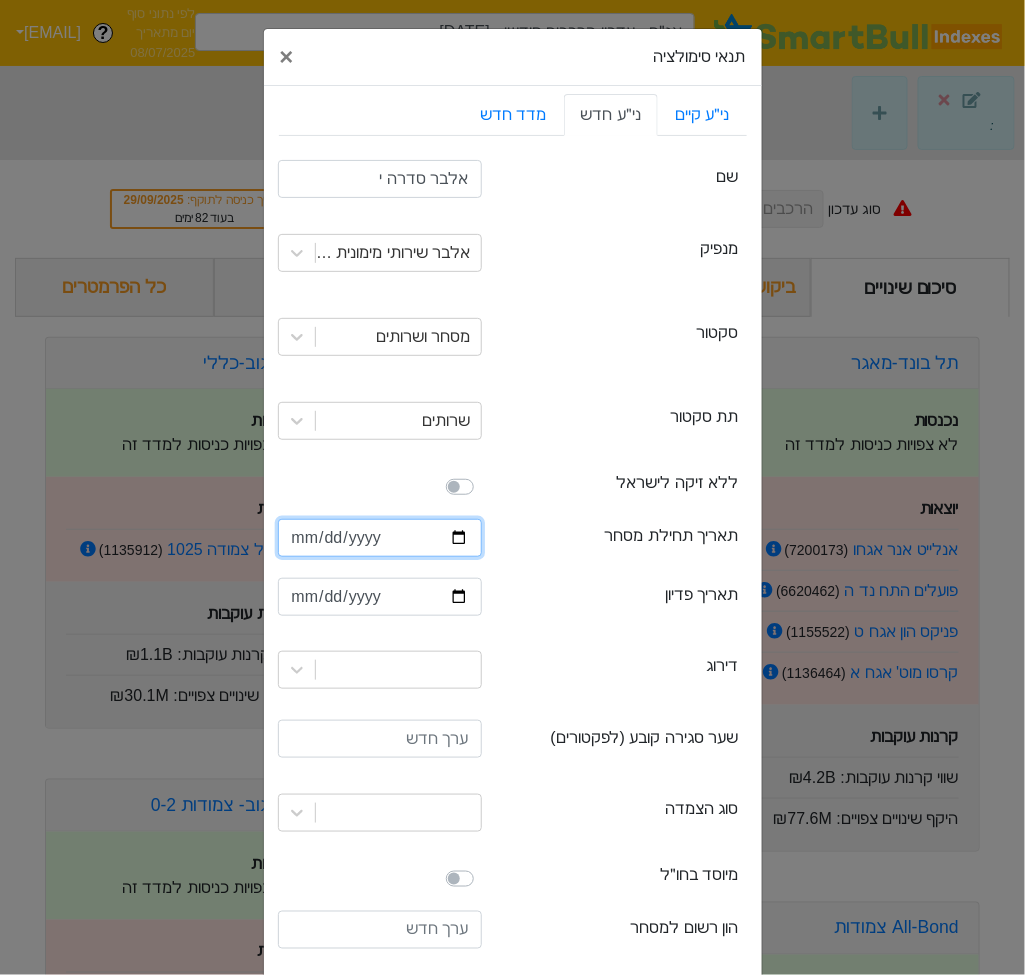 type on "[DATE]" 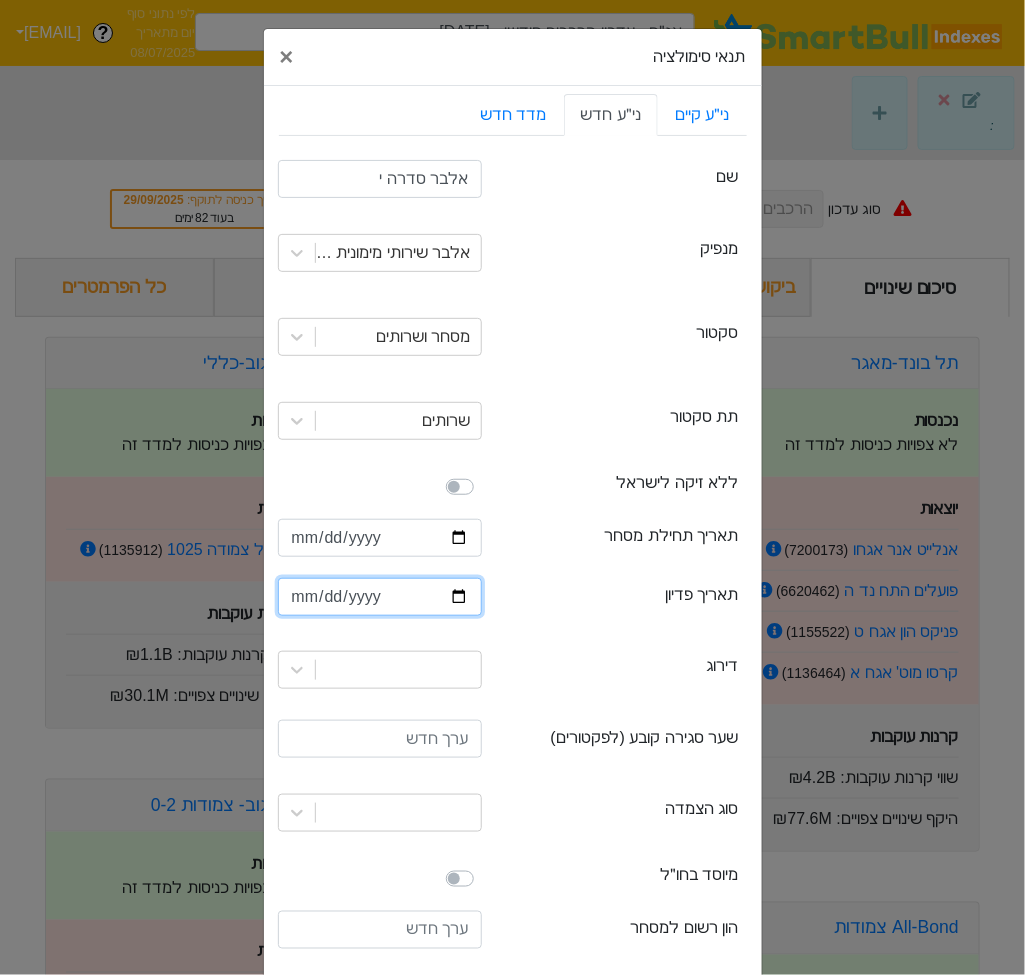 click at bounding box center [380, 597] 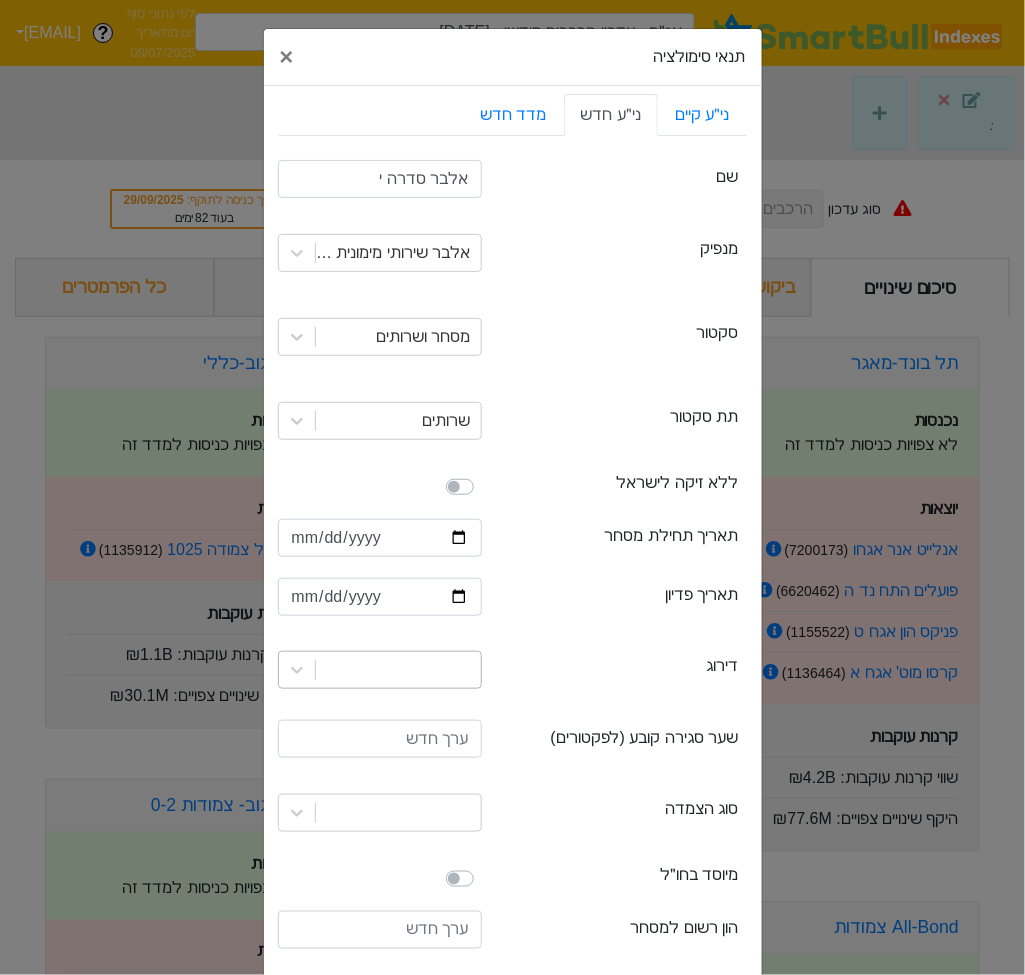 click at bounding box center (398, 253) 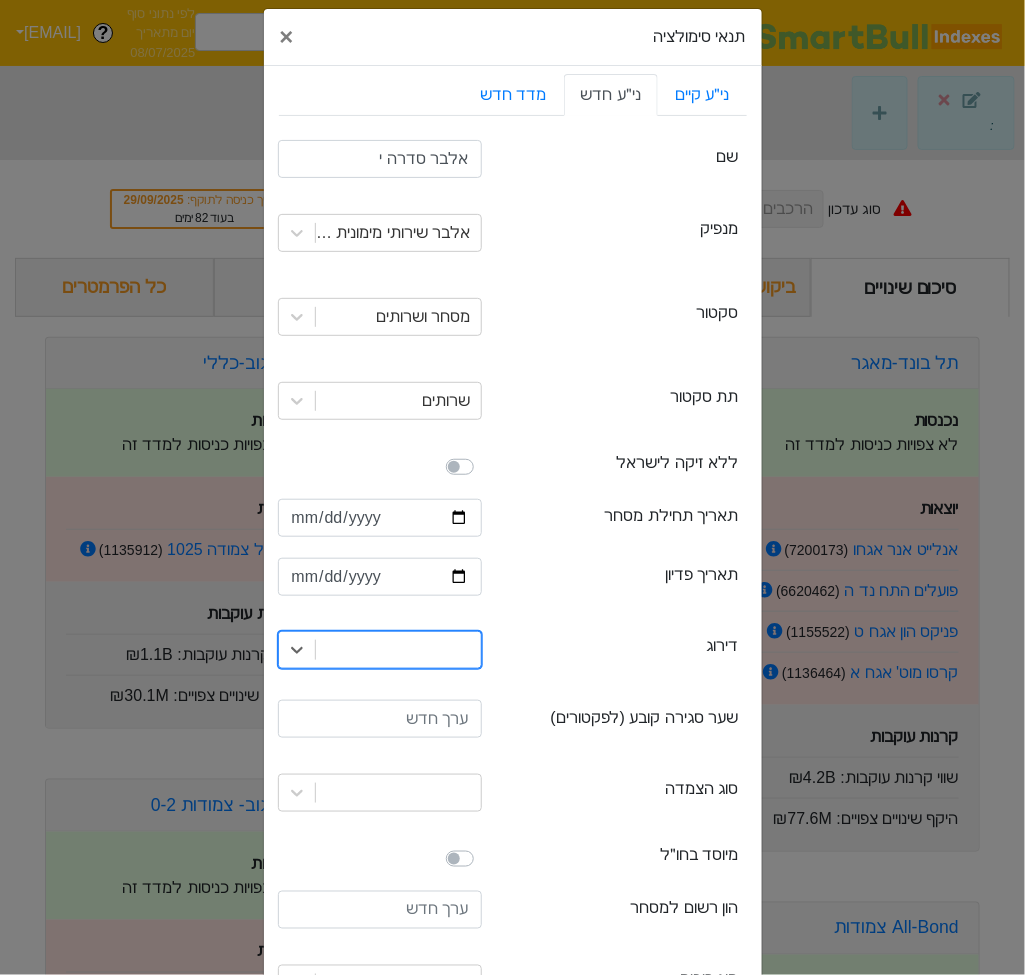 click at bounding box center [398, 650] 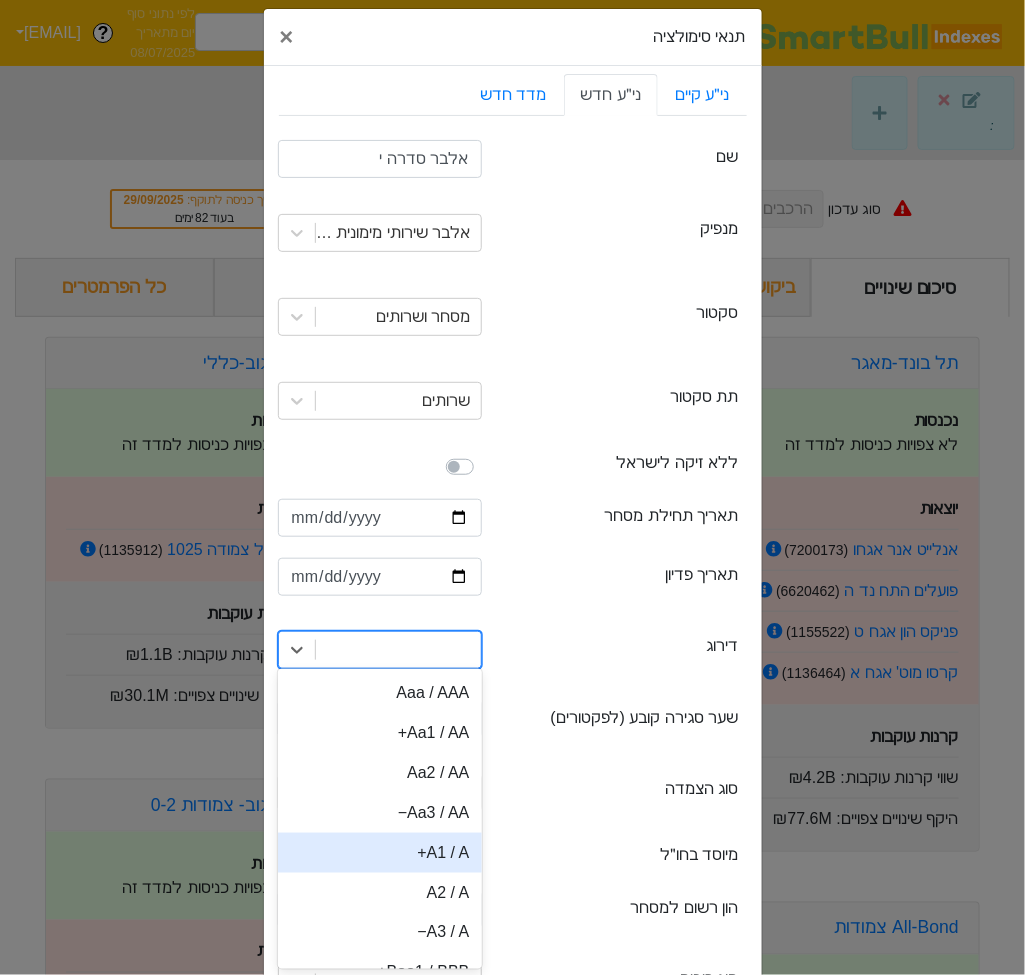 click on "A1 / A+" at bounding box center (380, 853) 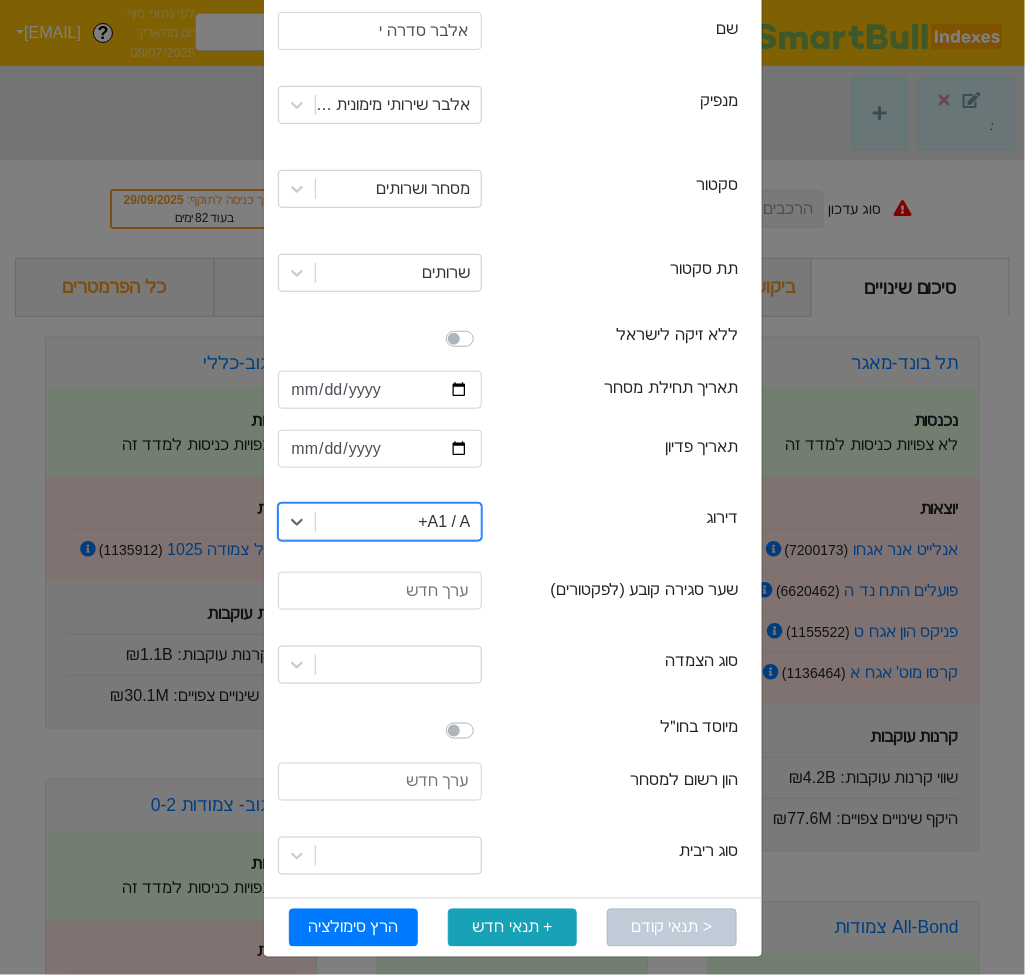 scroll, scrollTop: 153, scrollLeft: 0, axis: vertical 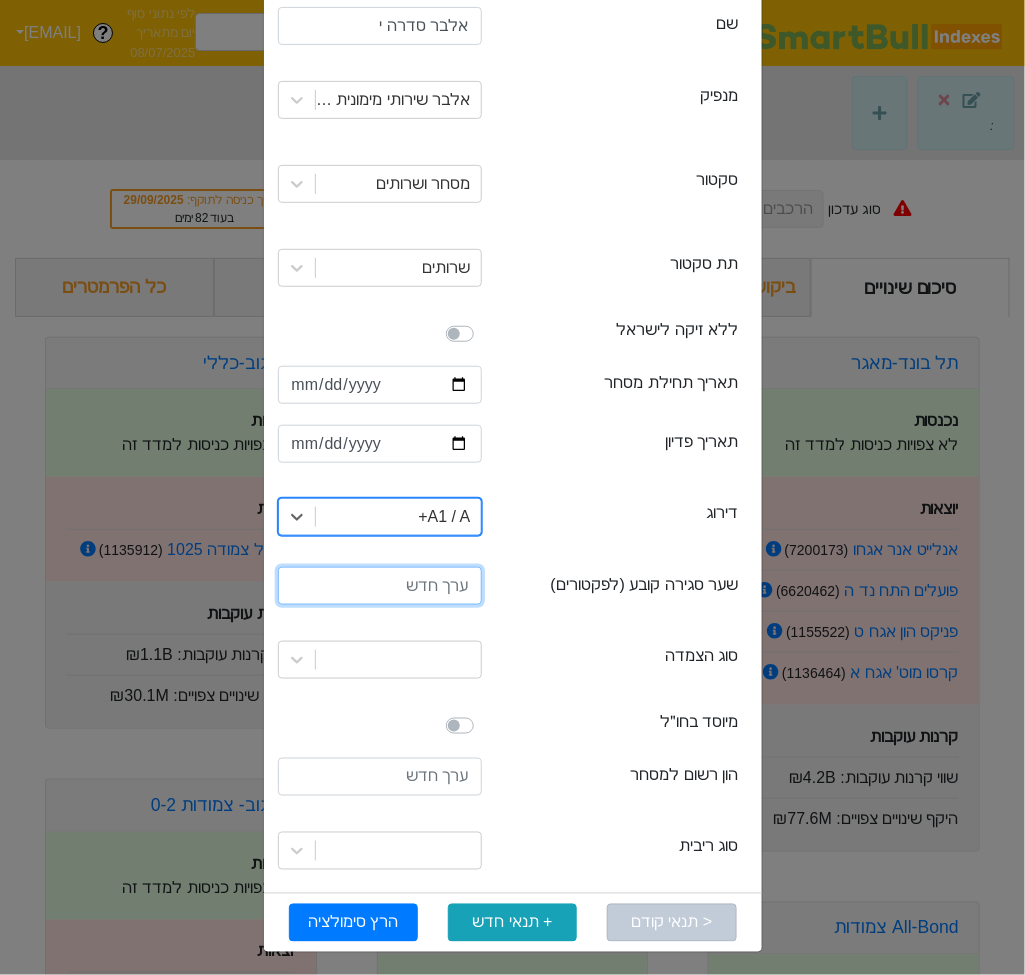 click at bounding box center (380, 586) 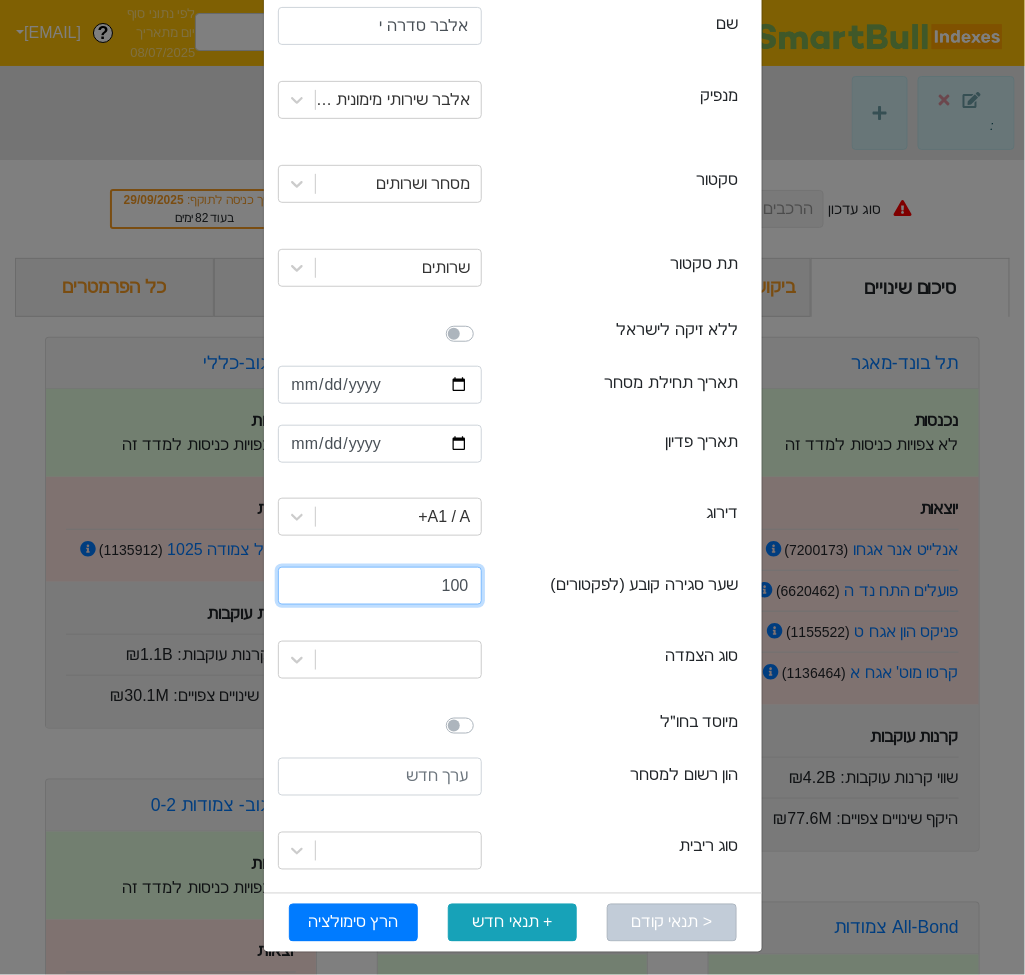 type on "100" 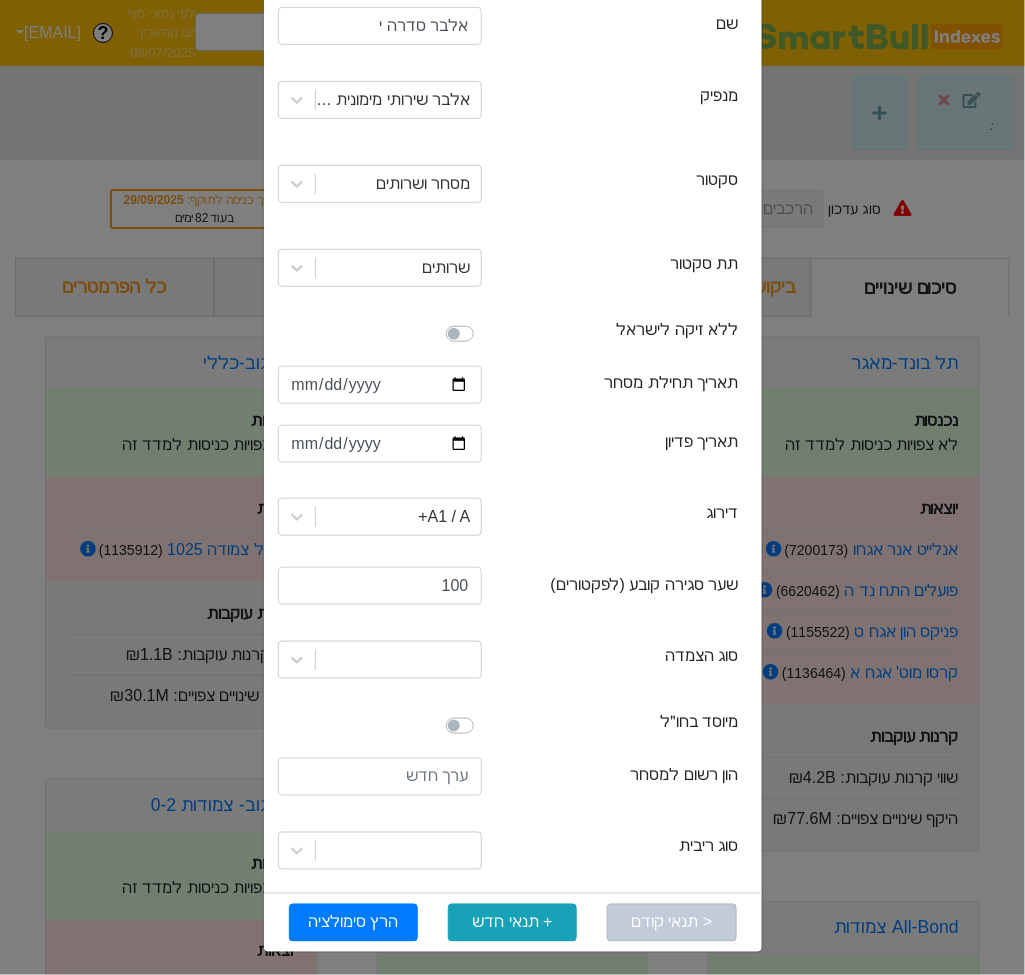 click at bounding box center [380, 28] 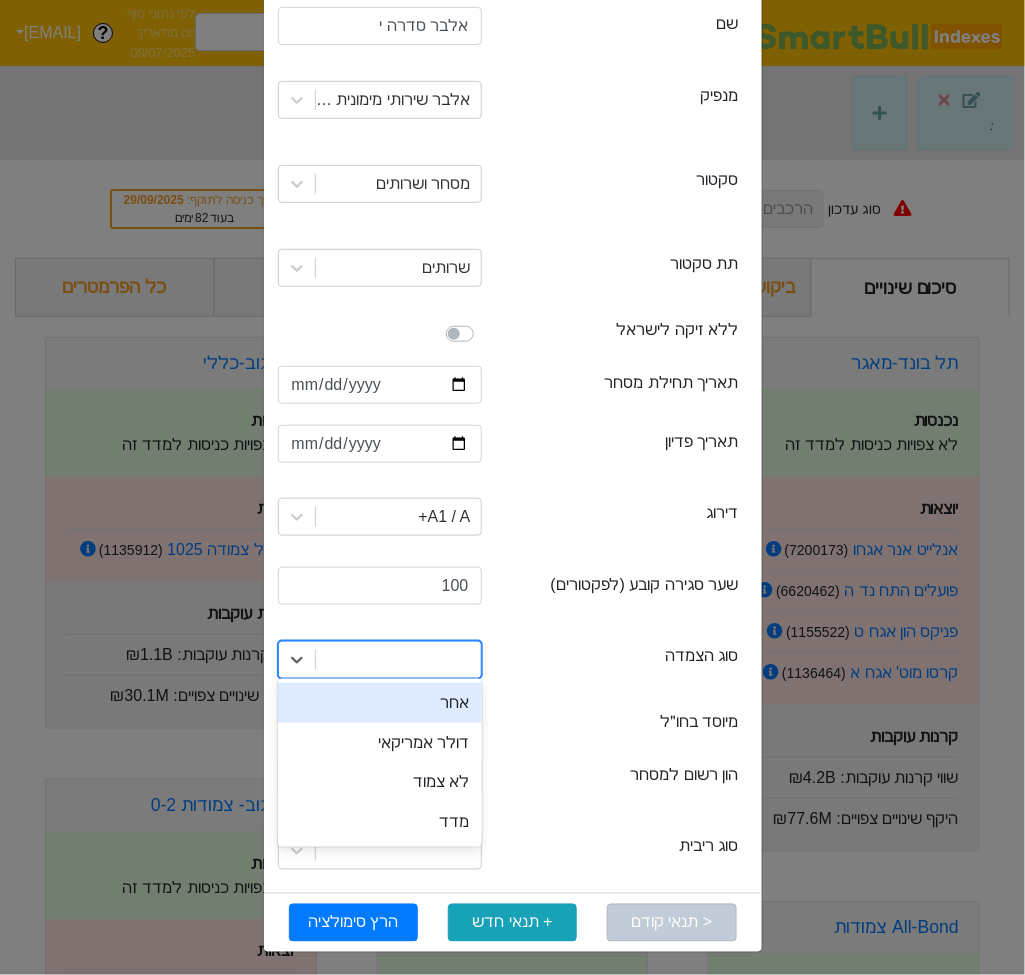 click at bounding box center [398, 660] 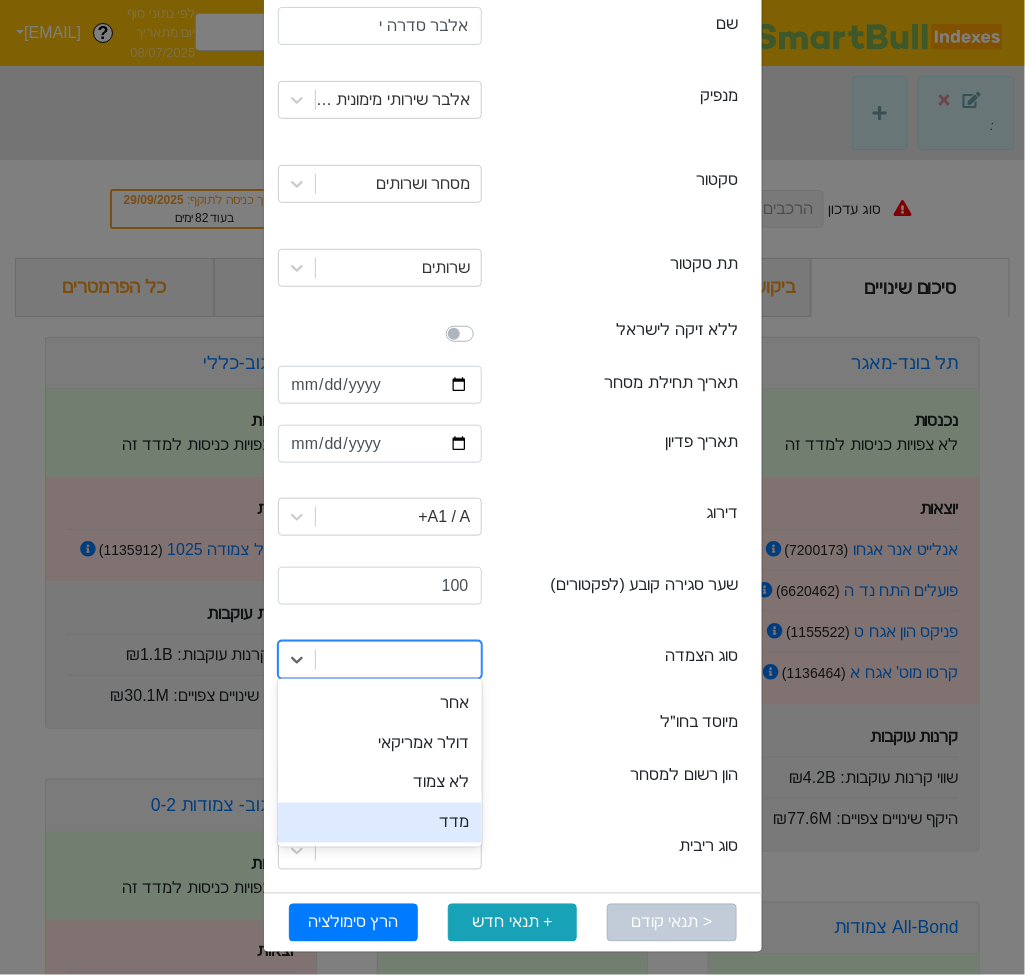 click on "מדד" at bounding box center (380, 823) 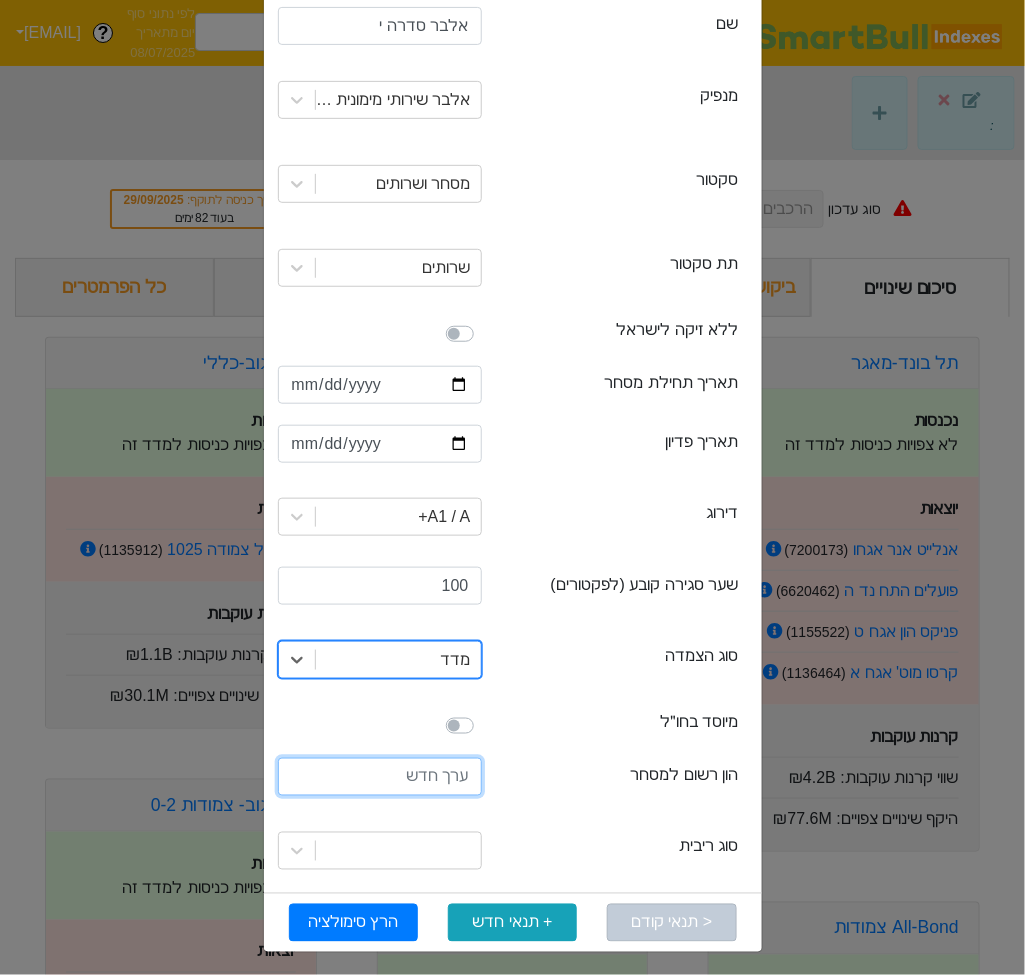 click at bounding box center [380, 777] 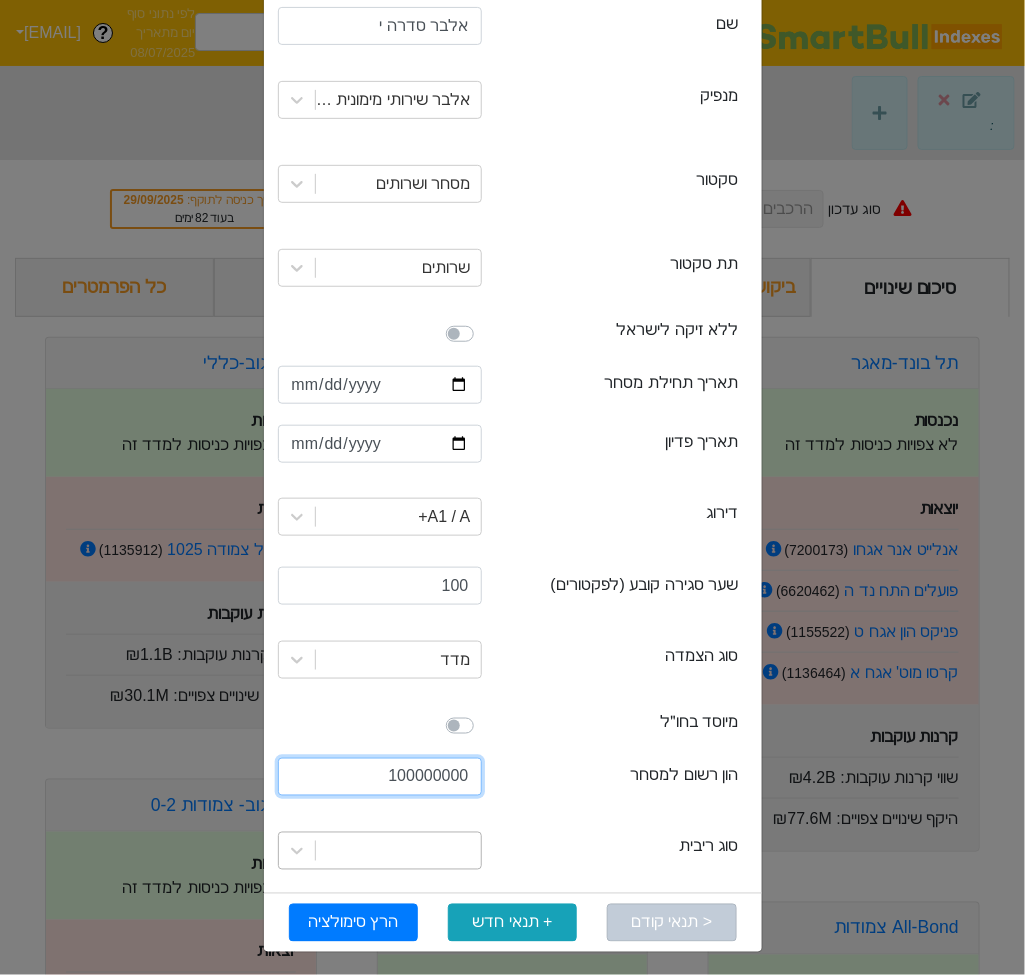 type on "100000000" 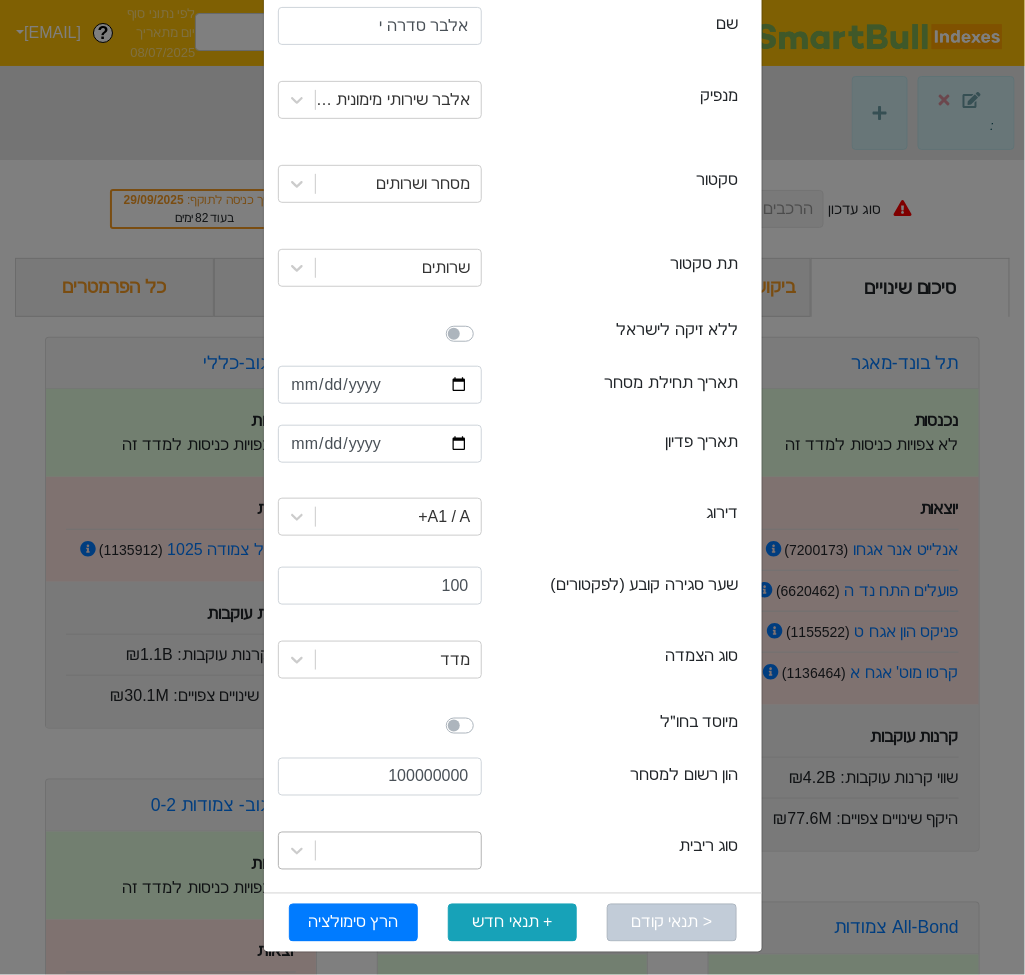 click at bounding box center [398, 100] 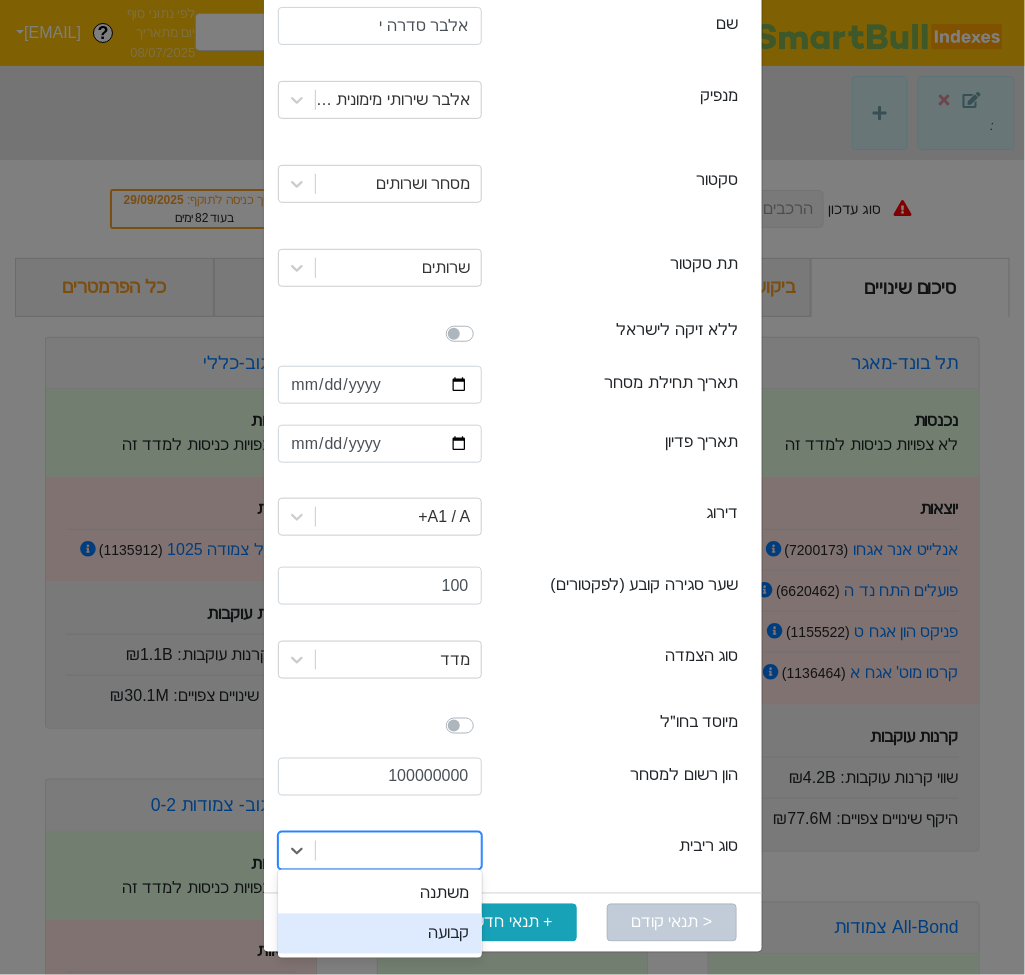 click on "קבועה" at bounding box center (380, 934) 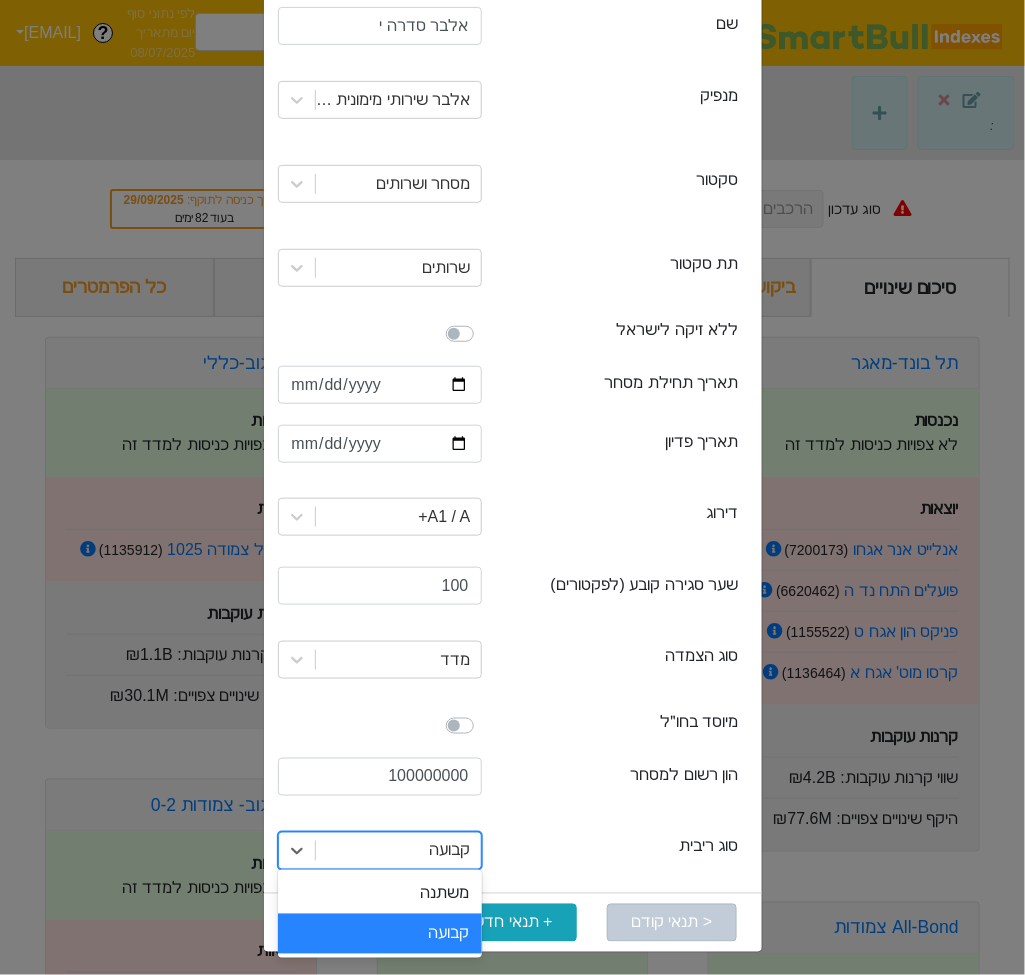 click on "קבועה" at bounding box center (398, 851) 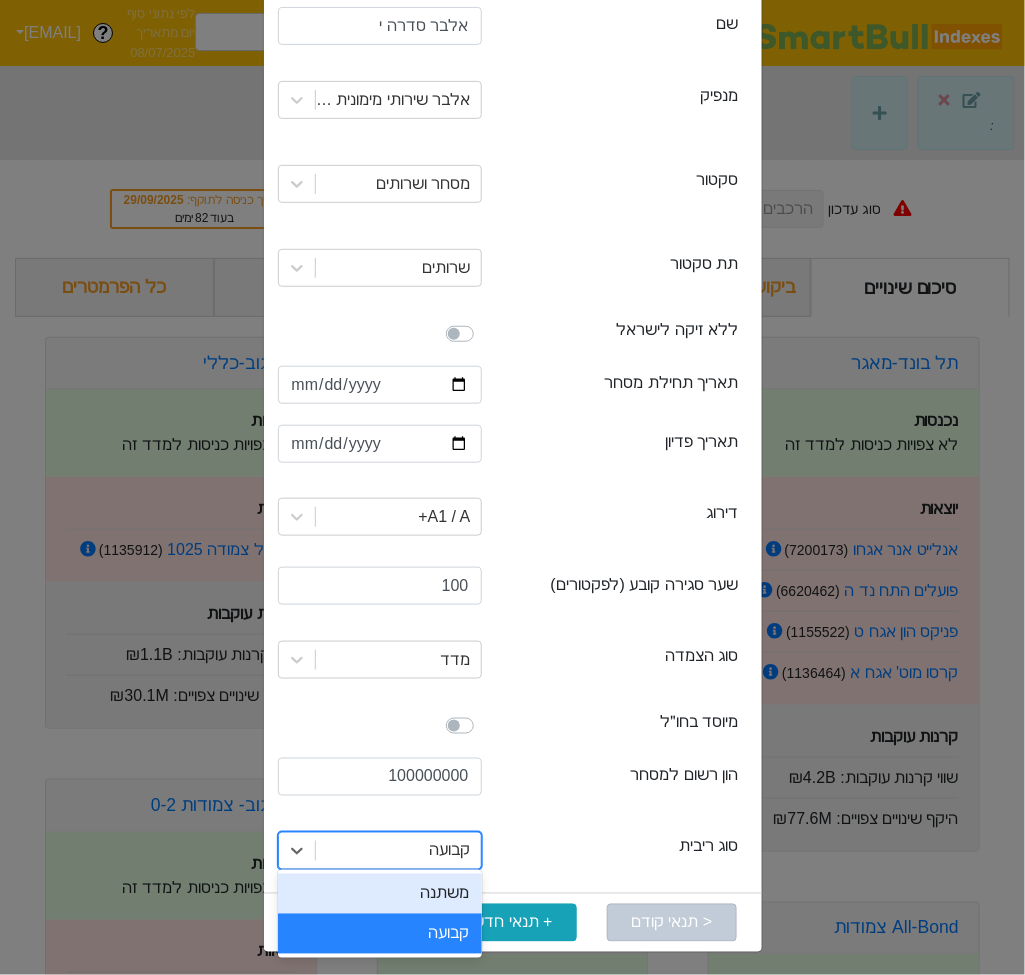 click on "currTaseEffectiveDateIans הון רשום למסחר" at bounding box center (622, 28) 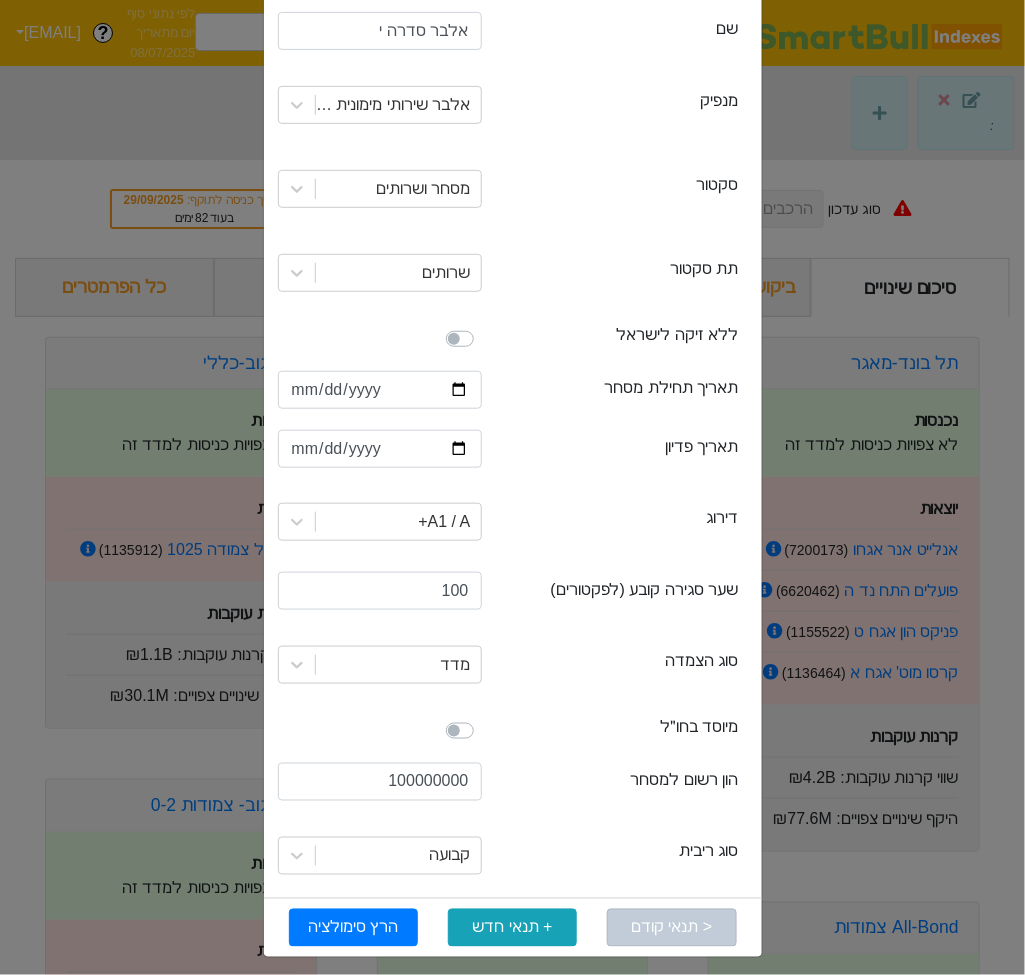 scroll, scrollTop: 153, scrollLeft: 0, axis: vertical 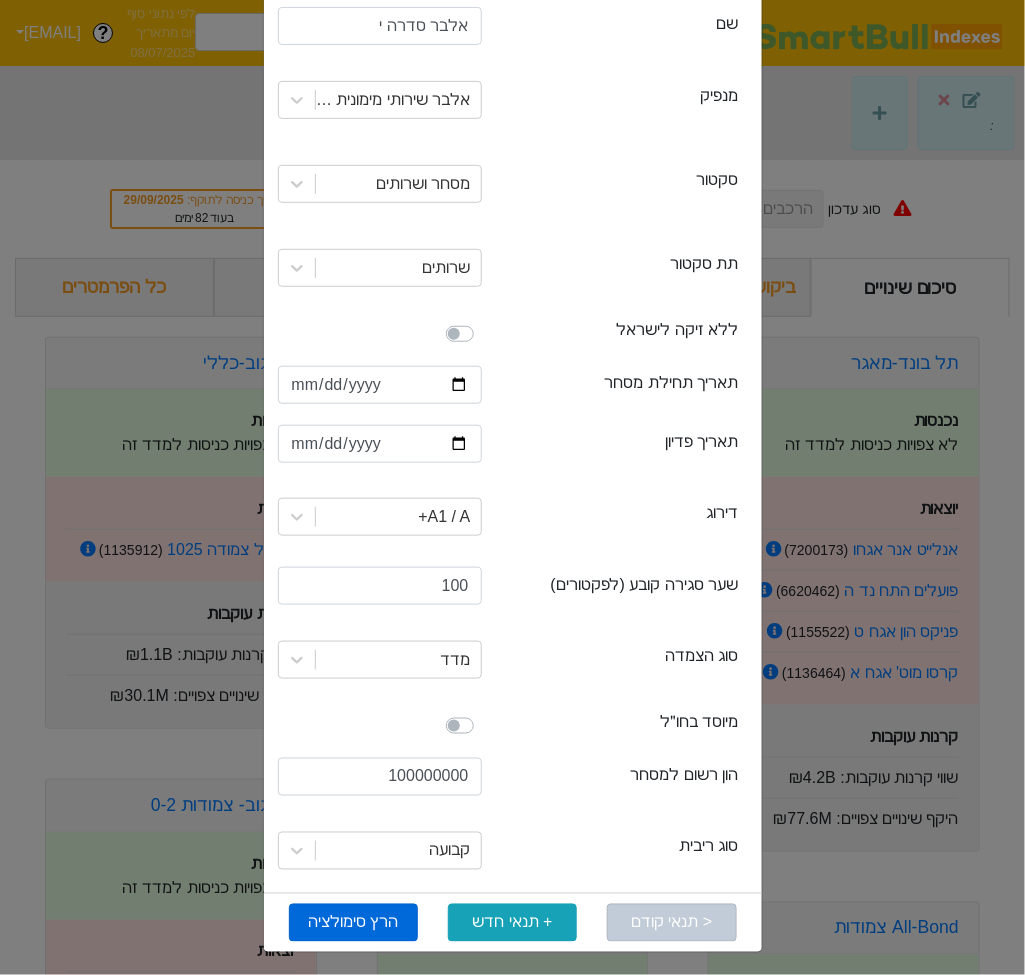 click on "הרץ סימולציה" at bounding box center (353, 923) 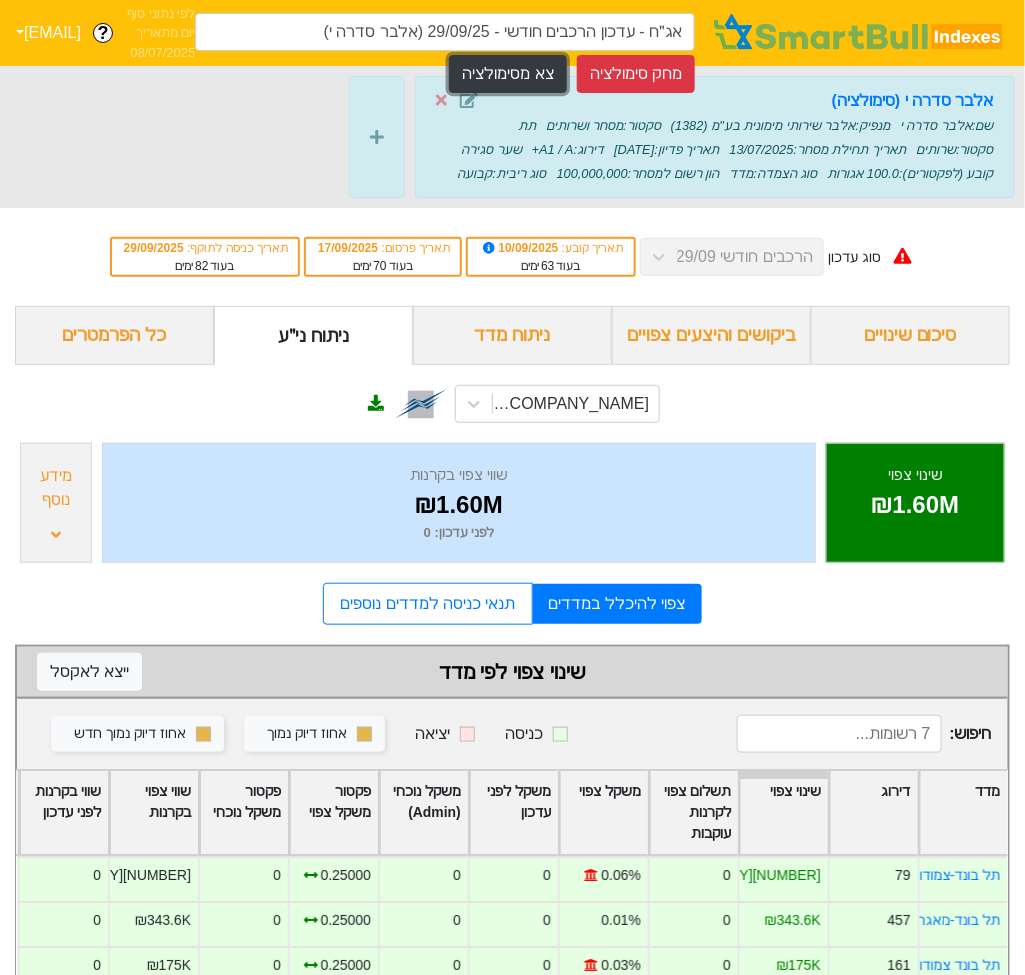 click on "צא מסימולציה" at bounding box center (507, 74) 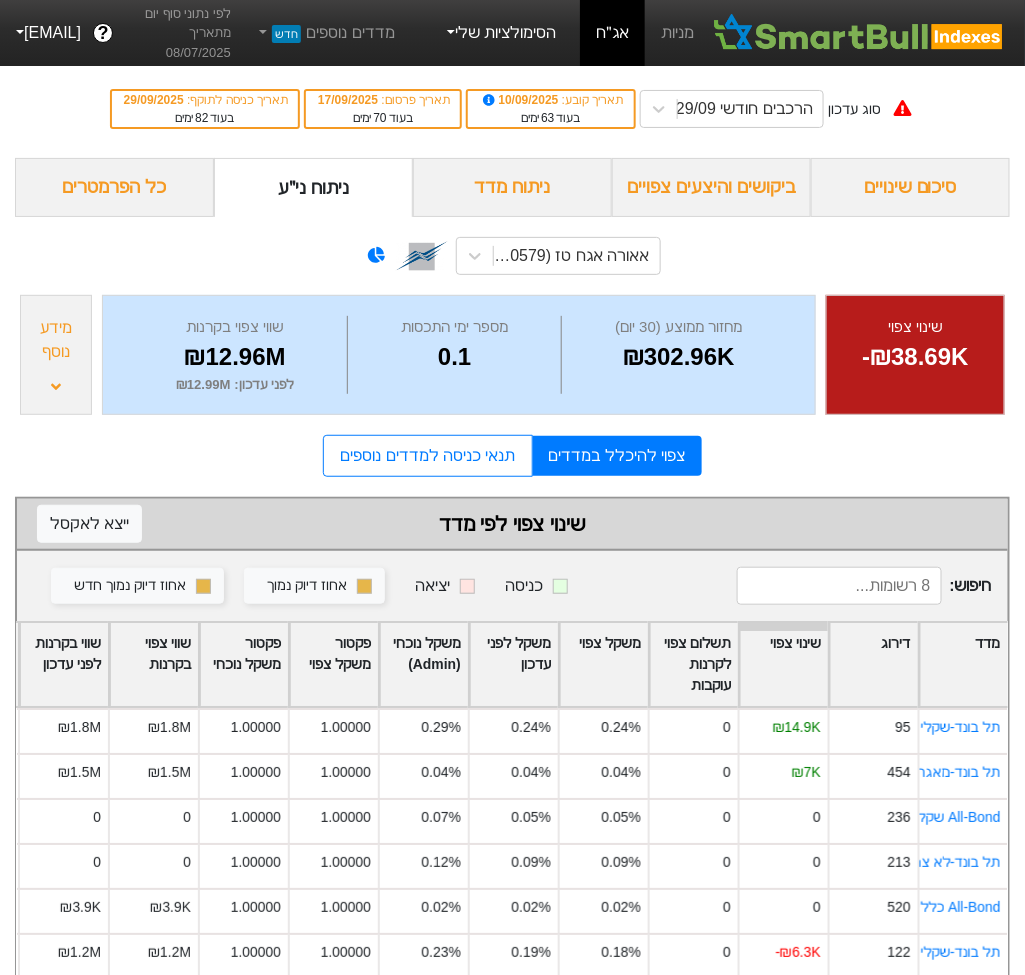 click on "הסימולציות שלי" at bounding box center [500, 33] 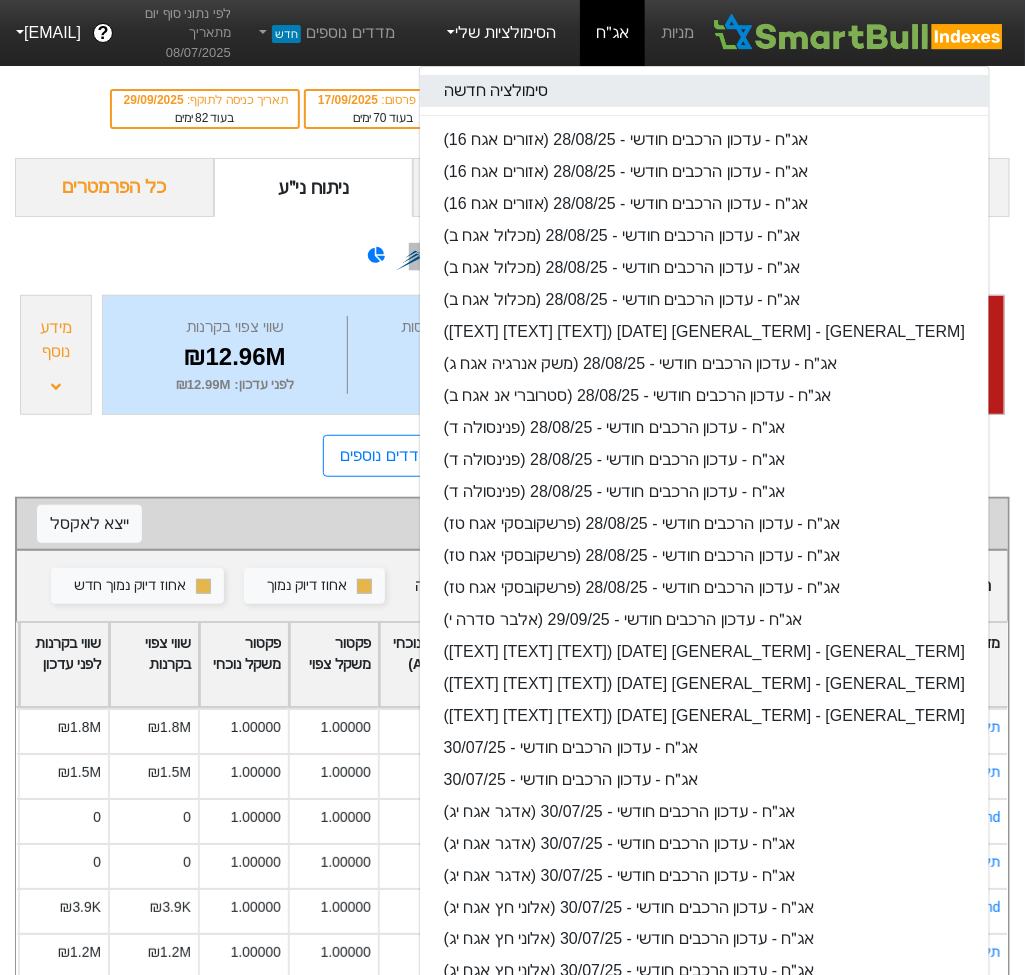 click on "סימולציה חדשה" at bounding box center (705, 91) 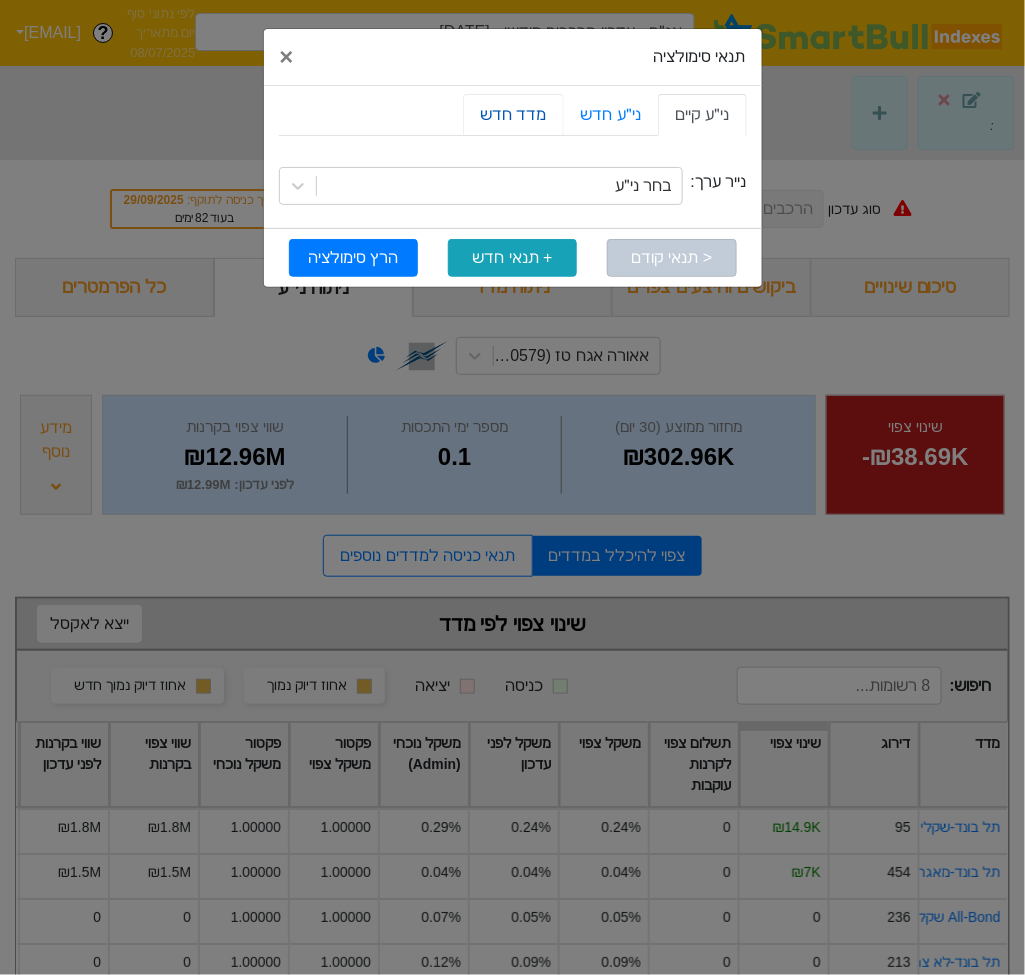 click on "מדד חדש" at bounding box center (513, 115) 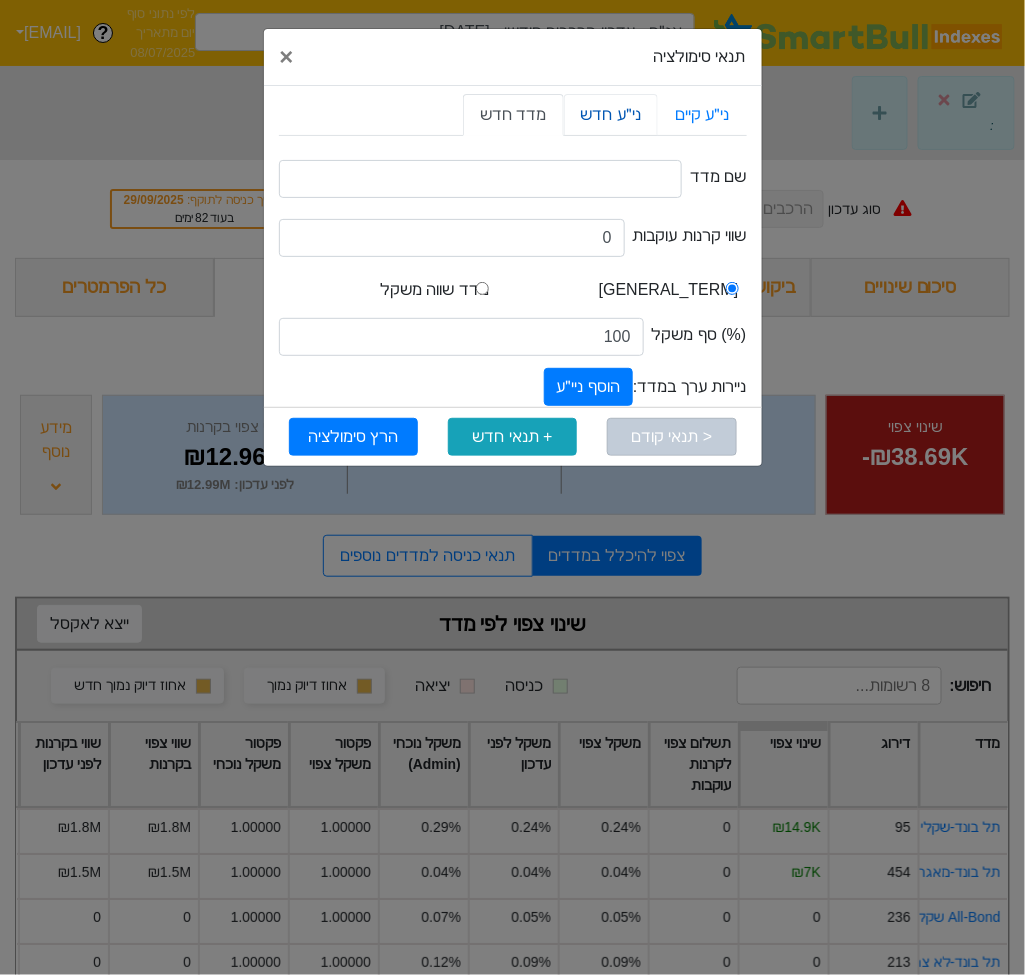 click on "ני״ע חדש" at bounding box center (611, 115) 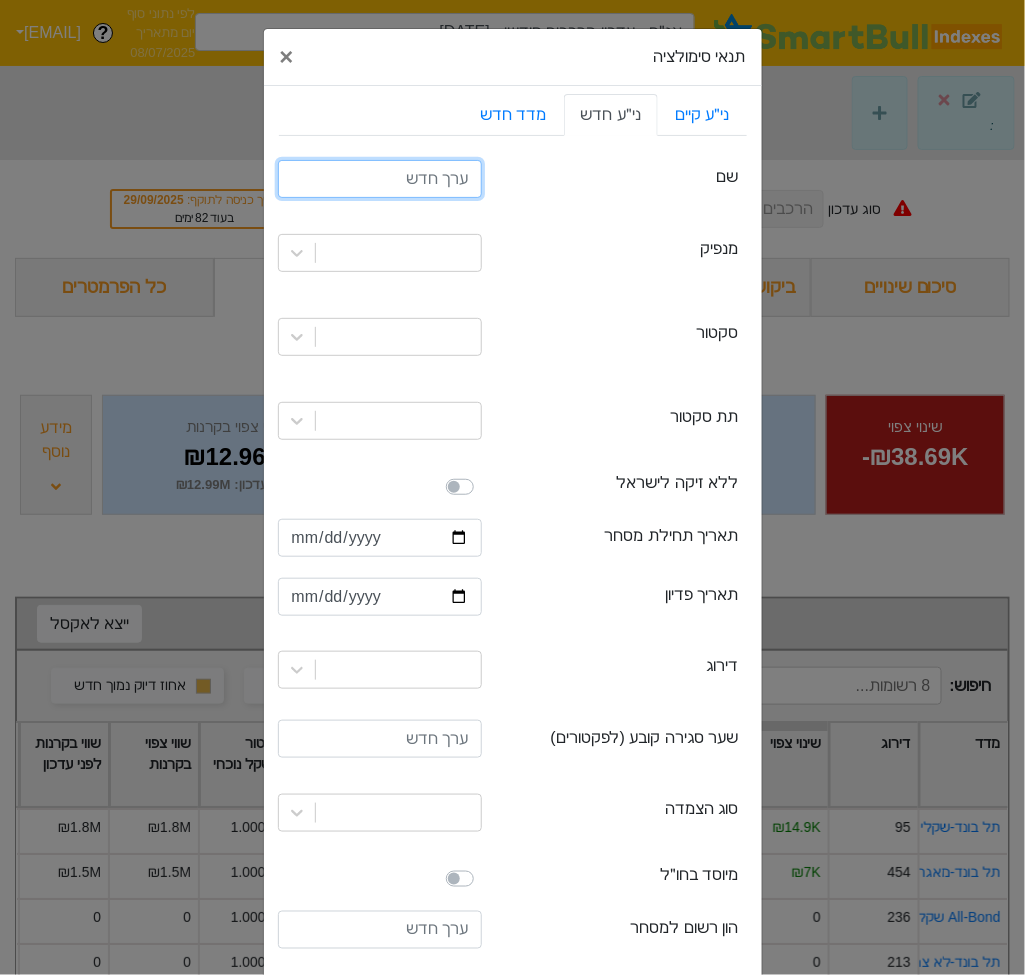 click at bounding box center [380, 179] 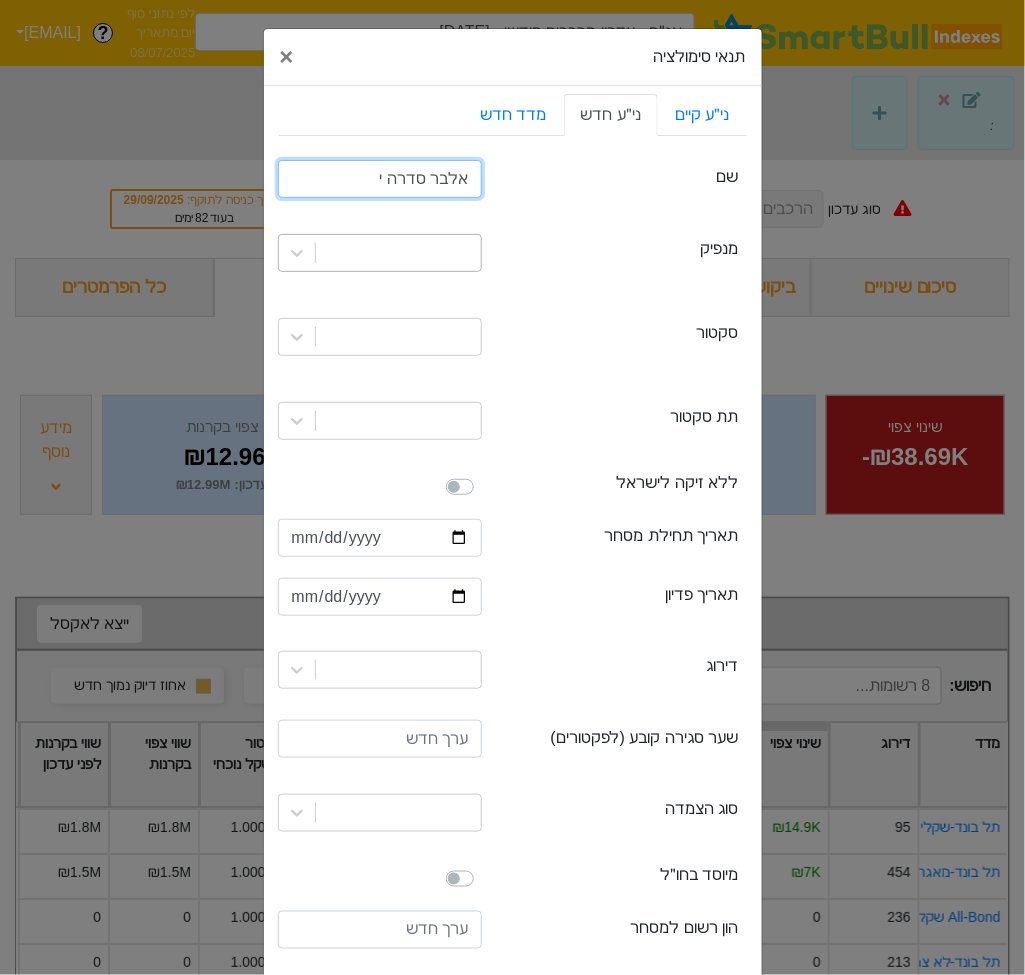 type on "אלבר סדרה י" 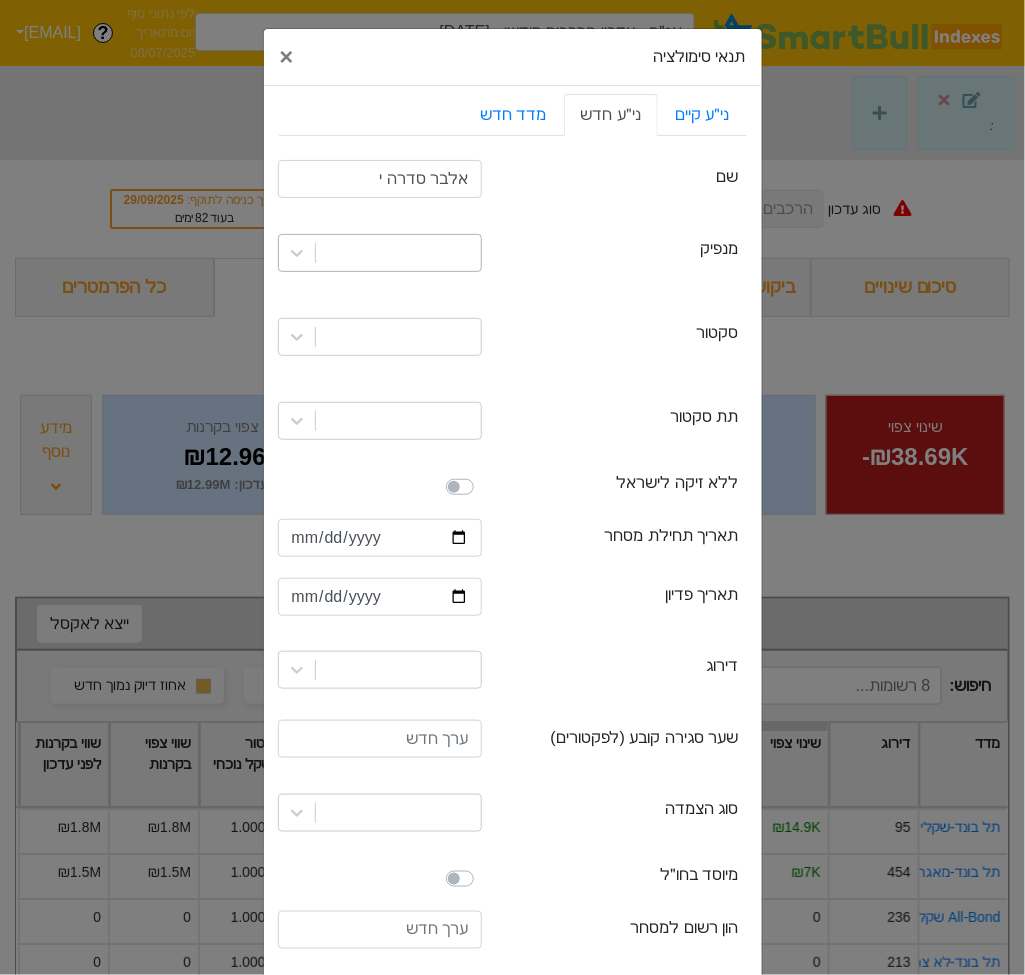 click at bounding box center (398, 253) 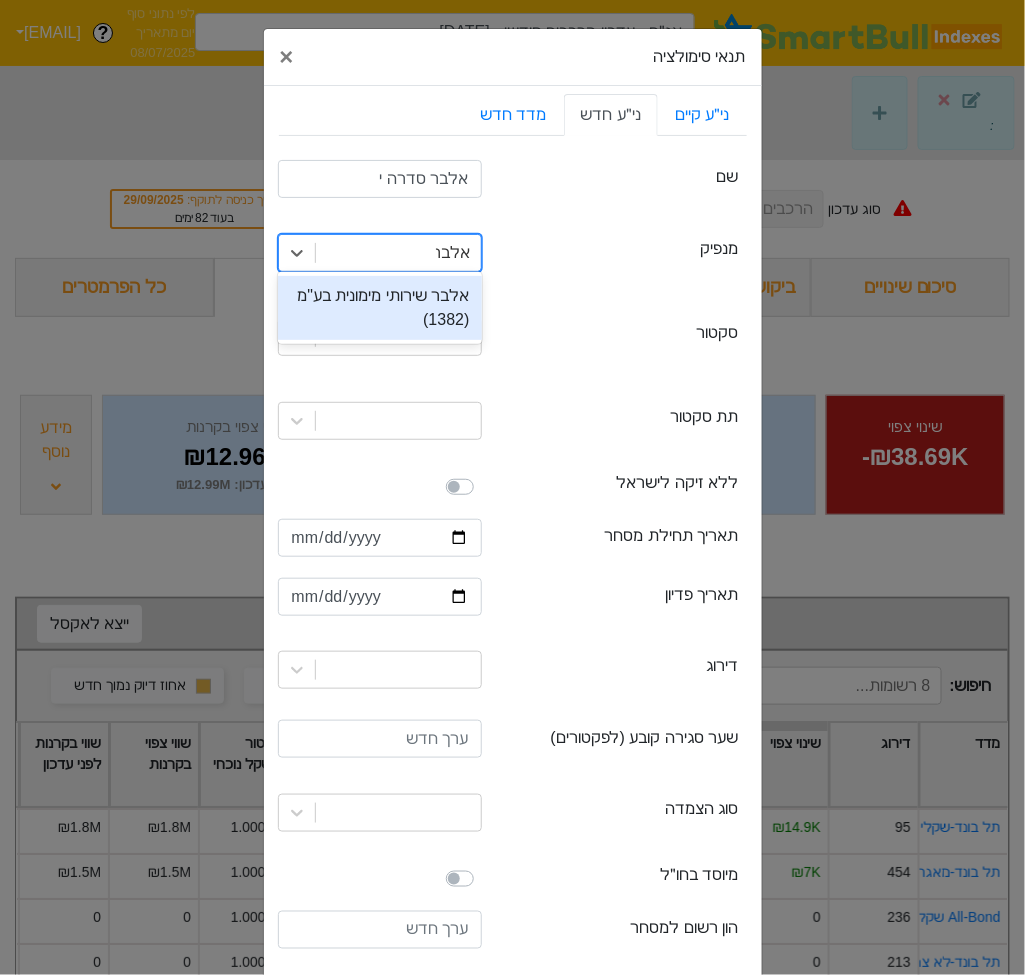 click on "אלבר שירותי מימונית בע"מ (1382)" at bounding box center (380, 308) 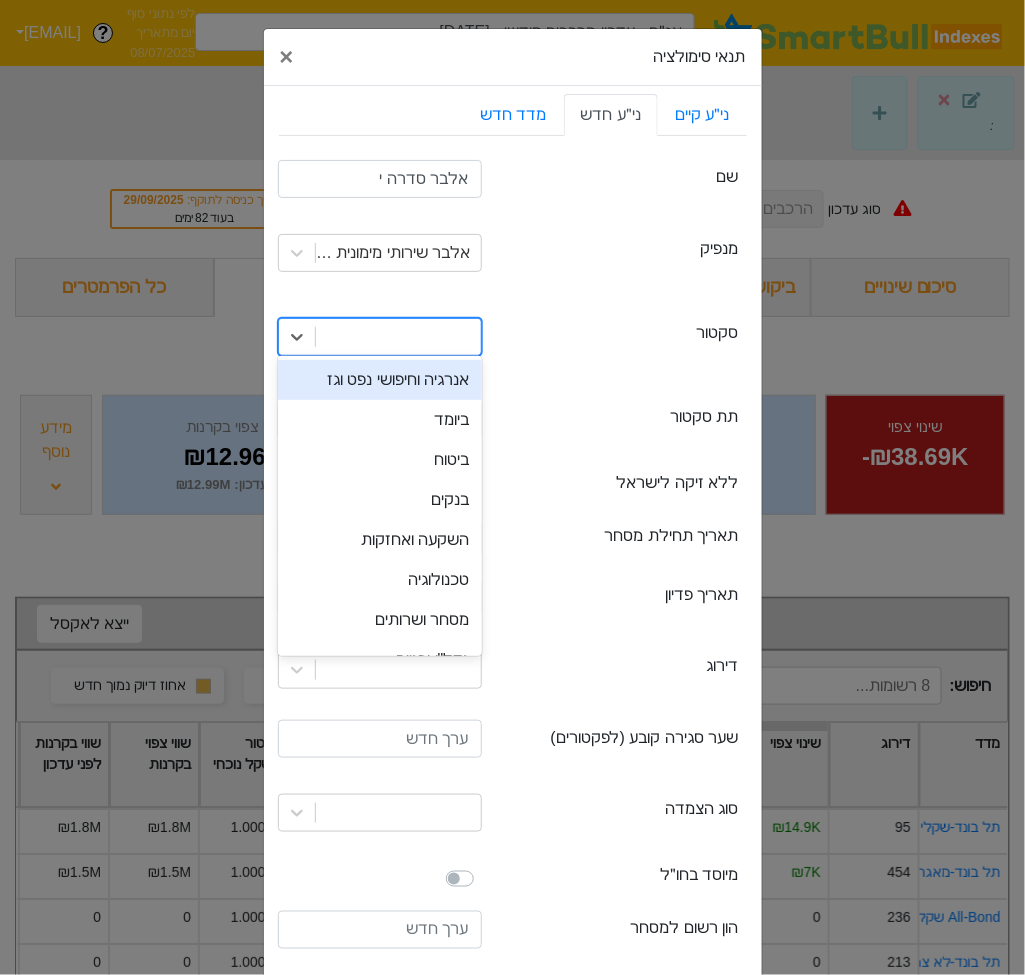 click at bounding box center [398, 337] 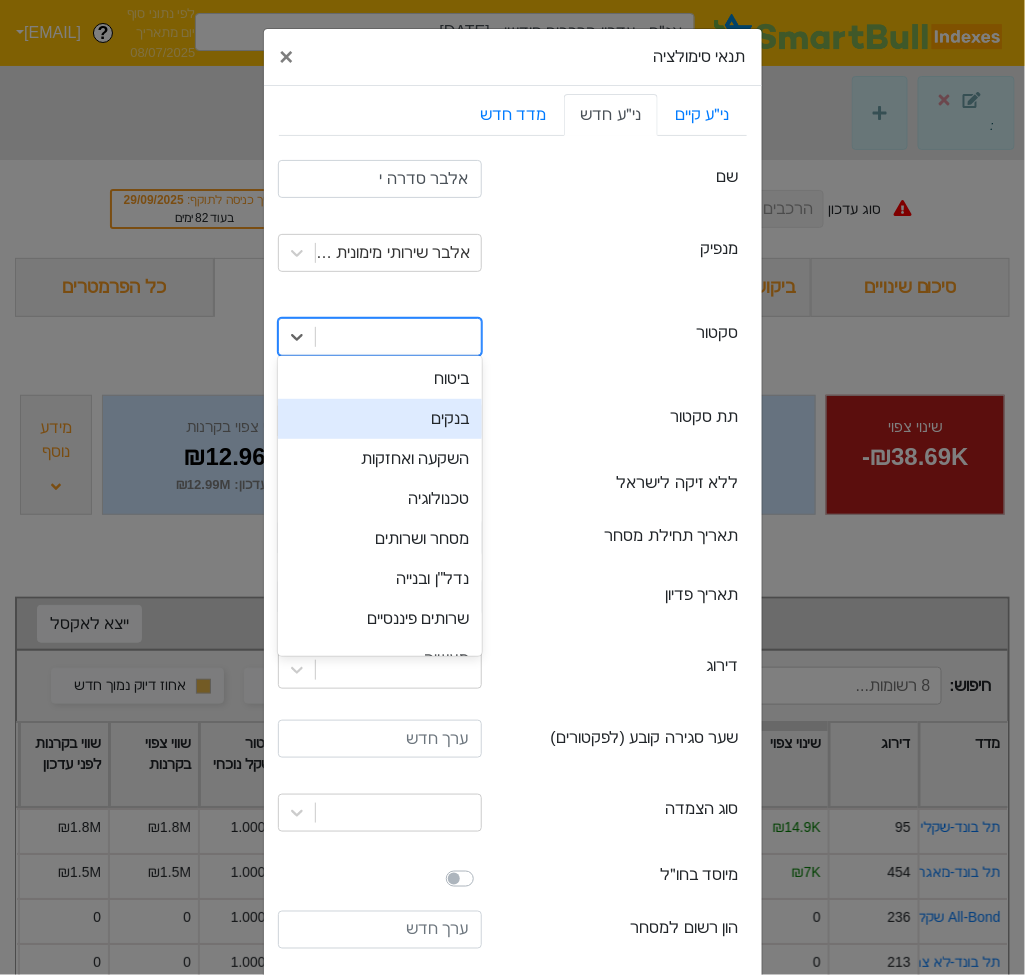 scroll, scrollTop: 83, scrollLeft: 0, axis: vertical 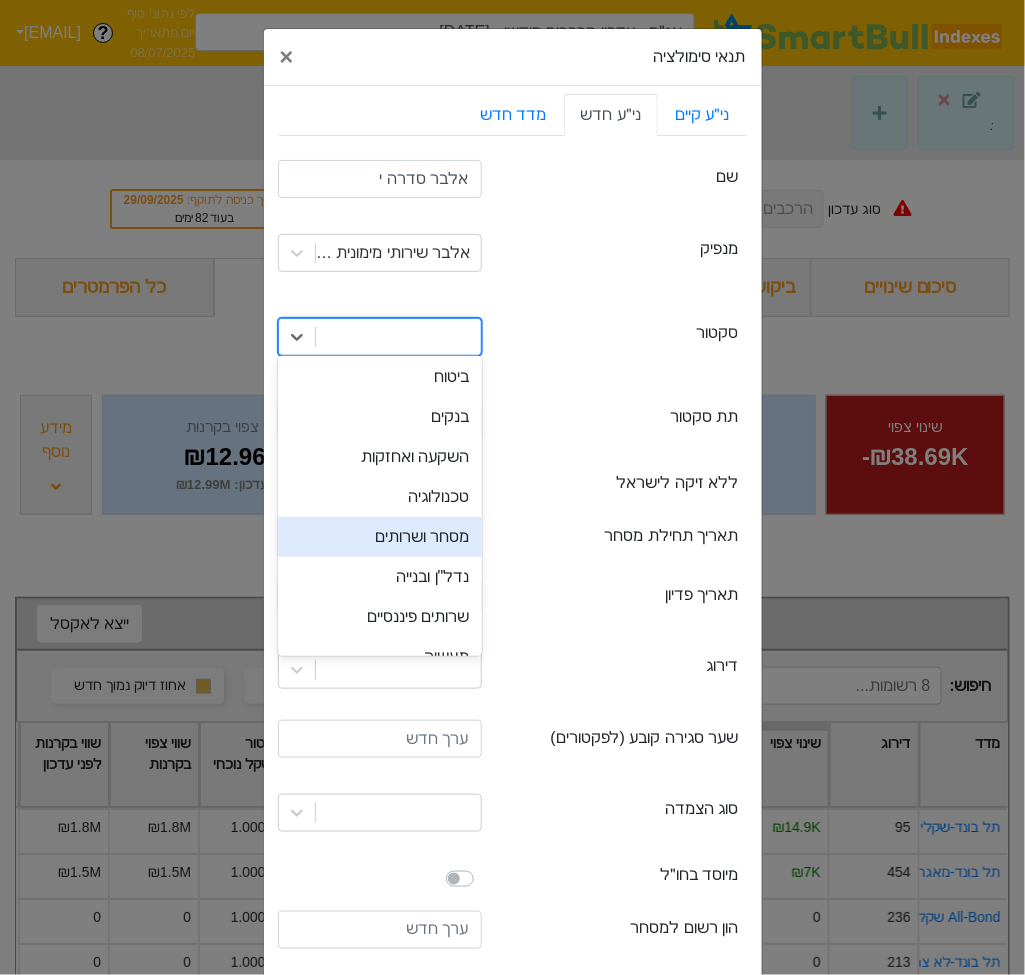 click on "מסחר ושרותים" at bounding box center (380, 537) 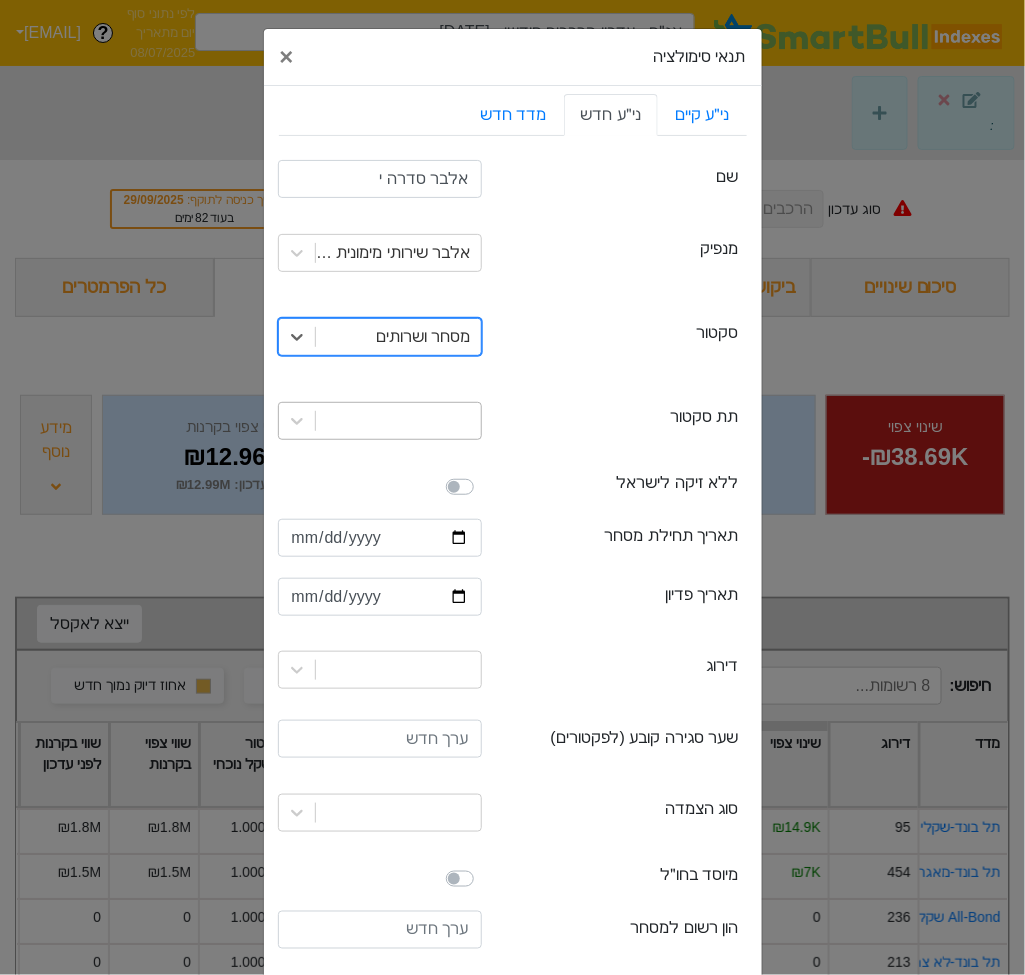 click at bounding box center (398, 253) 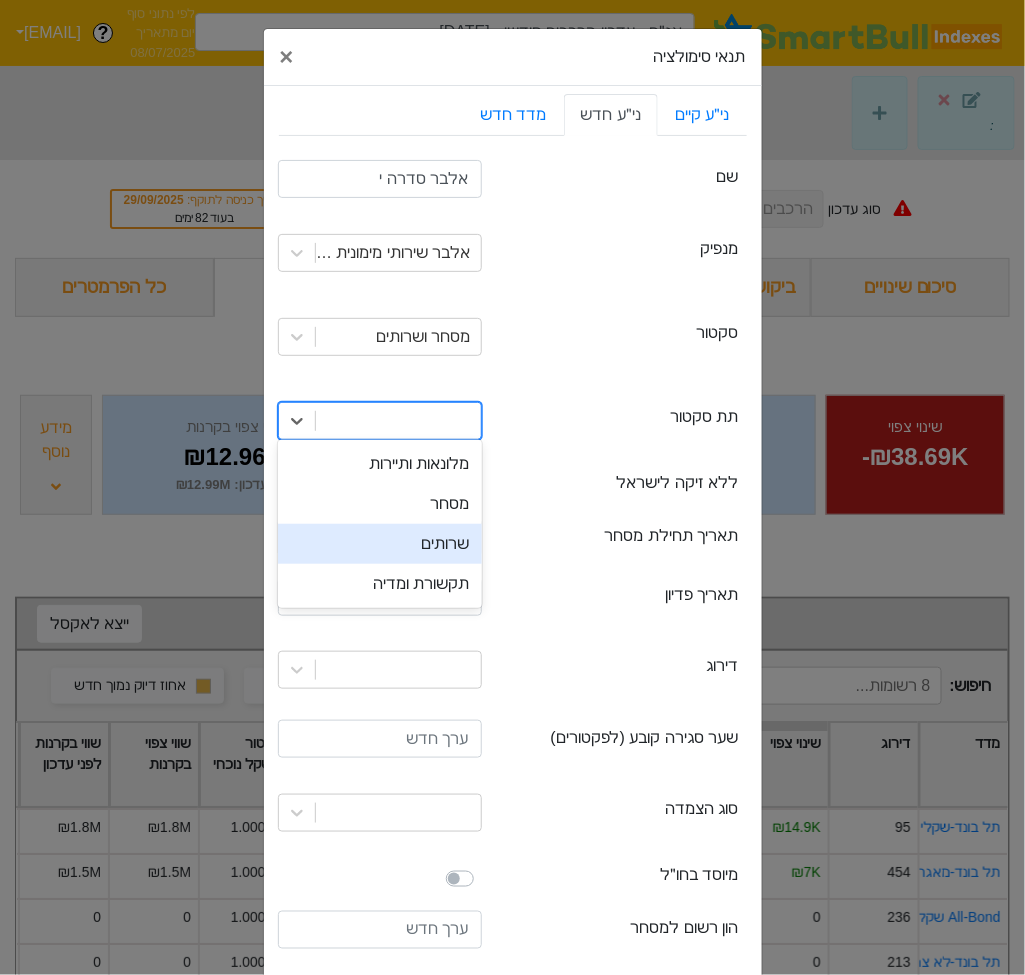 click on "שרותים" at bounding box center [380, 544] 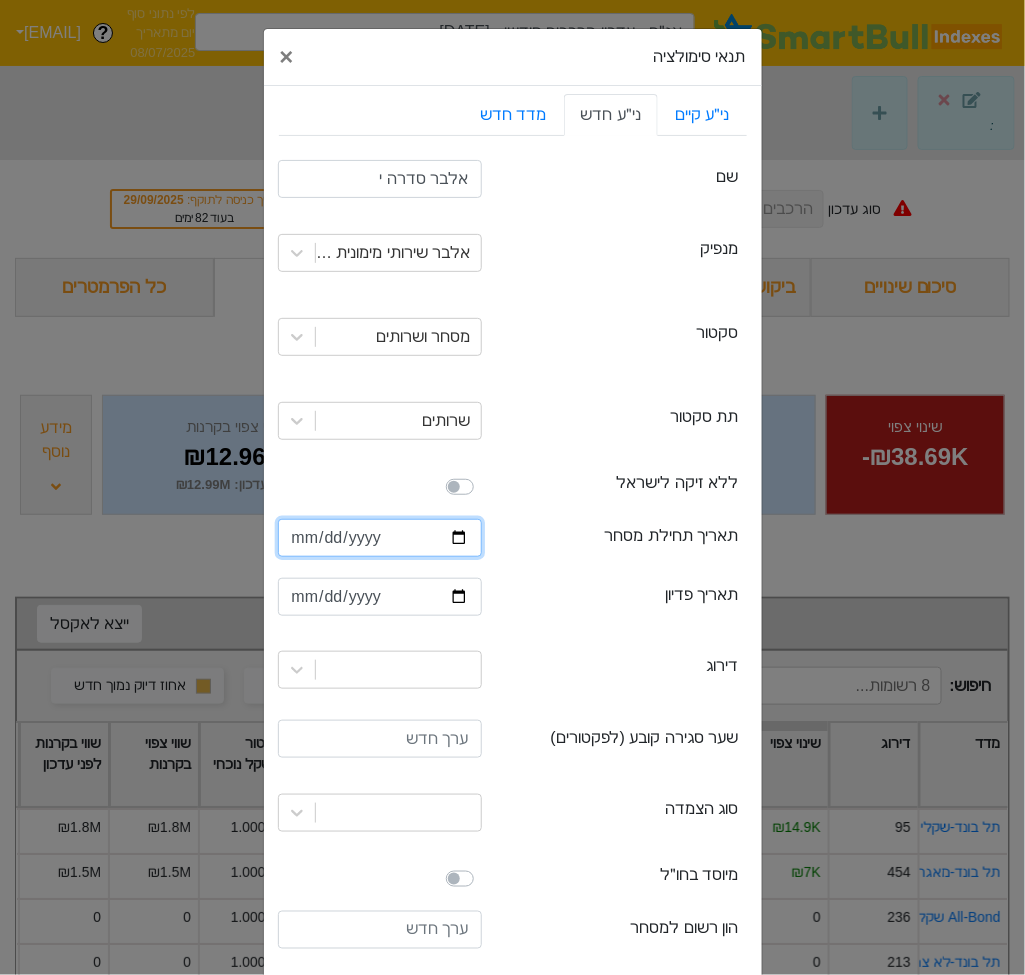click at bounding box center (380, 538) 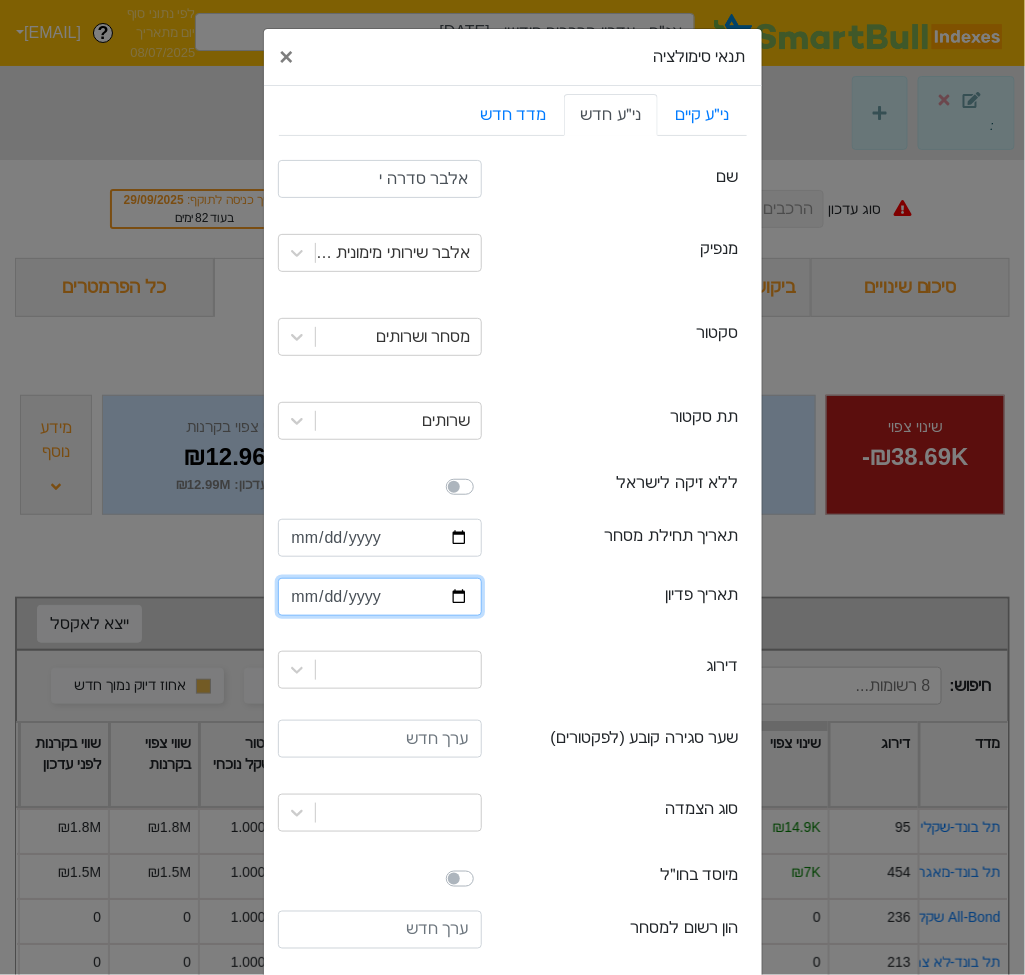 click at bounding box center [380, 597] 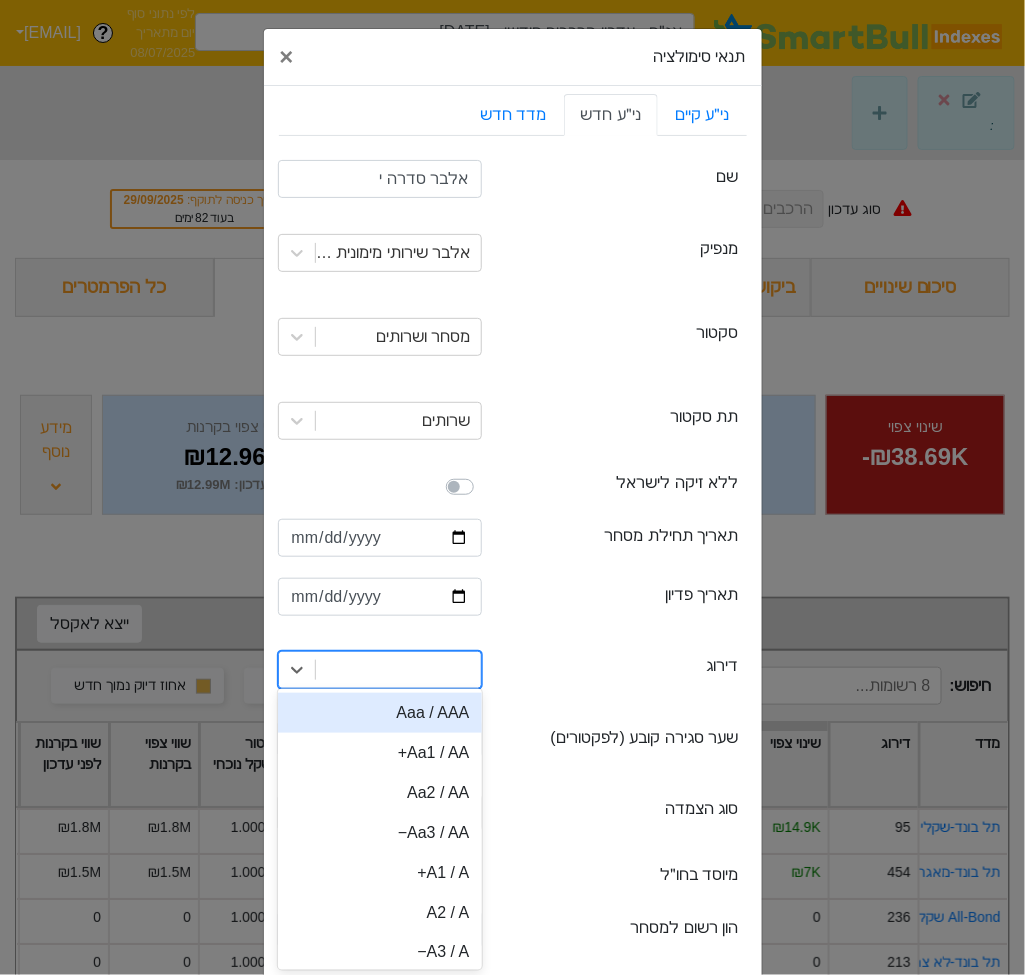 scroll, scrollTop: 20, scrollLeft: 0, axis: vertical 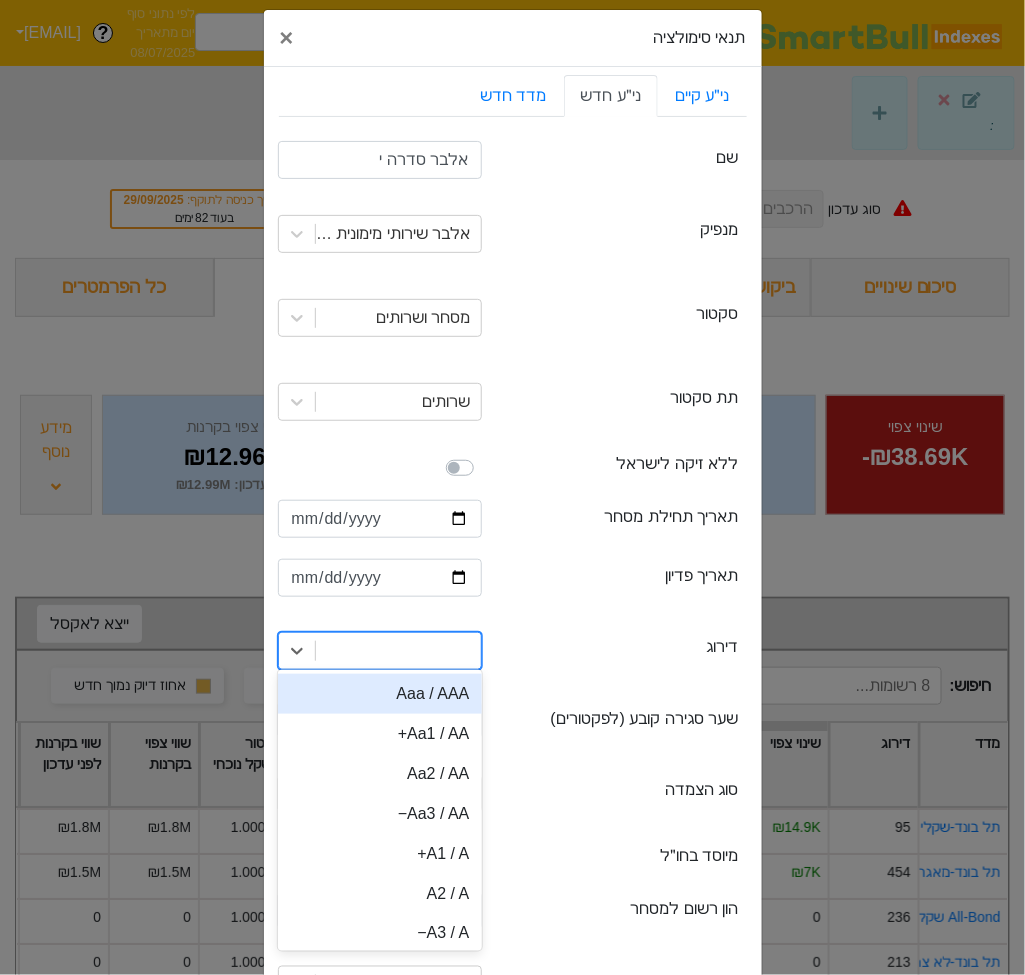 click on "option Aaa / AAA focused, 1 of 21. 21 results available. Use Up and Down to choose options, press Enter to select the currently focused option, press Escape to exit the menu, press Tab to select the option and exit the menu. Aaa / AAA Aa1 / AA+ Aa2 / AA Aa3 / AA− A1 / A+ A2 / A A3 / A− Baa1 / BBB+ Baa2 / BBB Baa3 / BBB− Ba1 / BB+ Ba2 / BB Ba3 / BB− B1 / B+ B2 / B B3 / B− Caa1 / CCC+ Caa / Caa2 / CCC Caa3 / CCC- Ca / CC C / C" at bounding box center (380, 234) 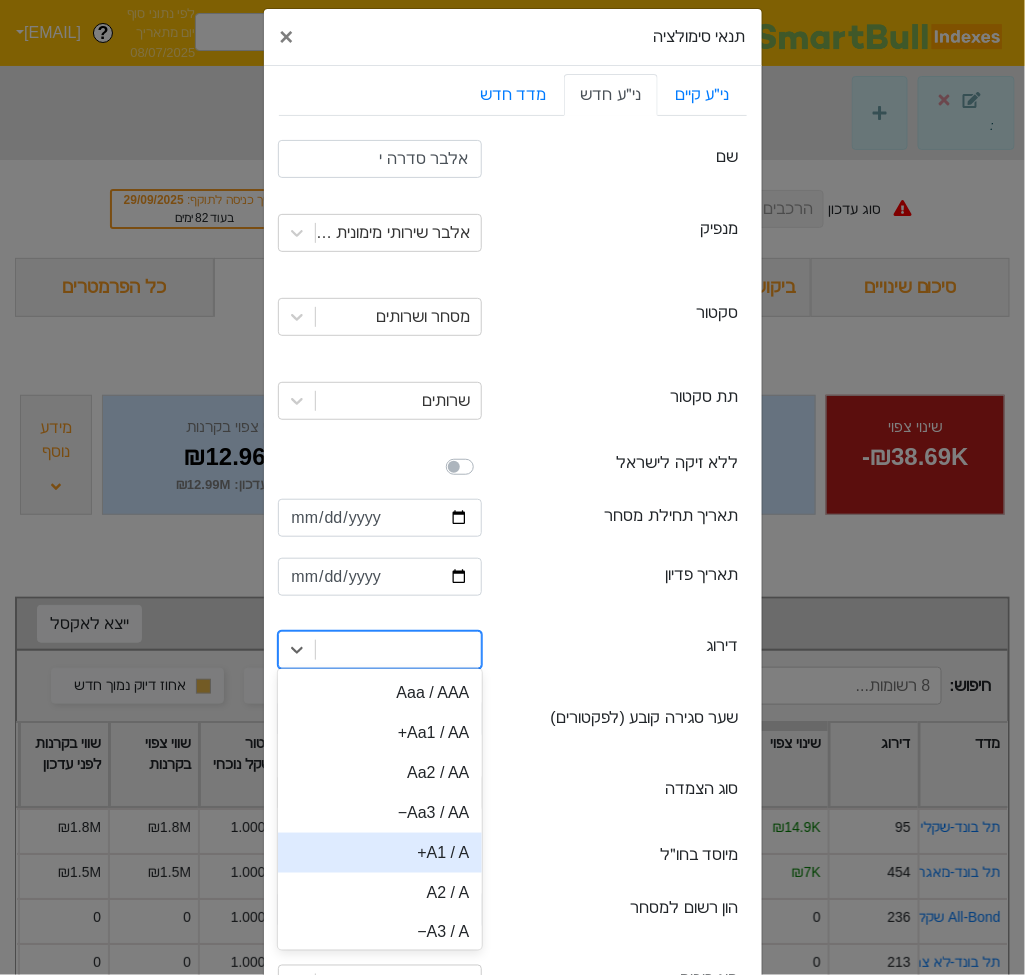 click on "A1 / A+" at bounding box center [380, 853] 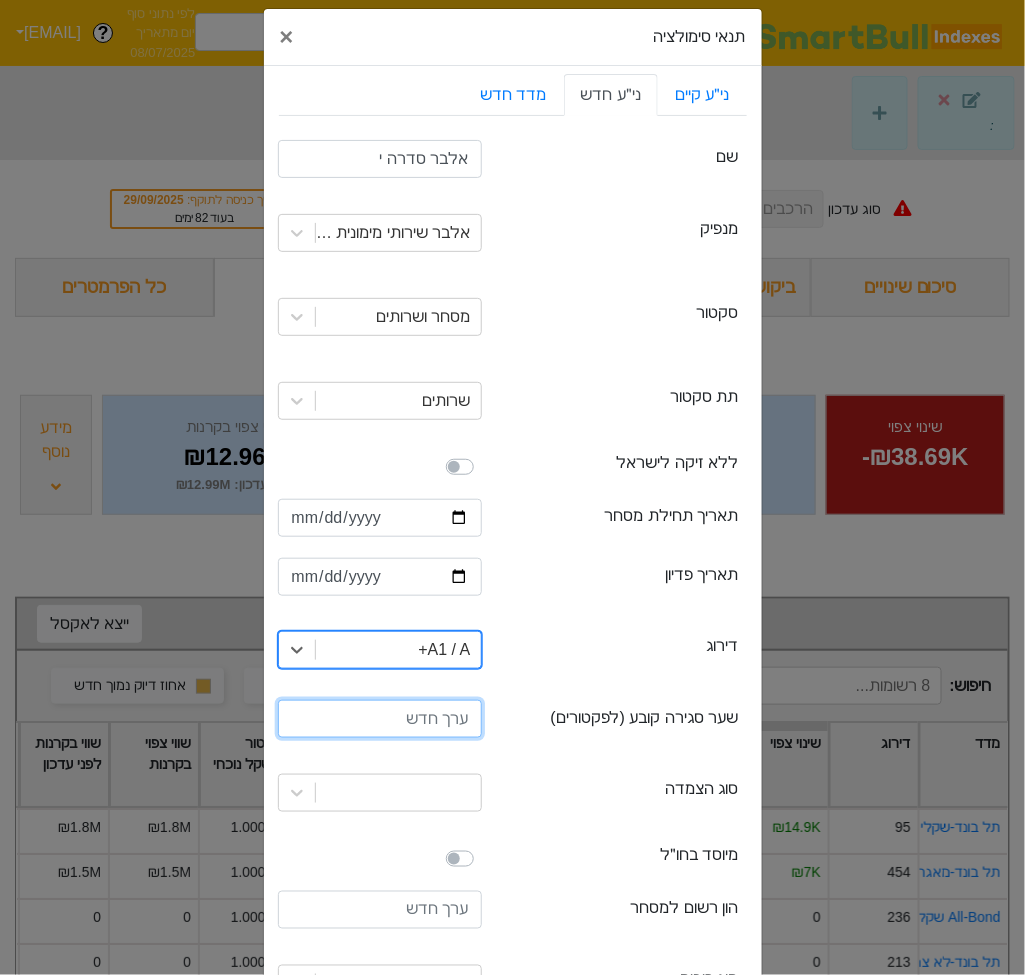 click at bounding box center (380, 719) 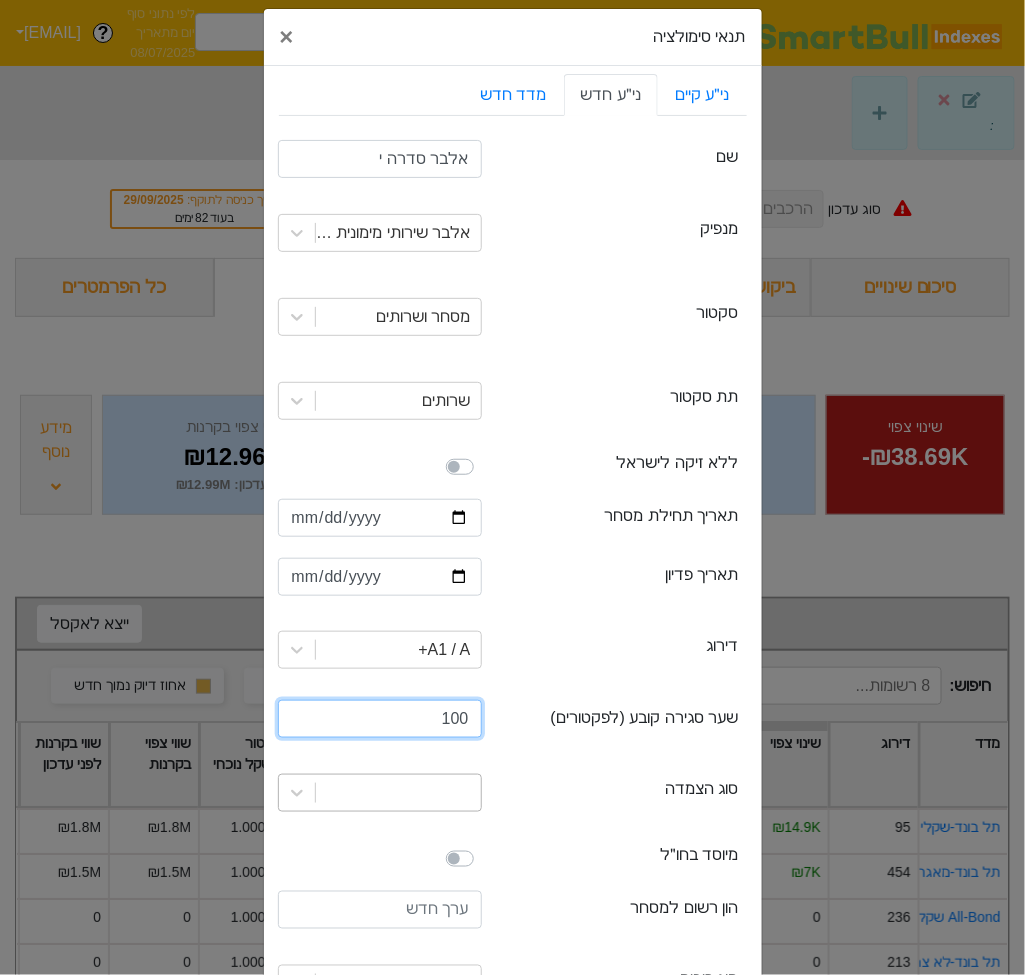 type on "100" 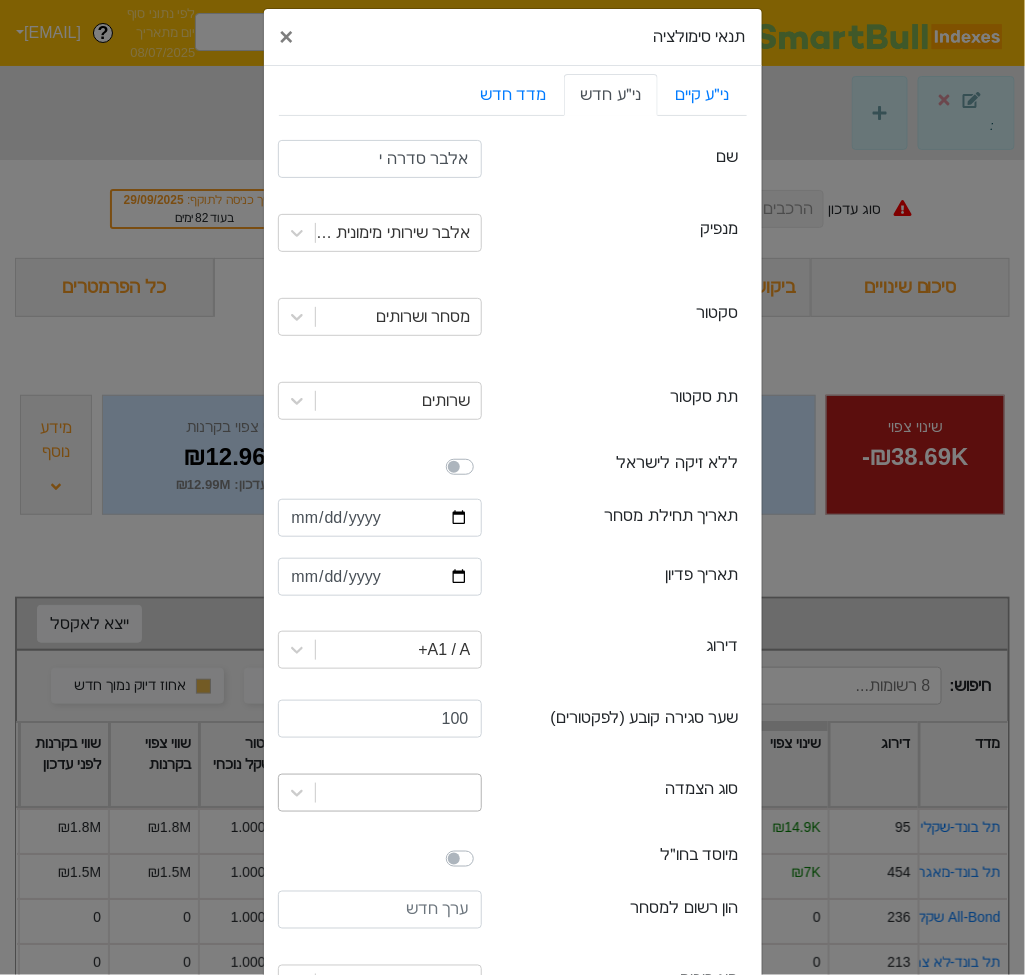 click at bounding box center (398, 233) 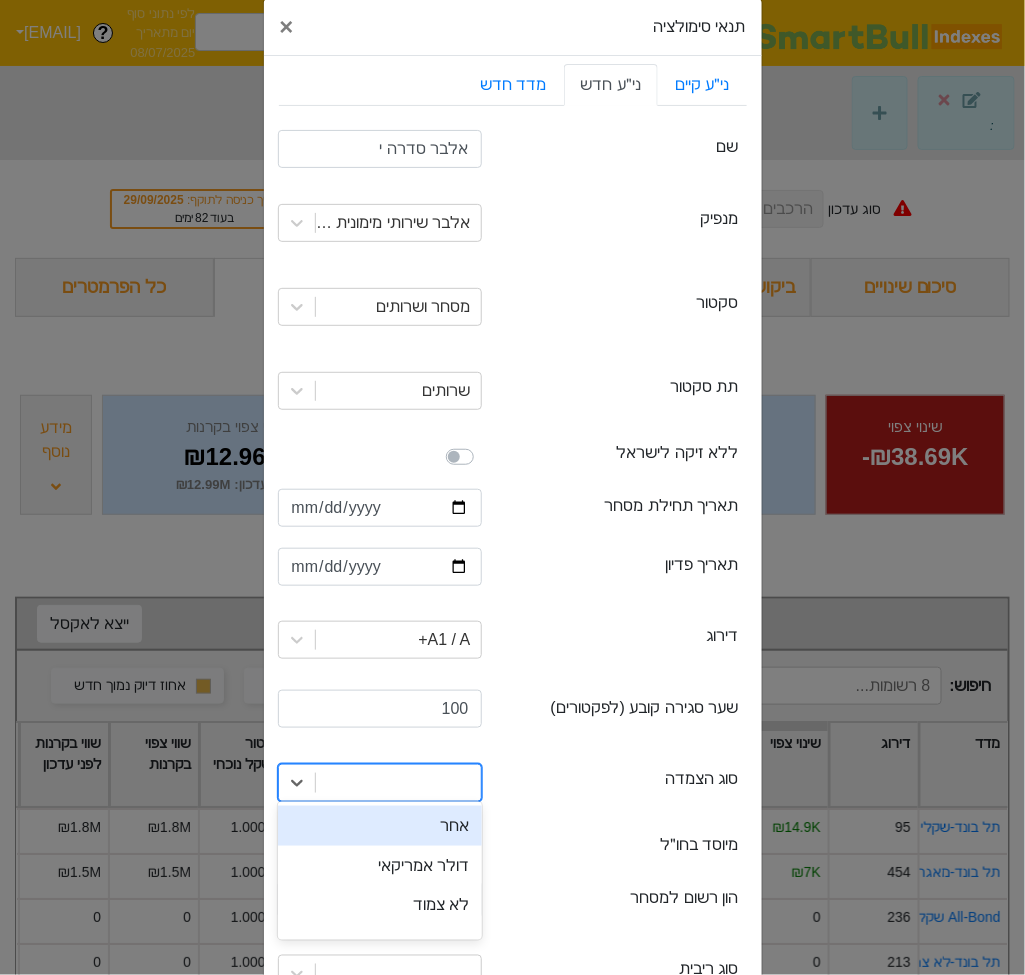 scroll, scrollTop: 30, scrollLeft: 0, axis: vertical 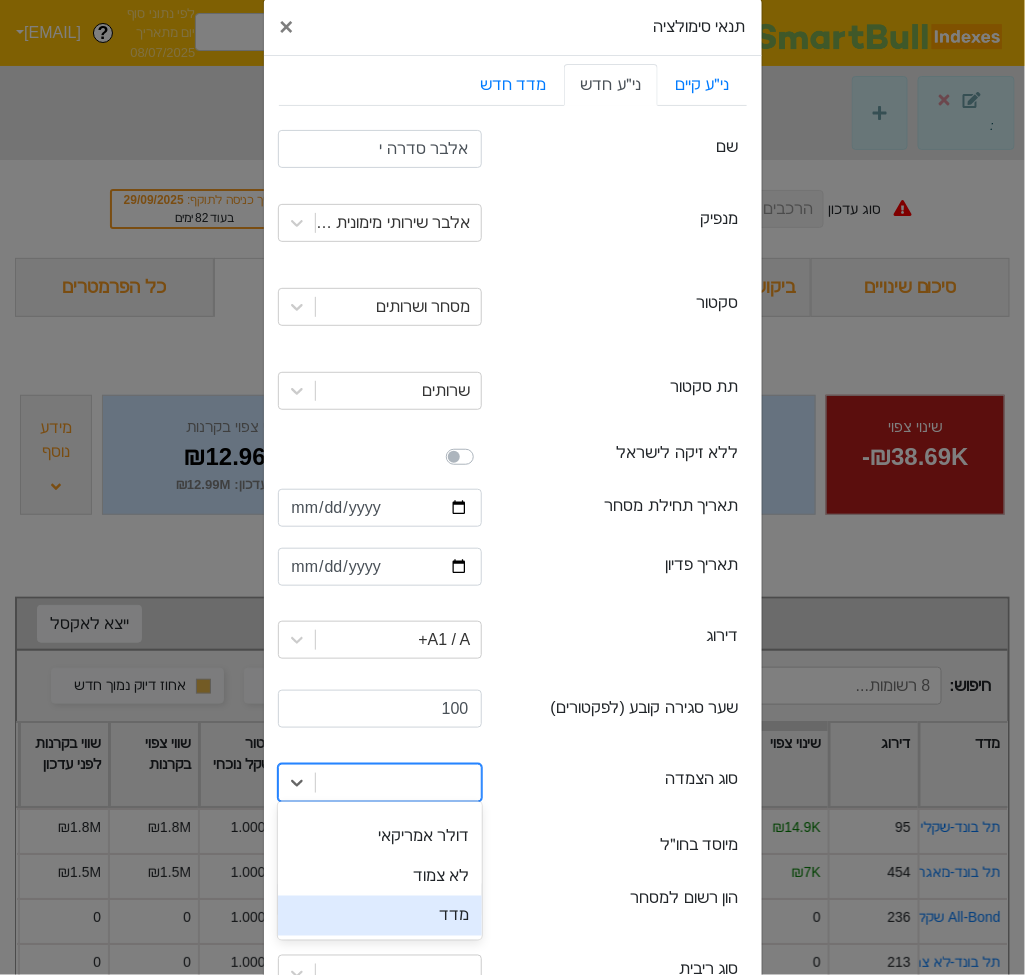 click on "מדד" at bounding box center (380, 916) 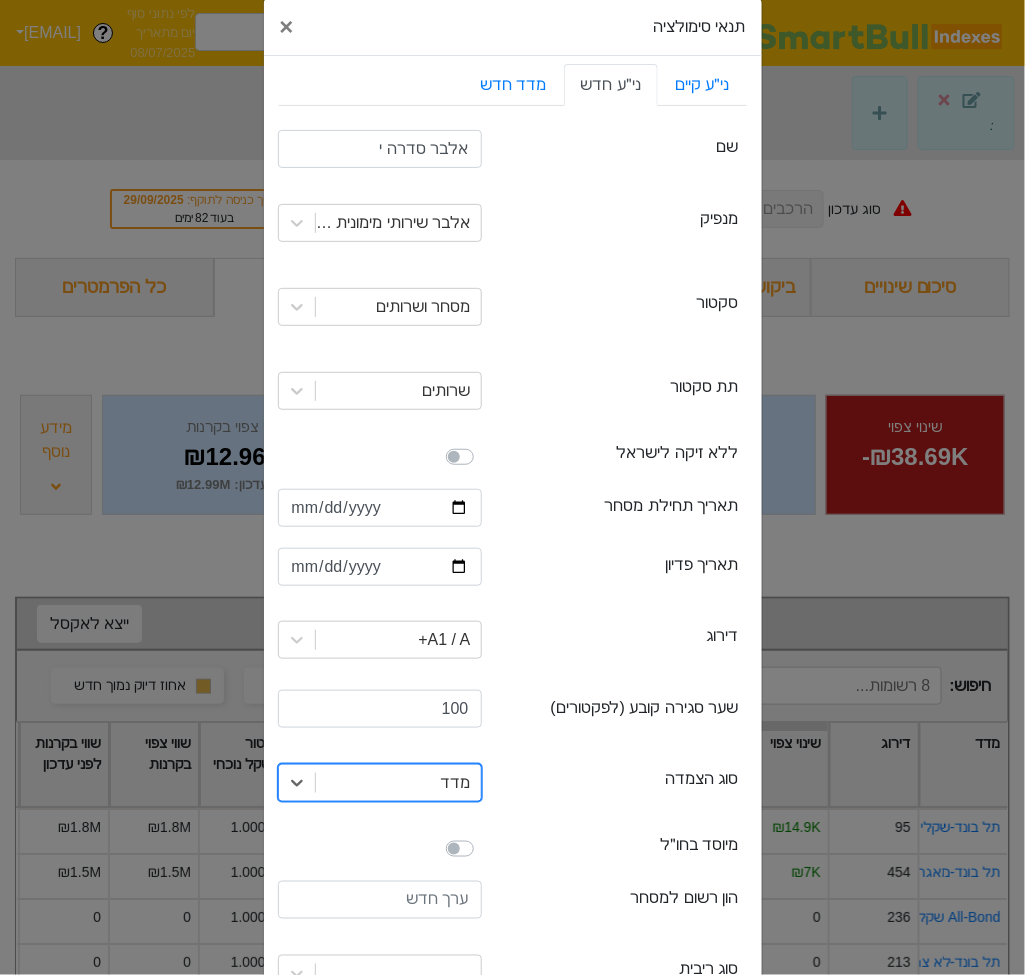 scroll, scrollTop: 153, scrollLeft: 0, axis: vertical 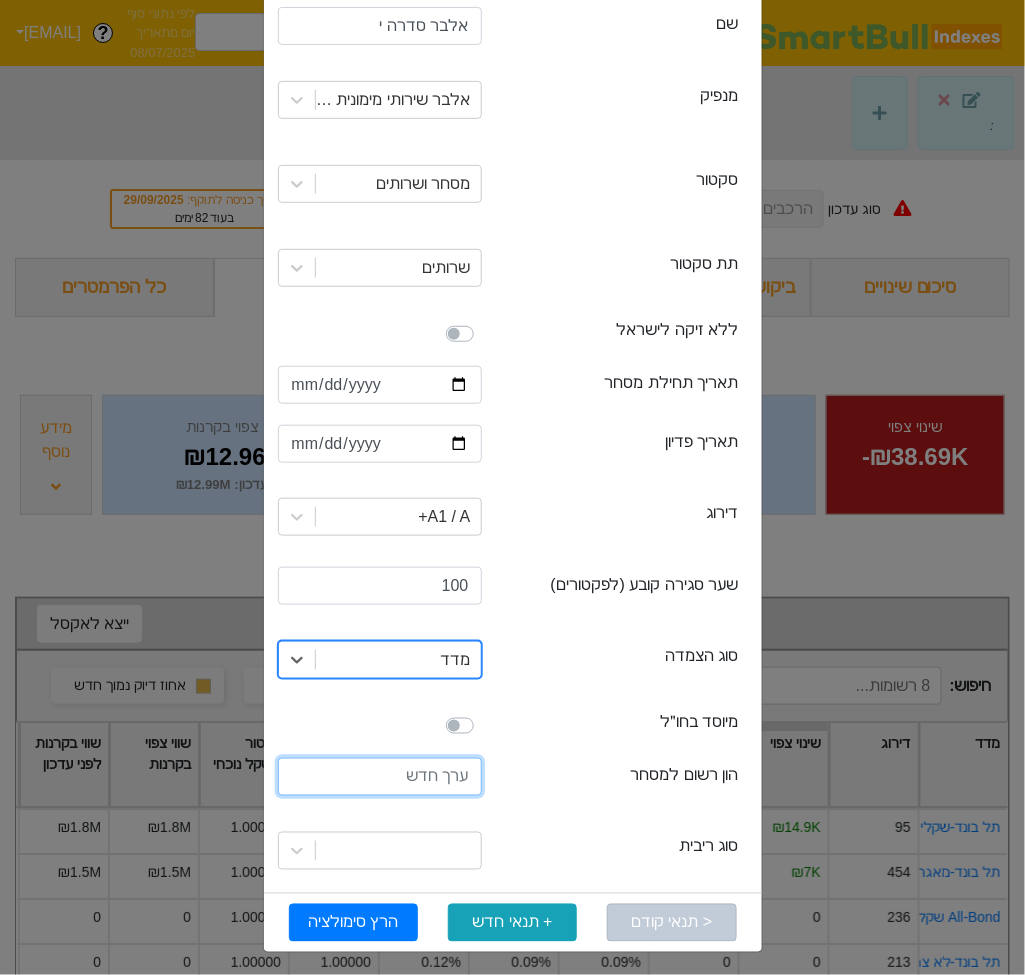 click at bounding box center (380, 777) 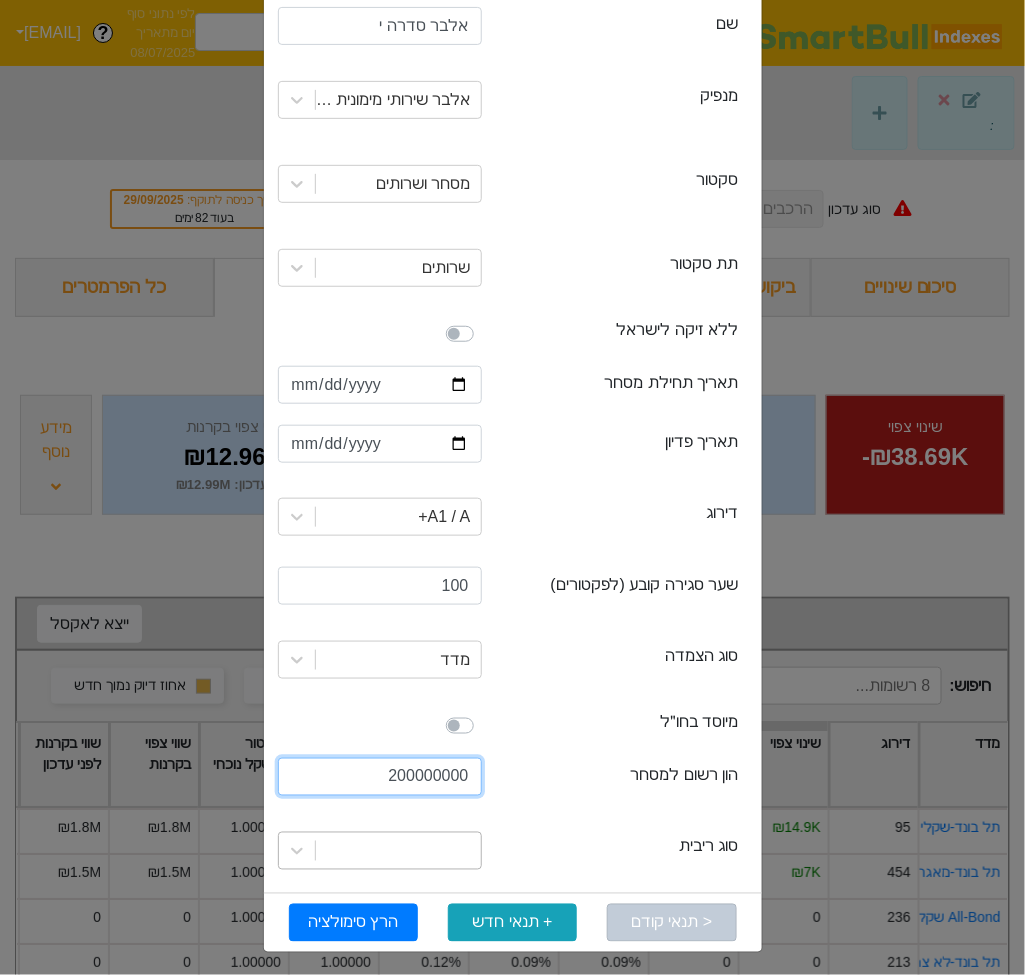 type on "200000000" 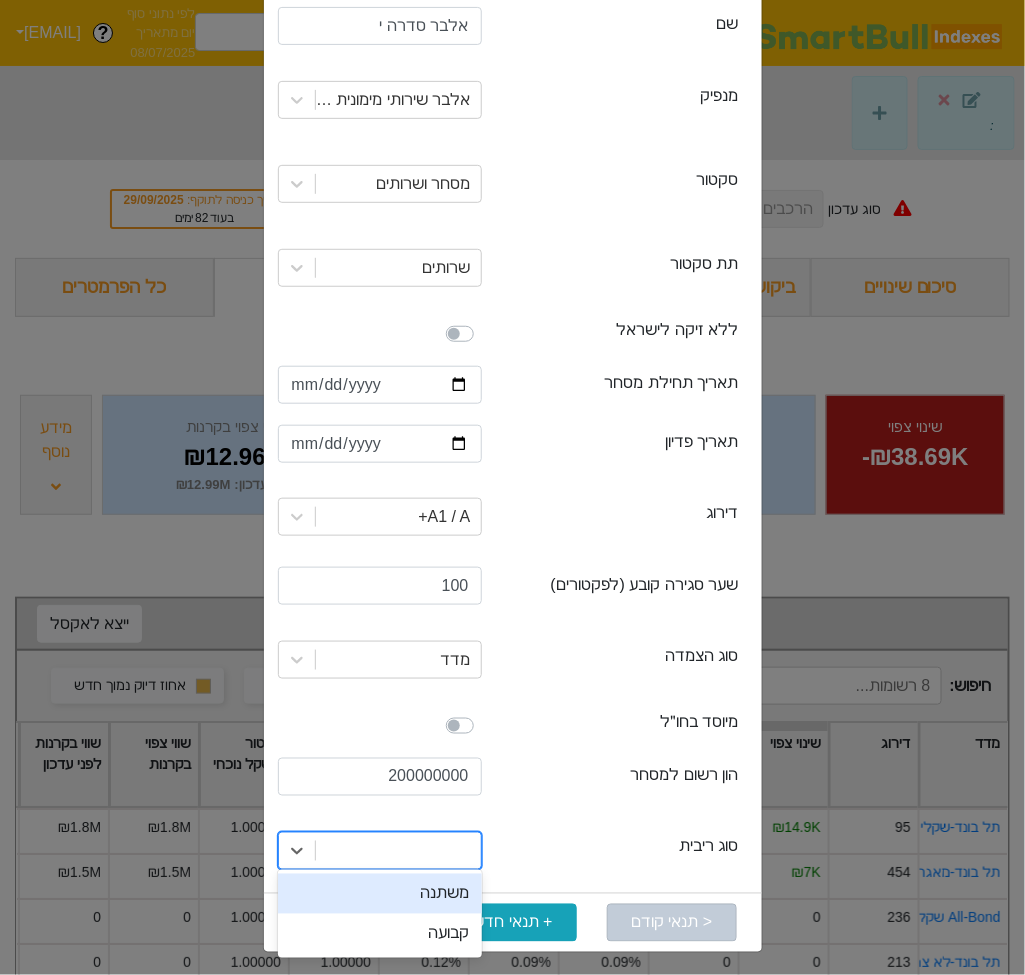 click at bounding box center (398, 851) 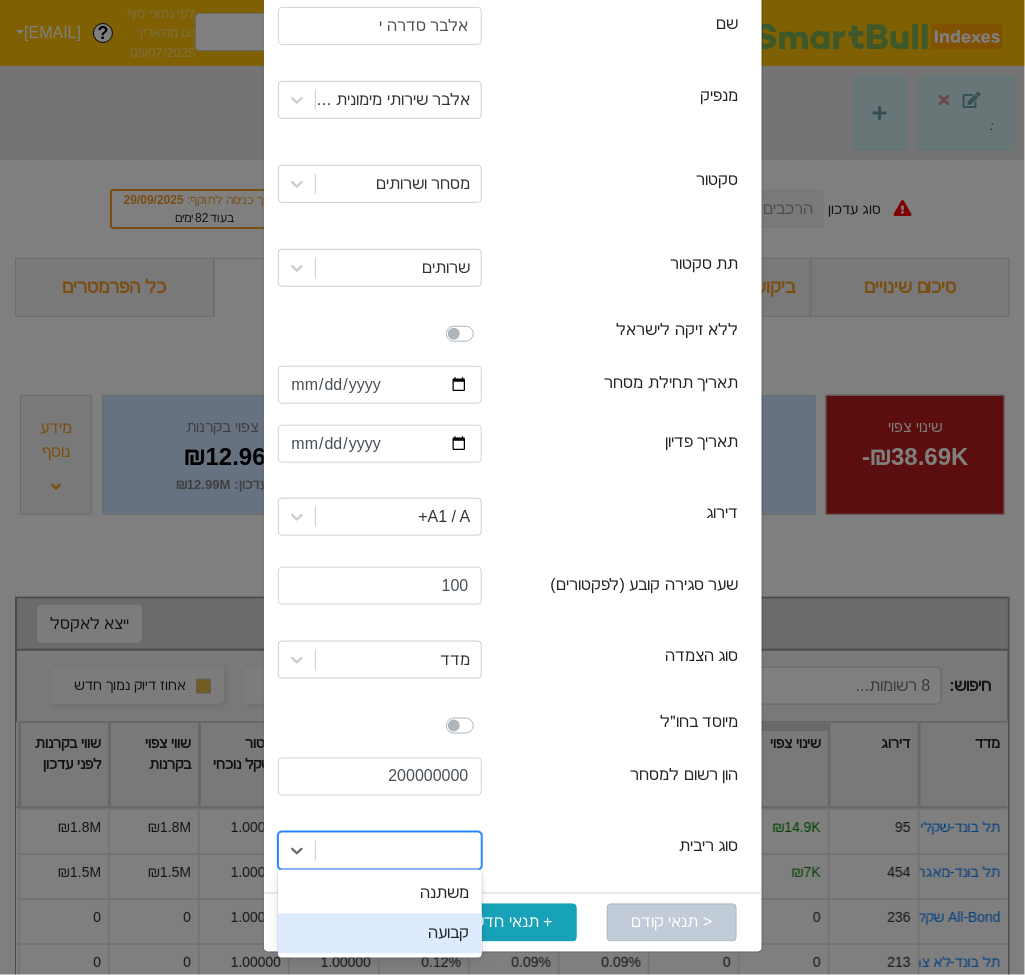 click on "קבועה" at bounding box center [380, 934] 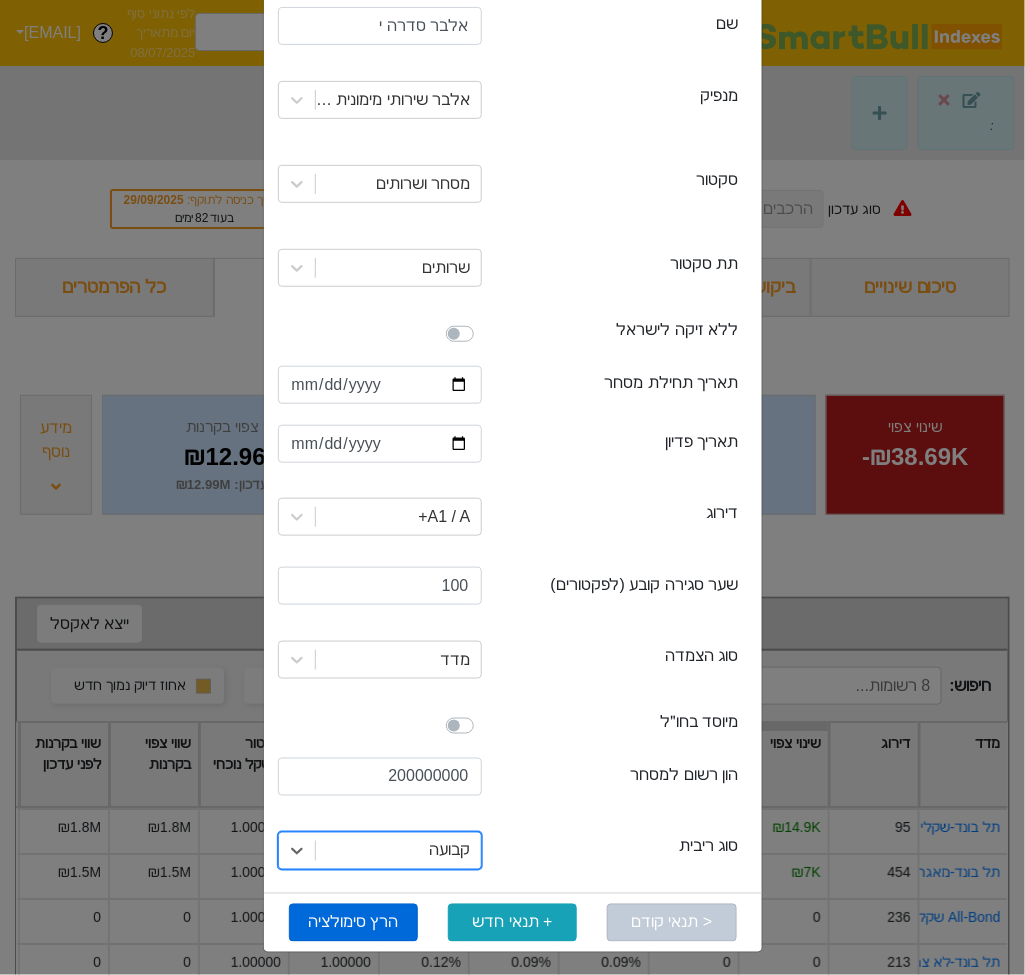 click on "הרץ סימולציה" at bounding box center (353, 923) 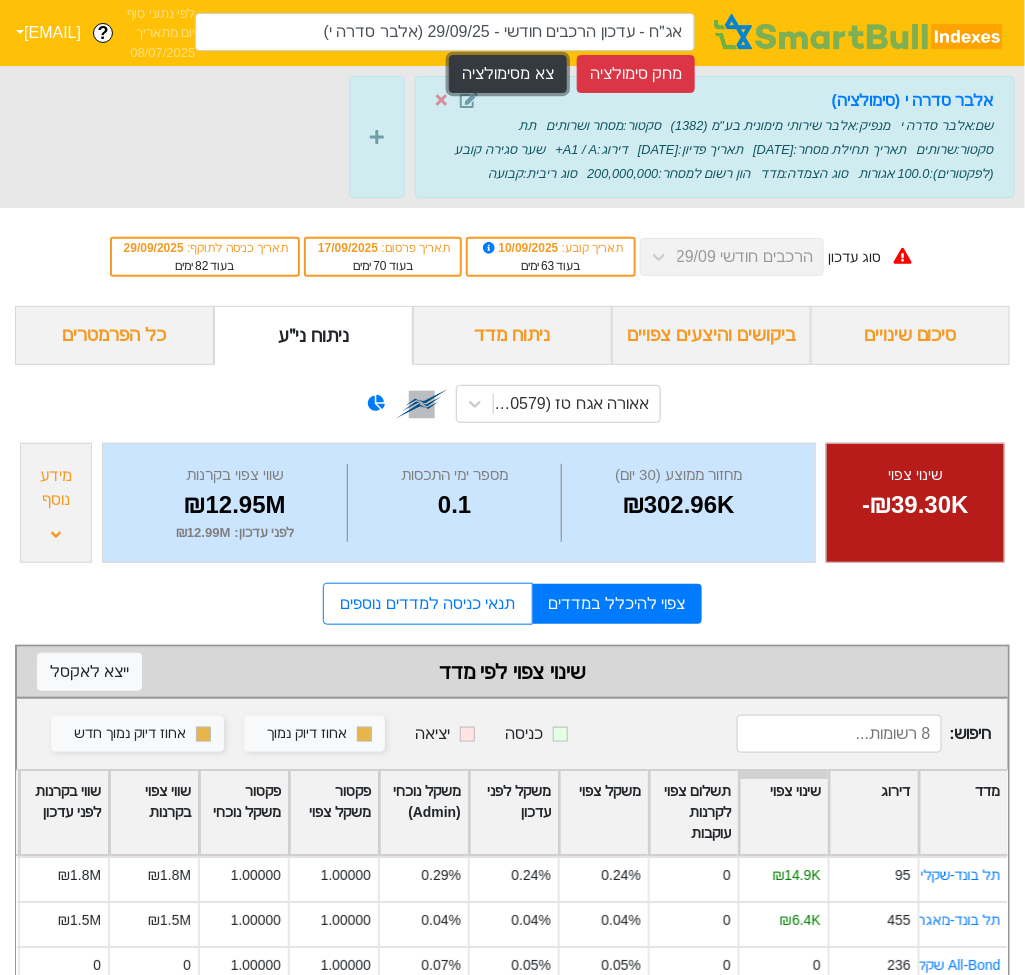 click on "צא מסימולציה" at bounding box center (507, 74) 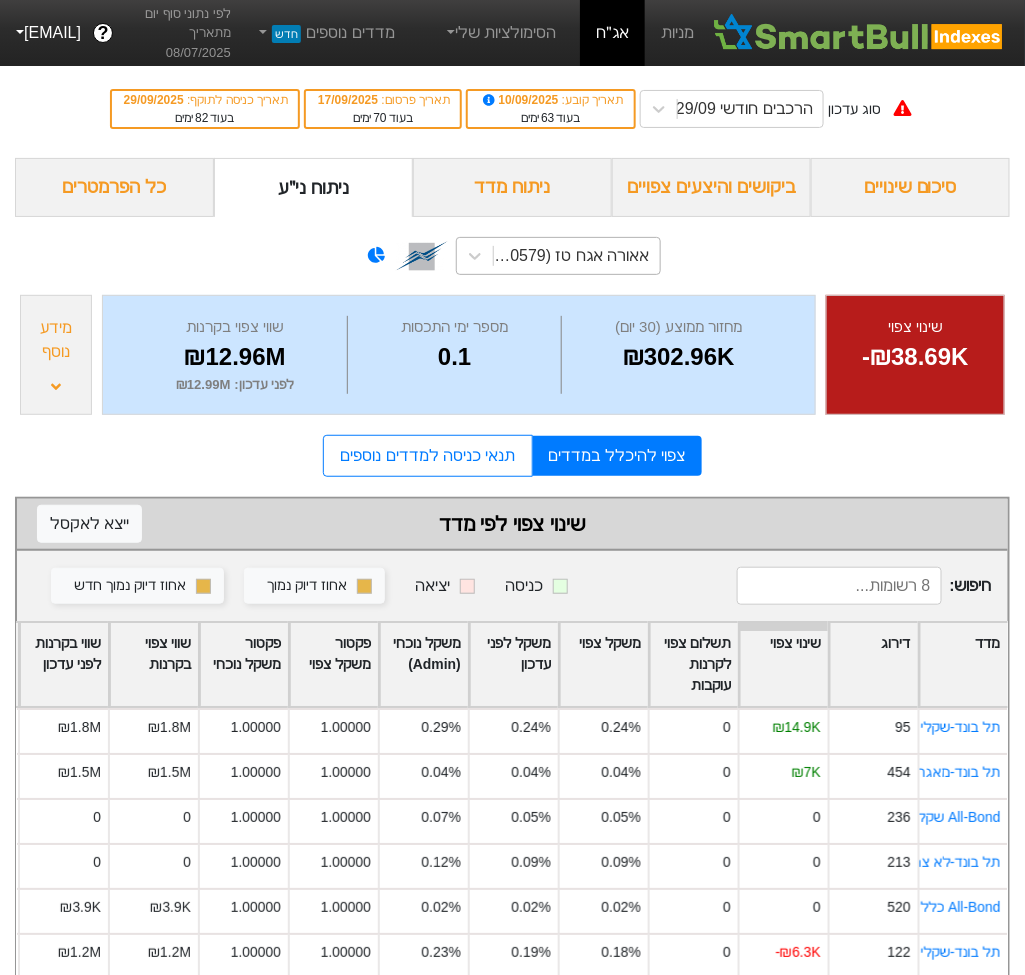 click on "אאורה    אגח טז (3730579)" at bounding box center [571, 256] 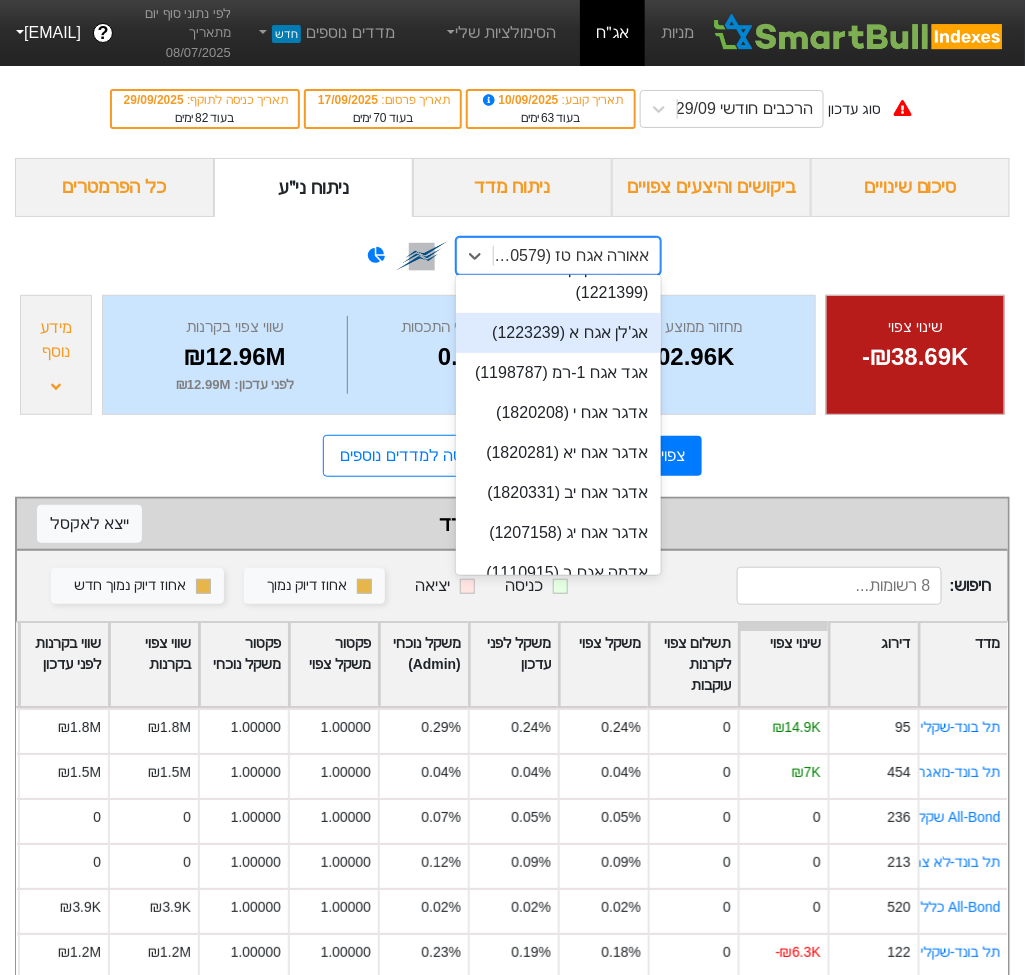 scroll, scrollTop: 543, scrollLeft: 0, axis: vertical 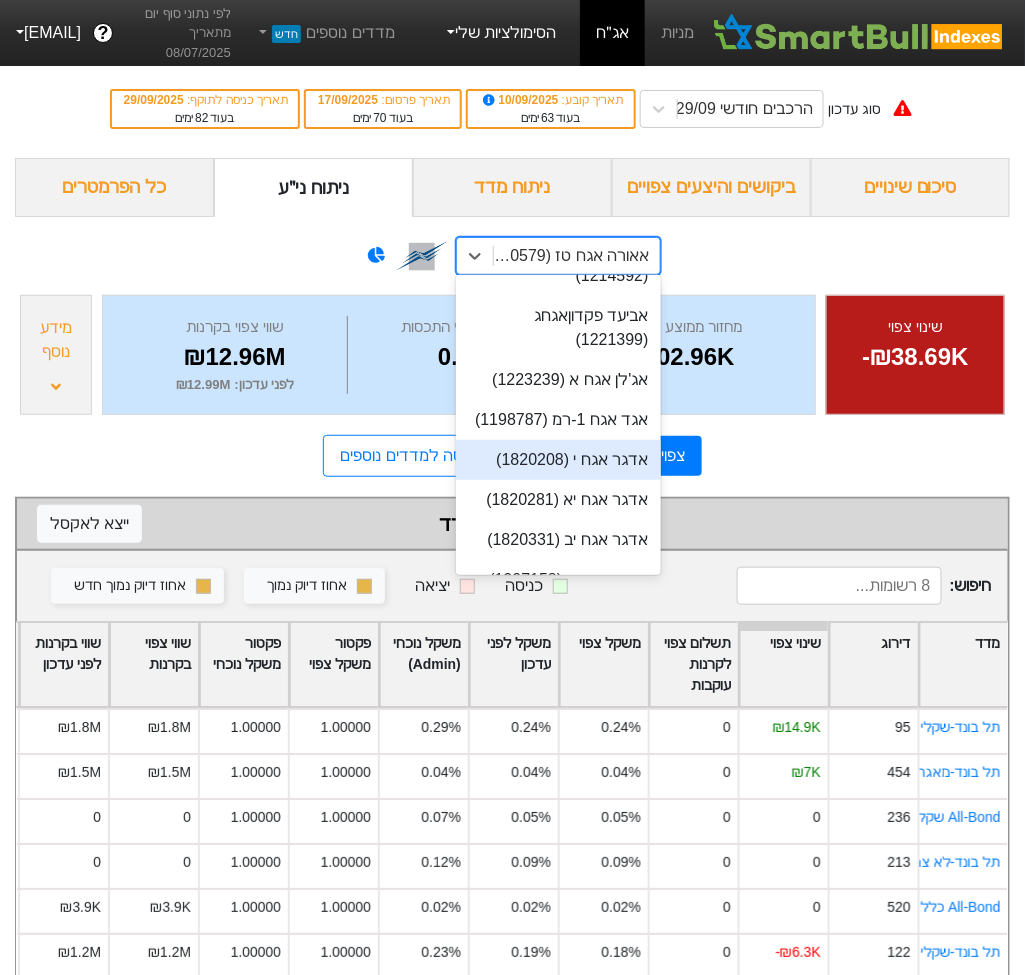 click on "הסימולציות שלי" at bounding box center (500, 33) 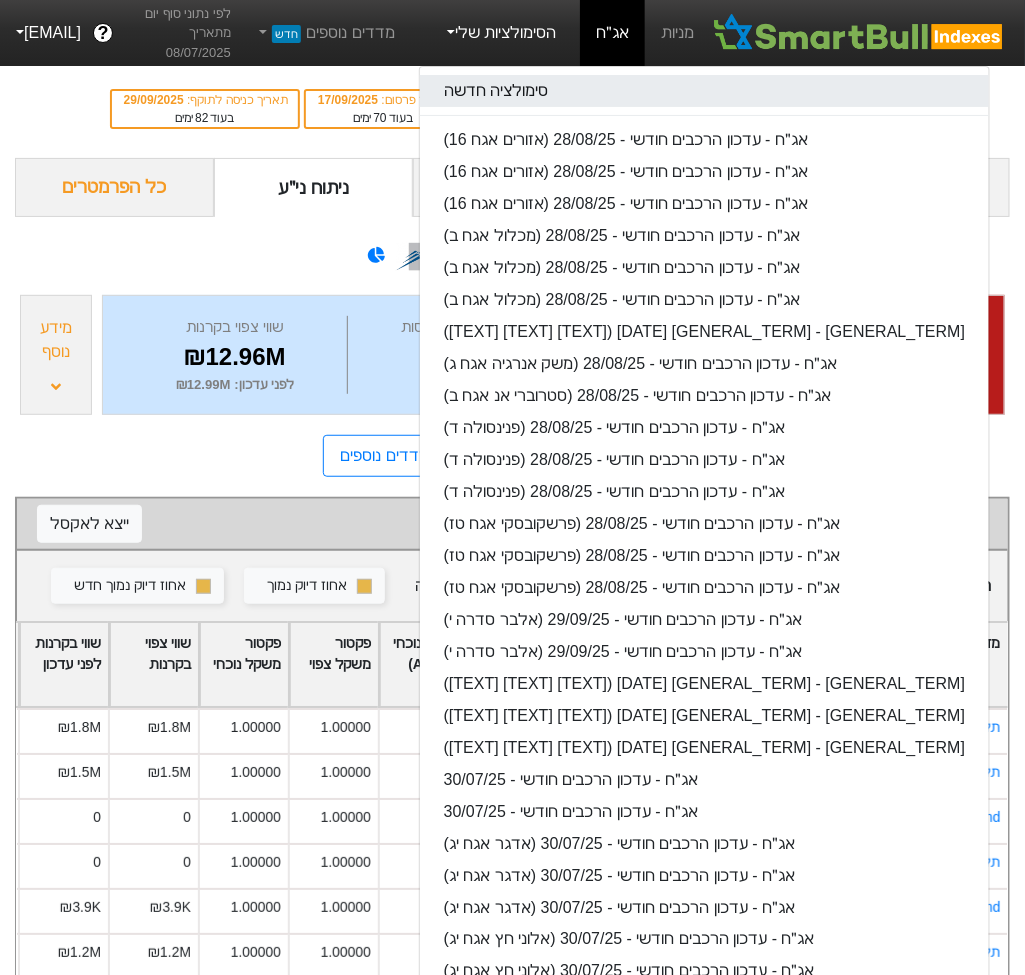 click on "סימולציה חדשה" at bounding box center [705, 91] 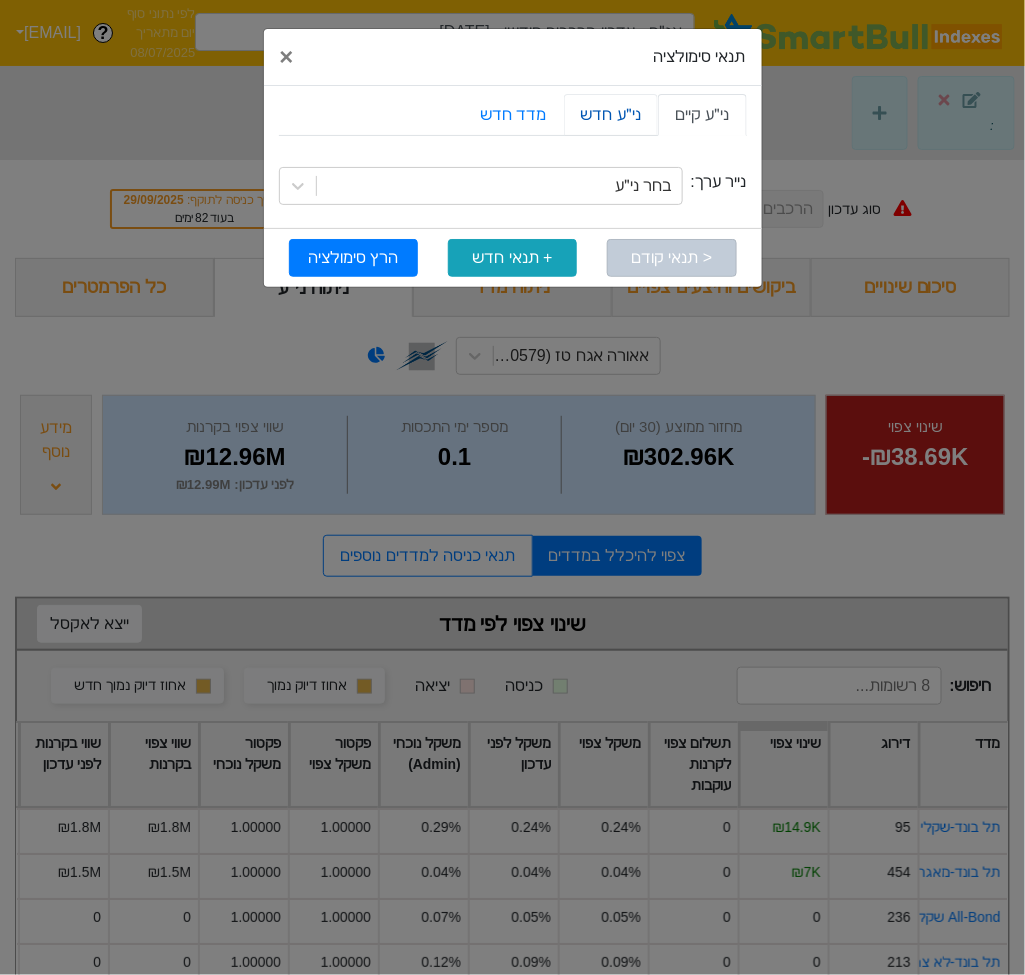 click on "ני״ע חדש" at bounding box center [611, 115] 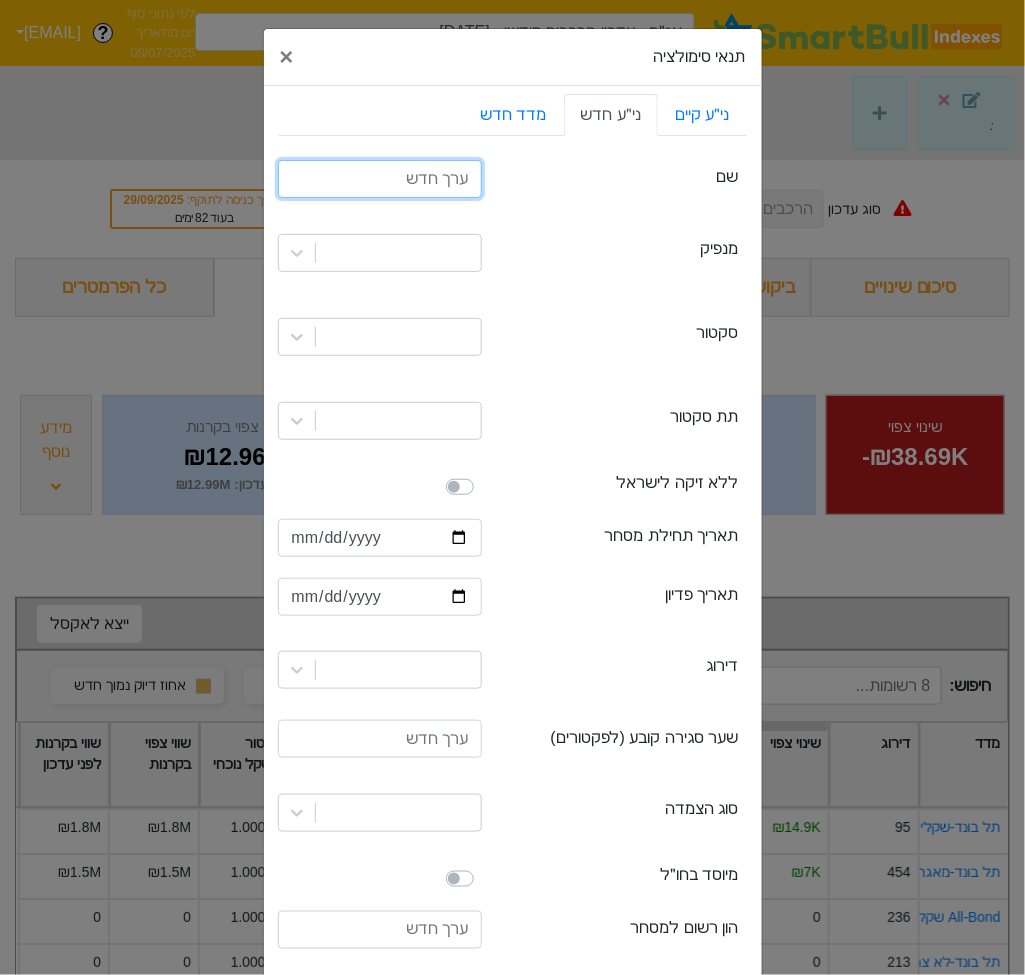 click at bounding box center [380, 179] 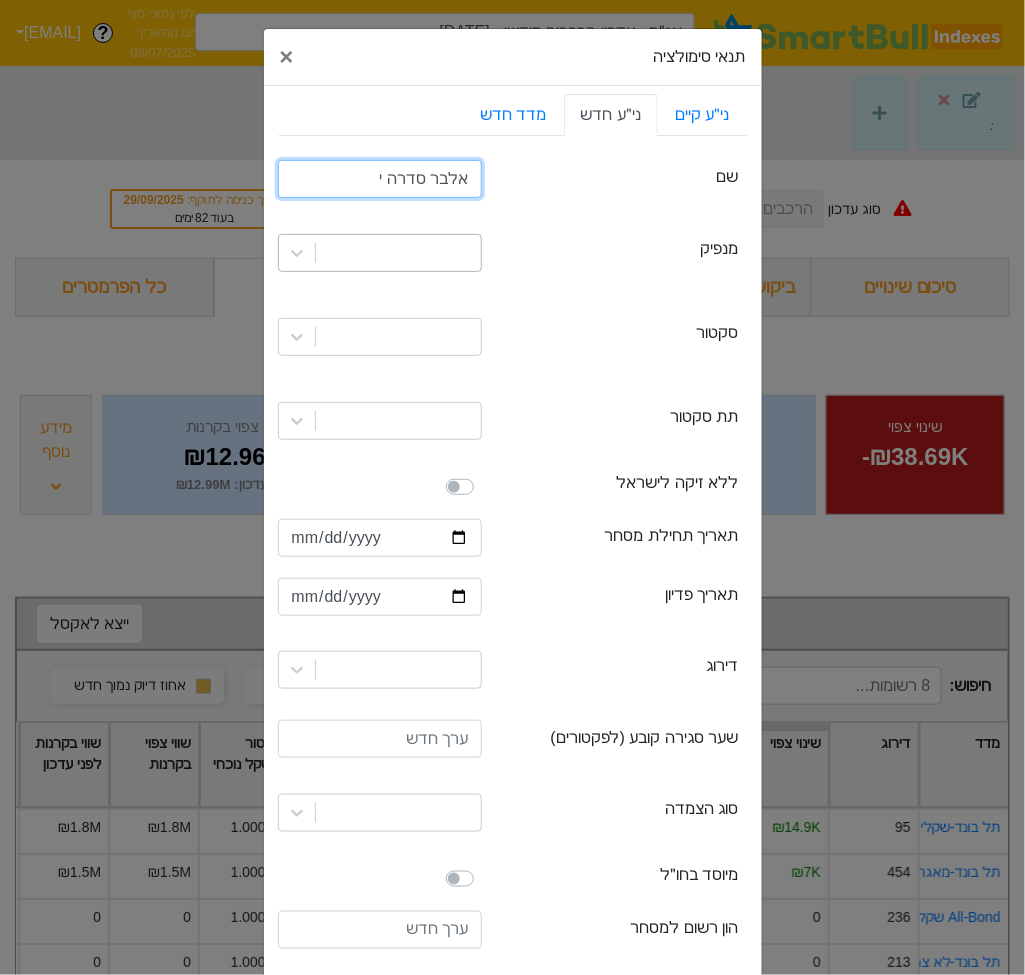 type on "אלבר סדרה י" 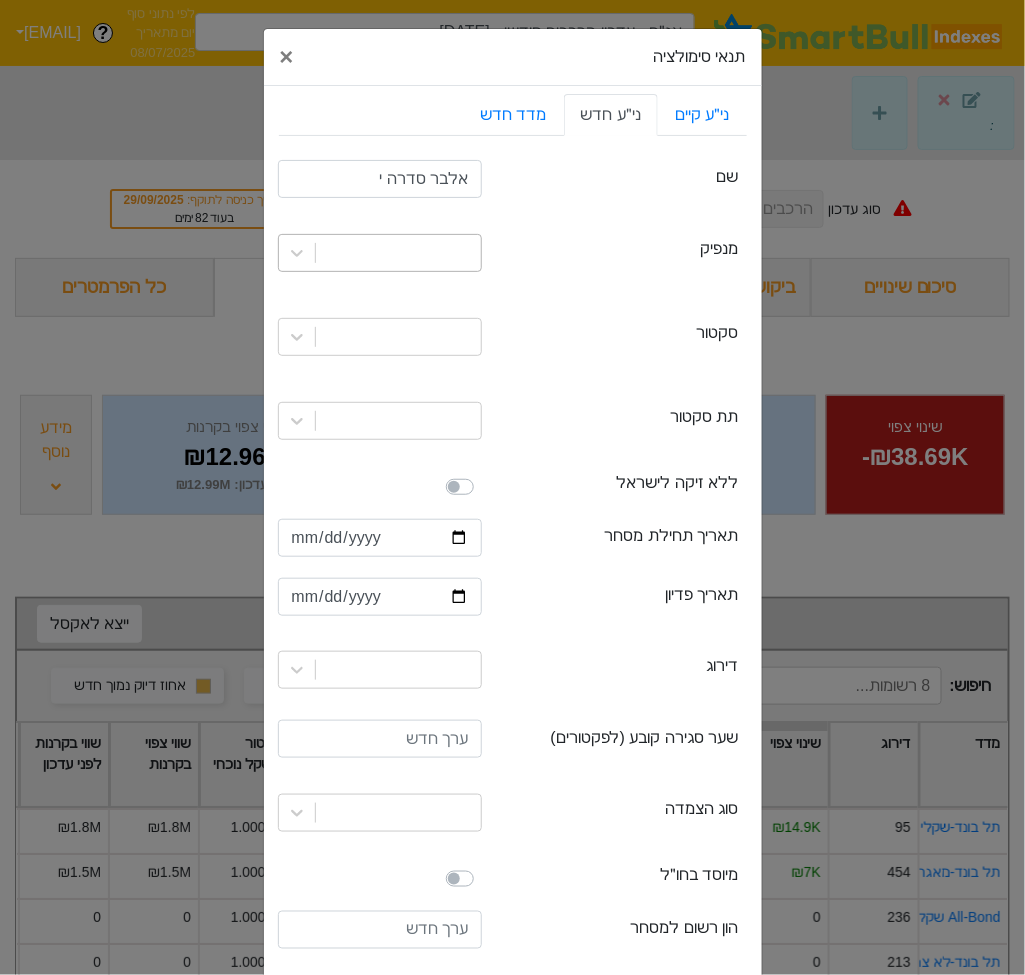 click at bounding box center [398, 253] 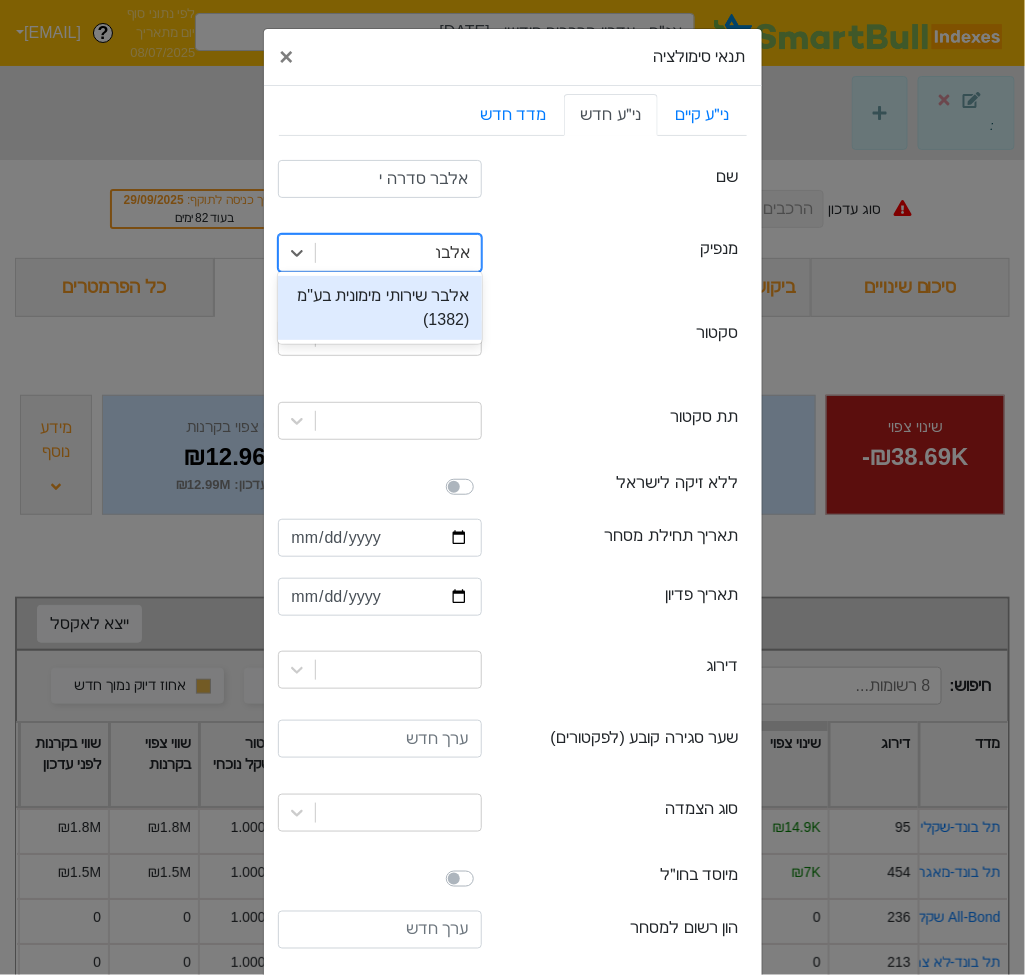 click on "אלבר שירותי מימונית בע"מ (1382)" at bounding box center (380, 308) 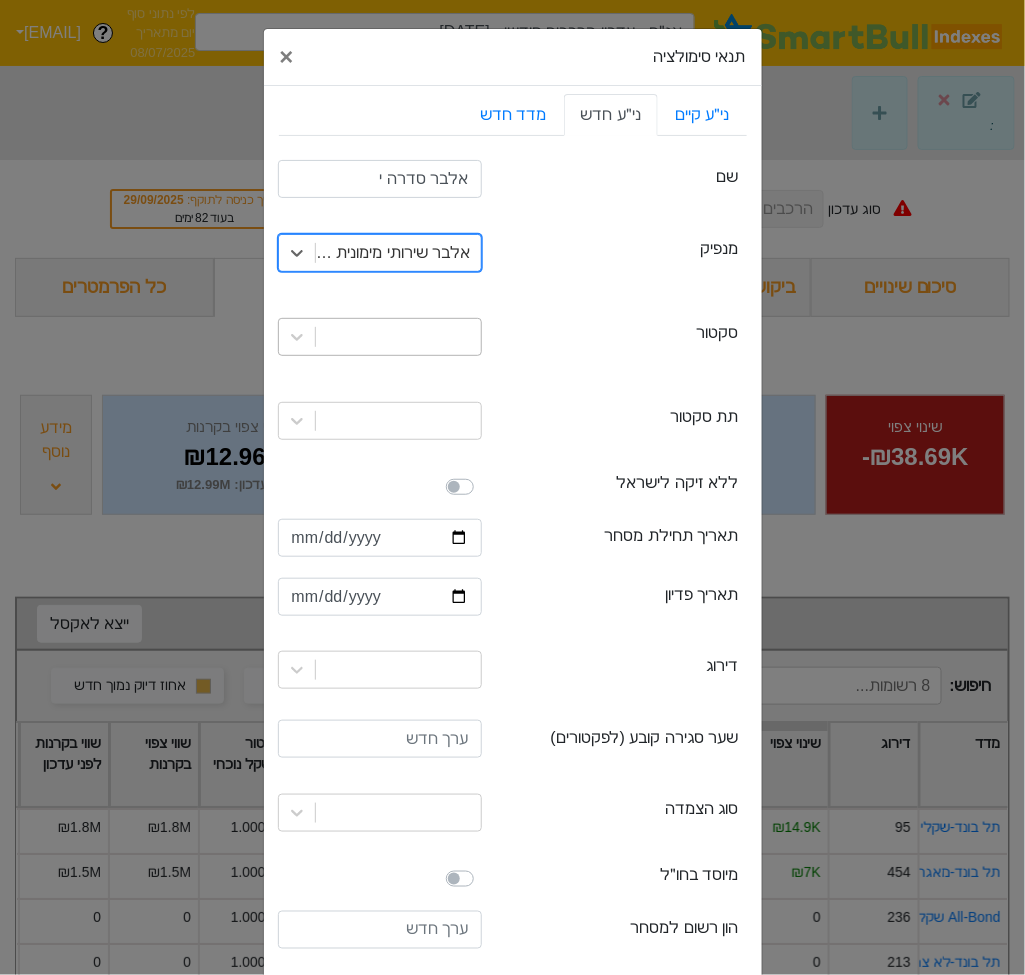 click at bounding box center (398, 337) 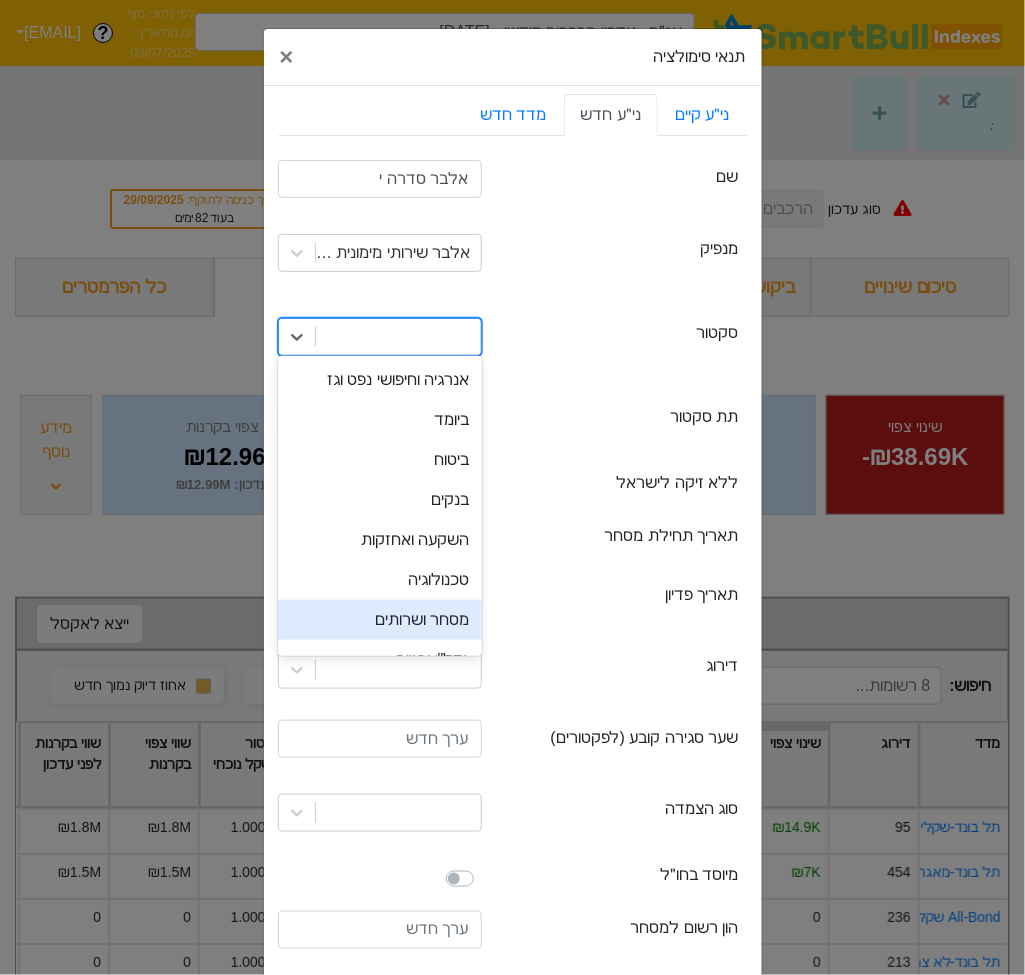 click on "מסחר ושרותים" at bounding box center (380, 620) 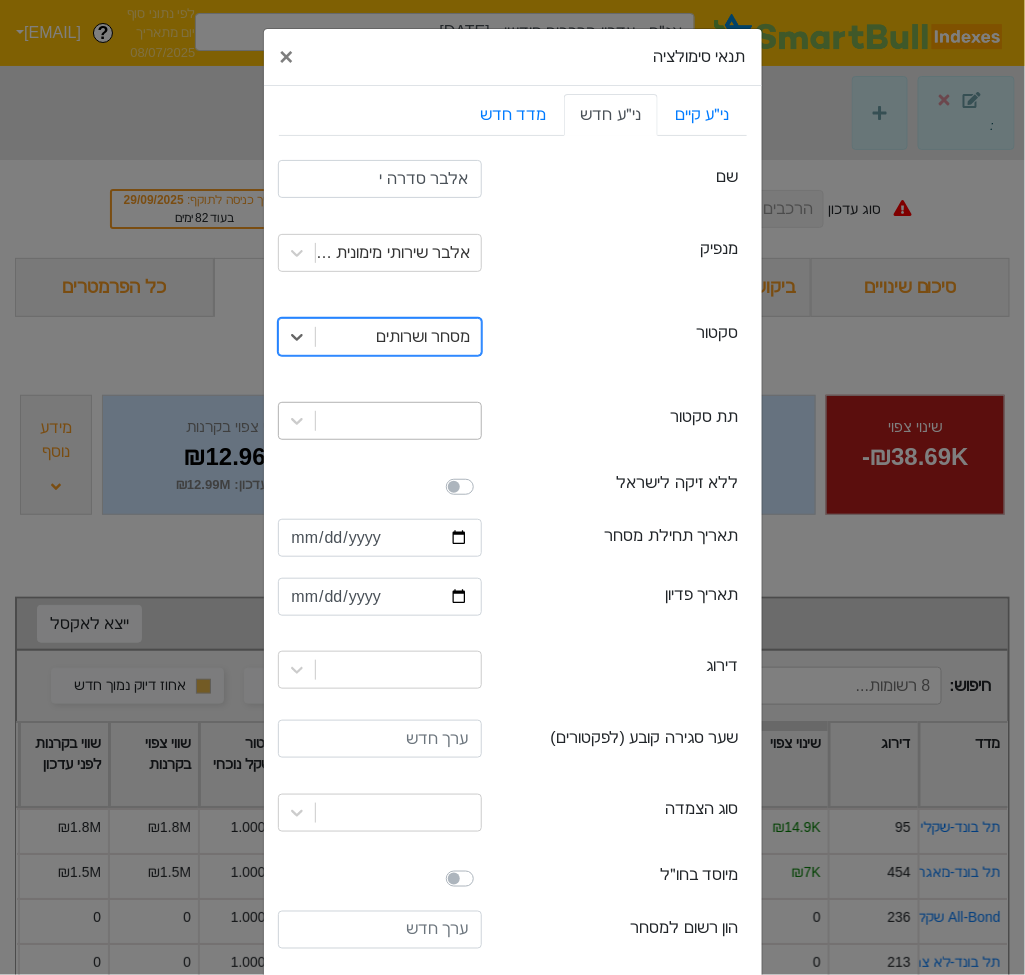click at bounding box center [398, 253] 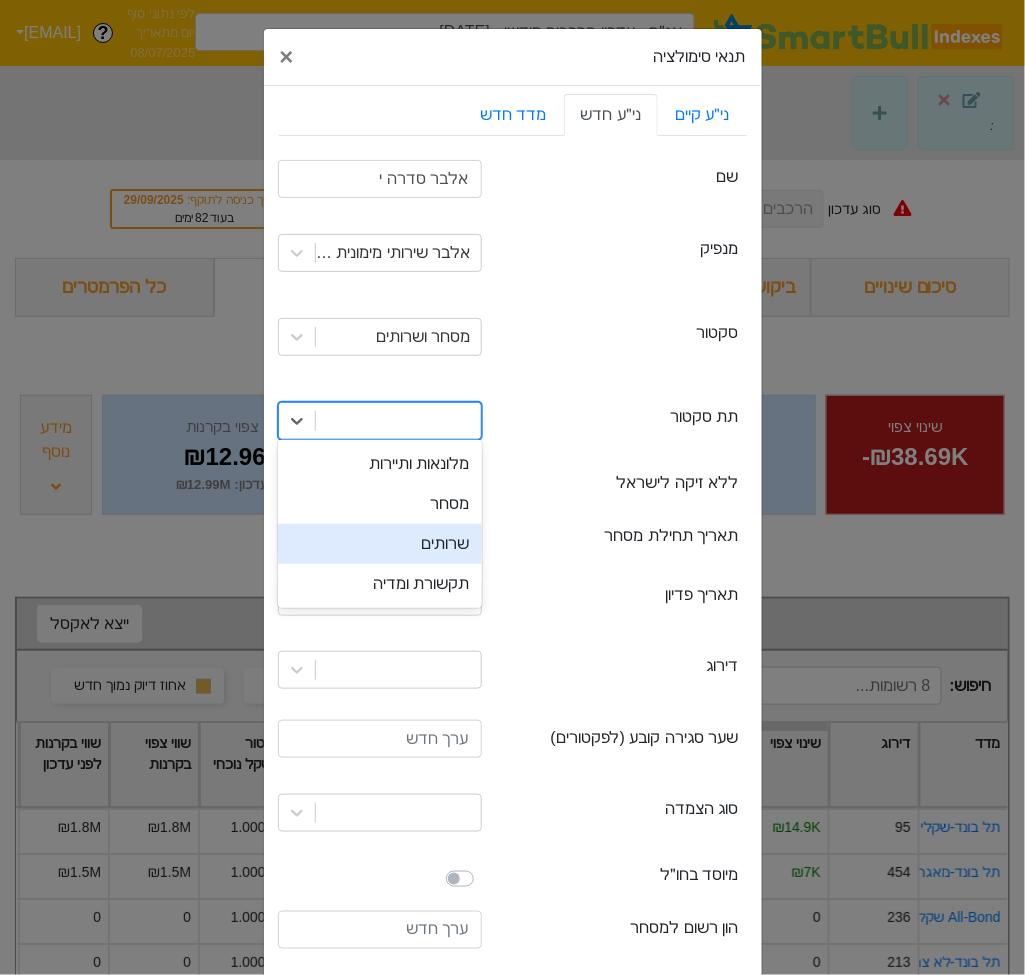 click on "שרותים" at bounding box center [380, 544] 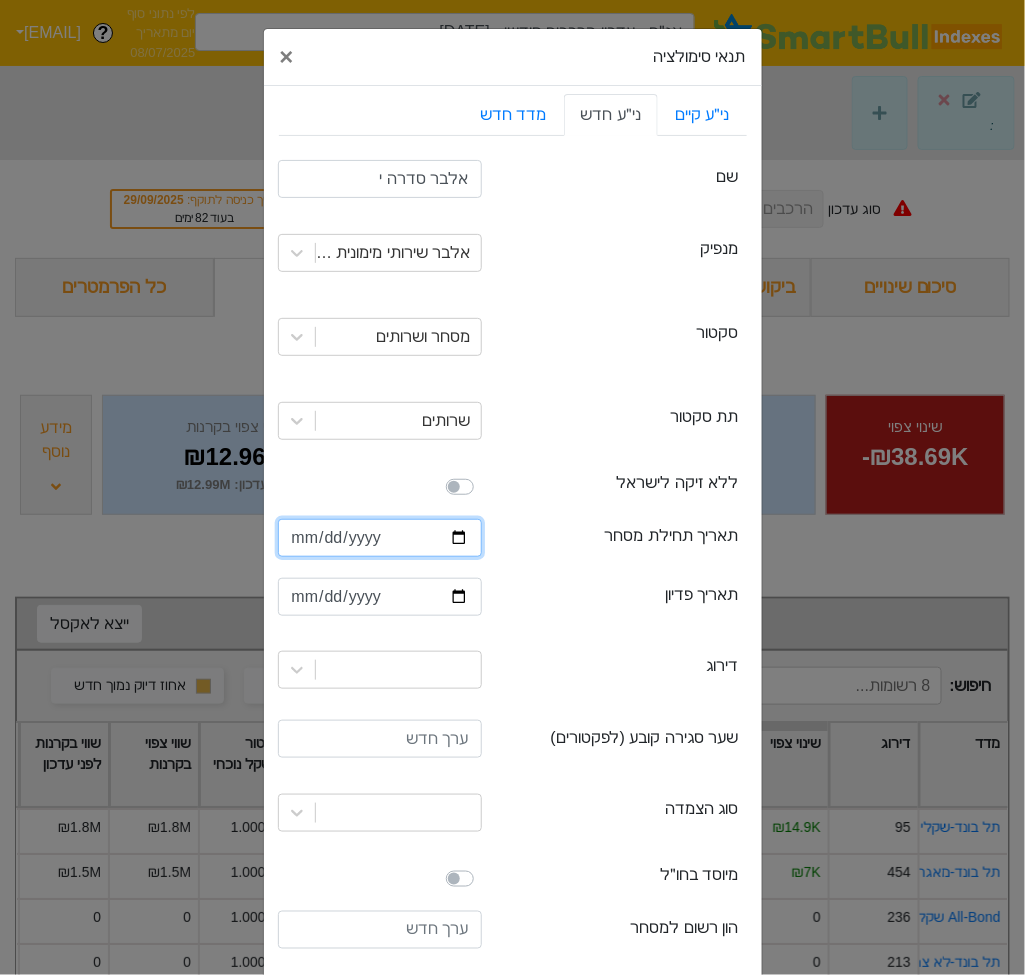 click at bounding box center (380, 538) 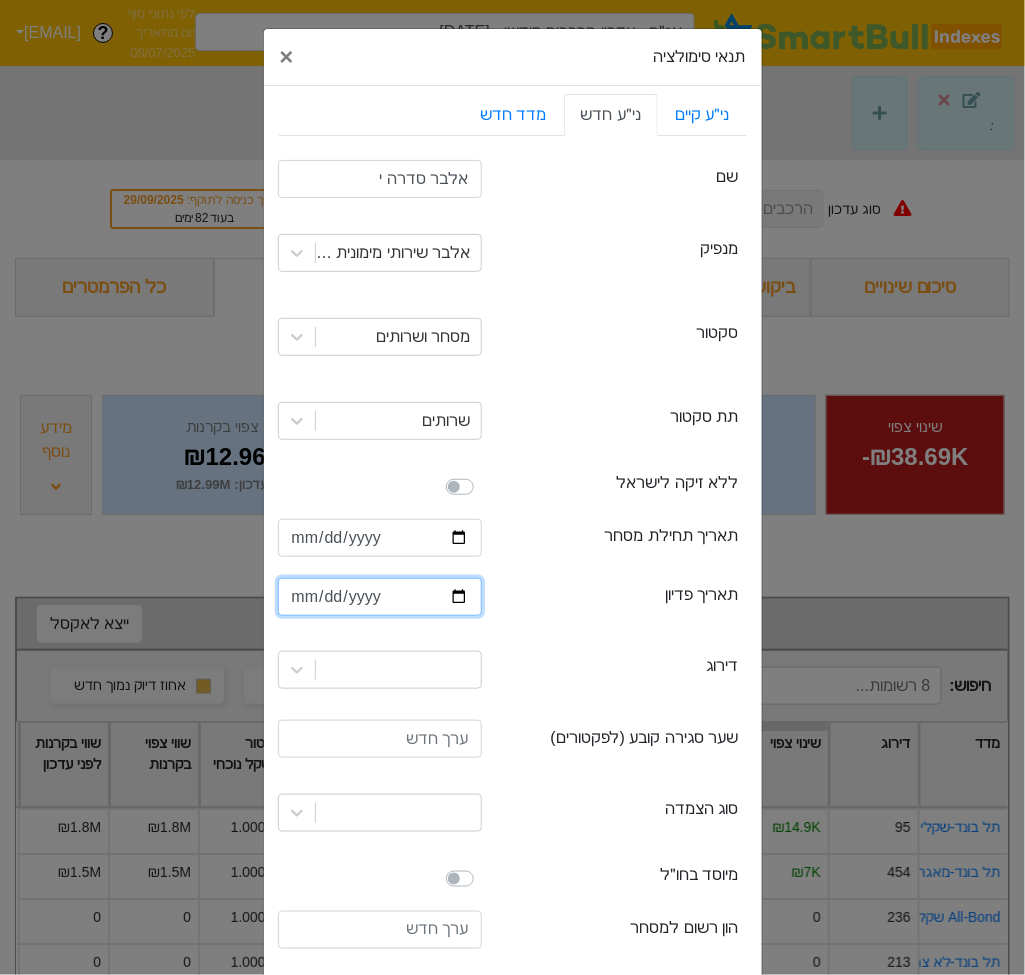 click at bounding box center (380, 597) 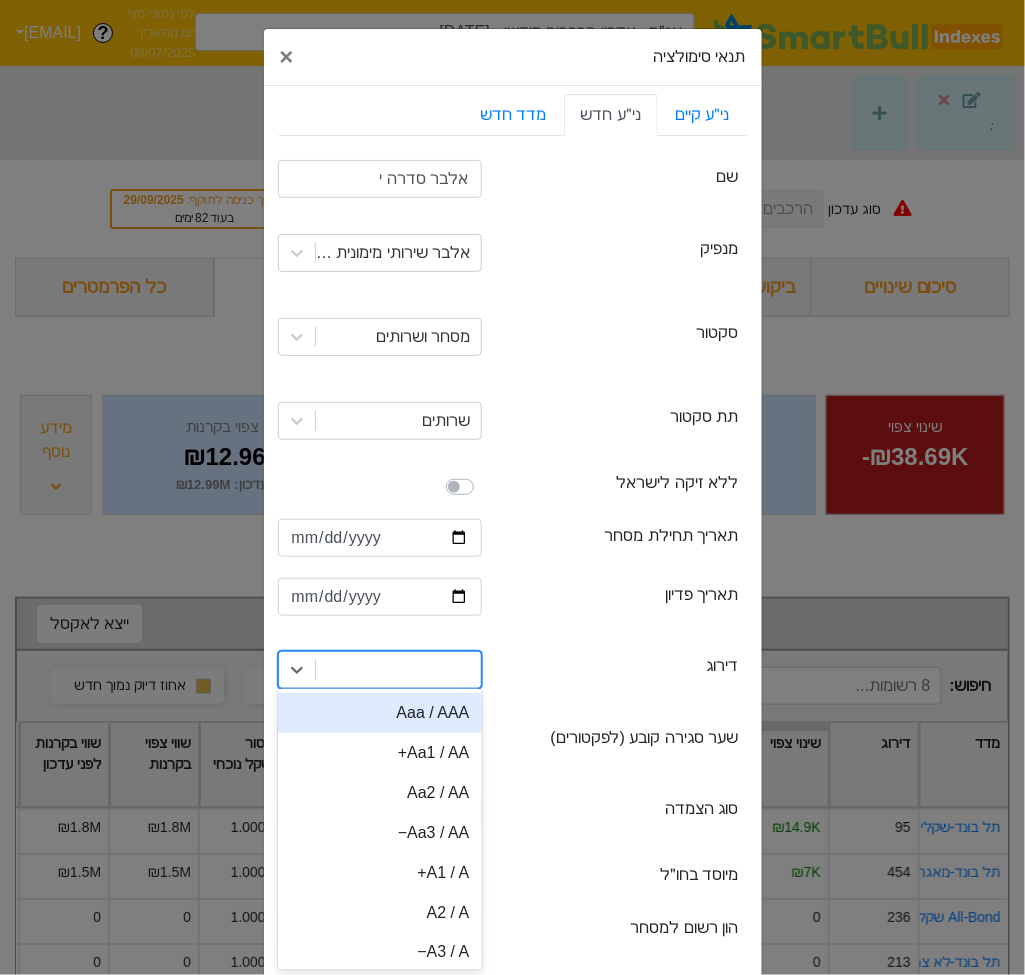 scroll, scrollTop: 20, scrollLeft: 0, axis: vertical 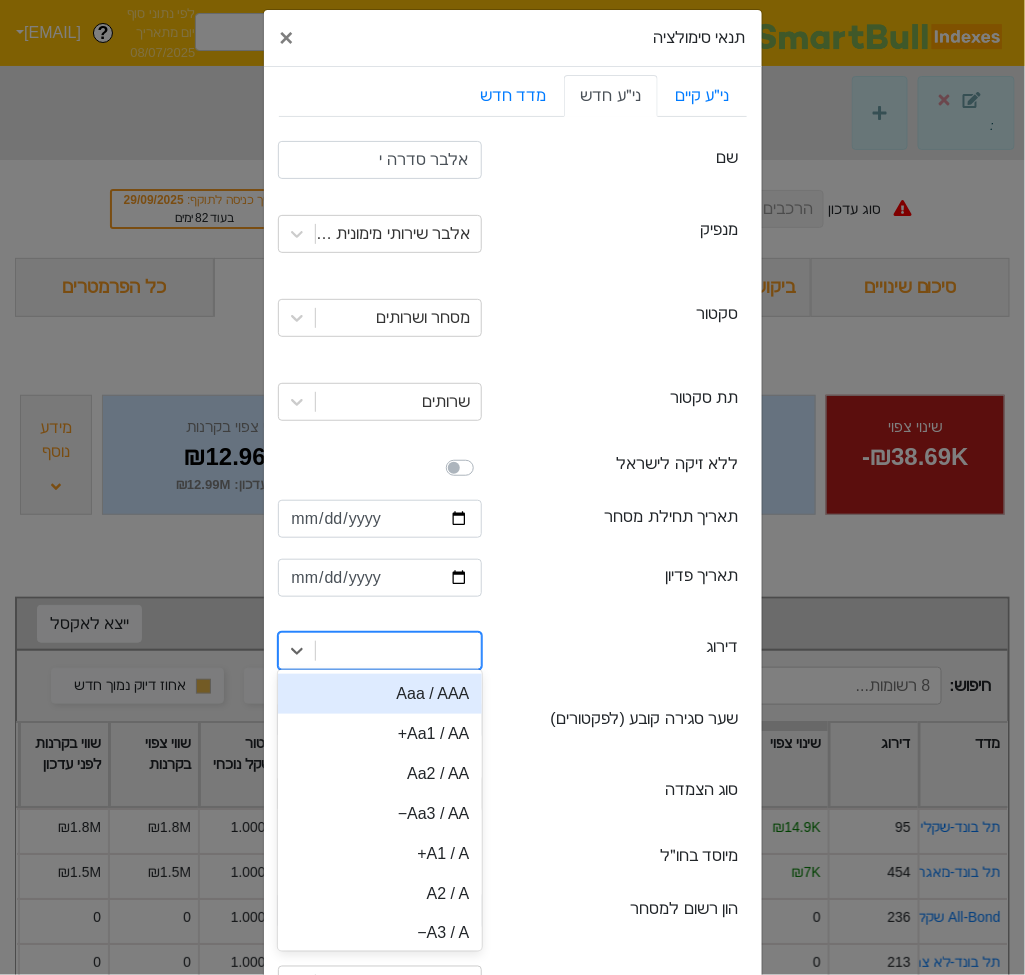 click on "option Aaa / AAA focused, 1 of 21. 21 results available. Use Up and Down to choose options, press Enter to select the currently focused option, press Escape to exit the menu, press Tab to select the option and exit the menu. Aaa / AAA Aa1 / AA+ Aa2 / AA Aa3 / AA− A1 / A+ A2 / A A3 / A− Baa1 / BBB+ Baa2 / BBB Baa3 / BBB− Ba1 / BB+ Ba2 / BB Ba3 / BB− B1 / B+ B2 / B B3 / B− Caa1 / CCC+ Caa / Caa2 / CCC Caa3 / CCC- Ca / CC C / C" at bounding box center (380, 234) 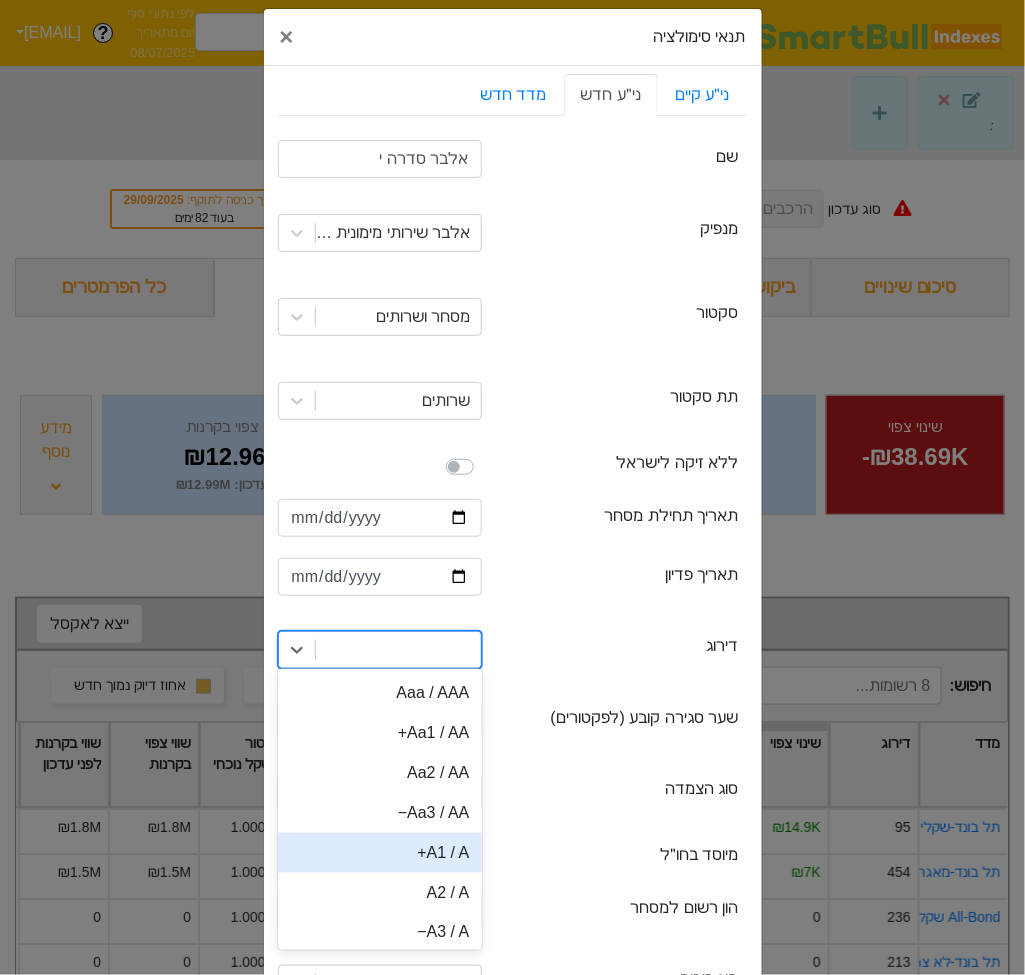 click on "A1 / A+" at bounding box center (380, 853) 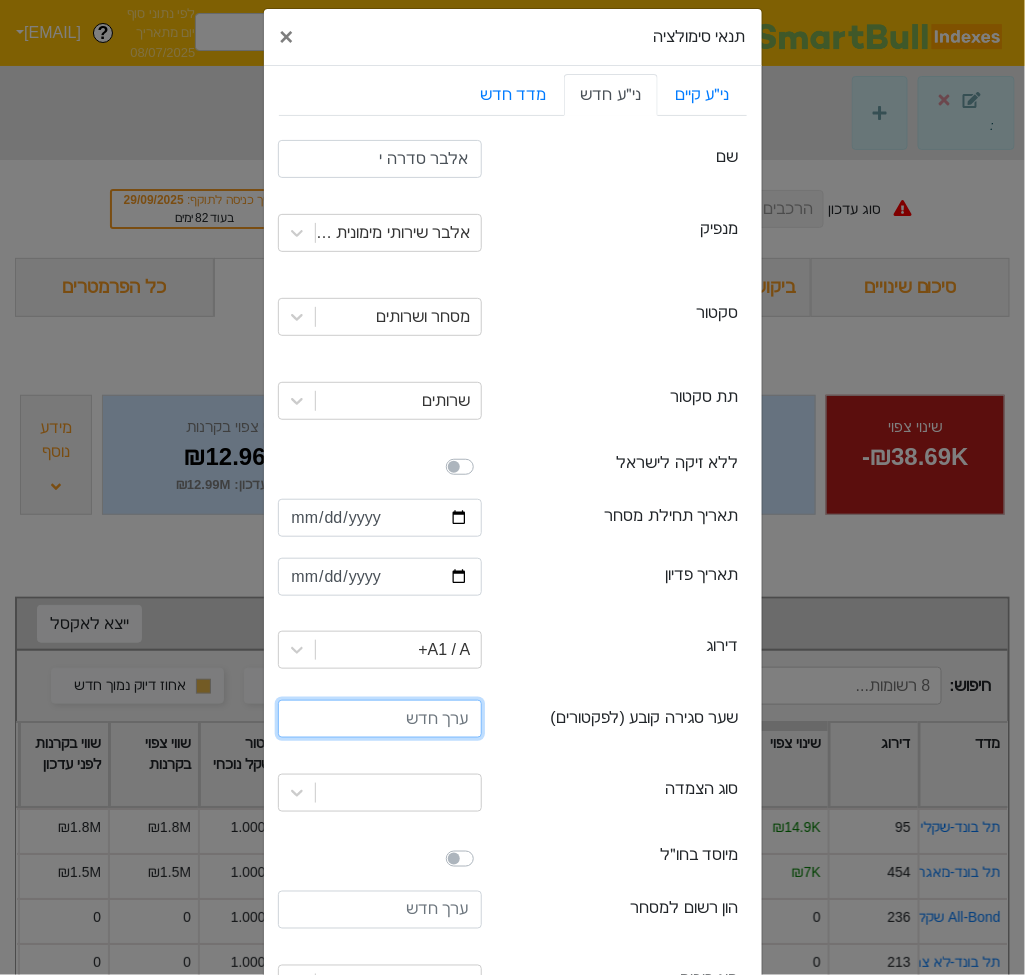 click at bounding box center (380, 719) 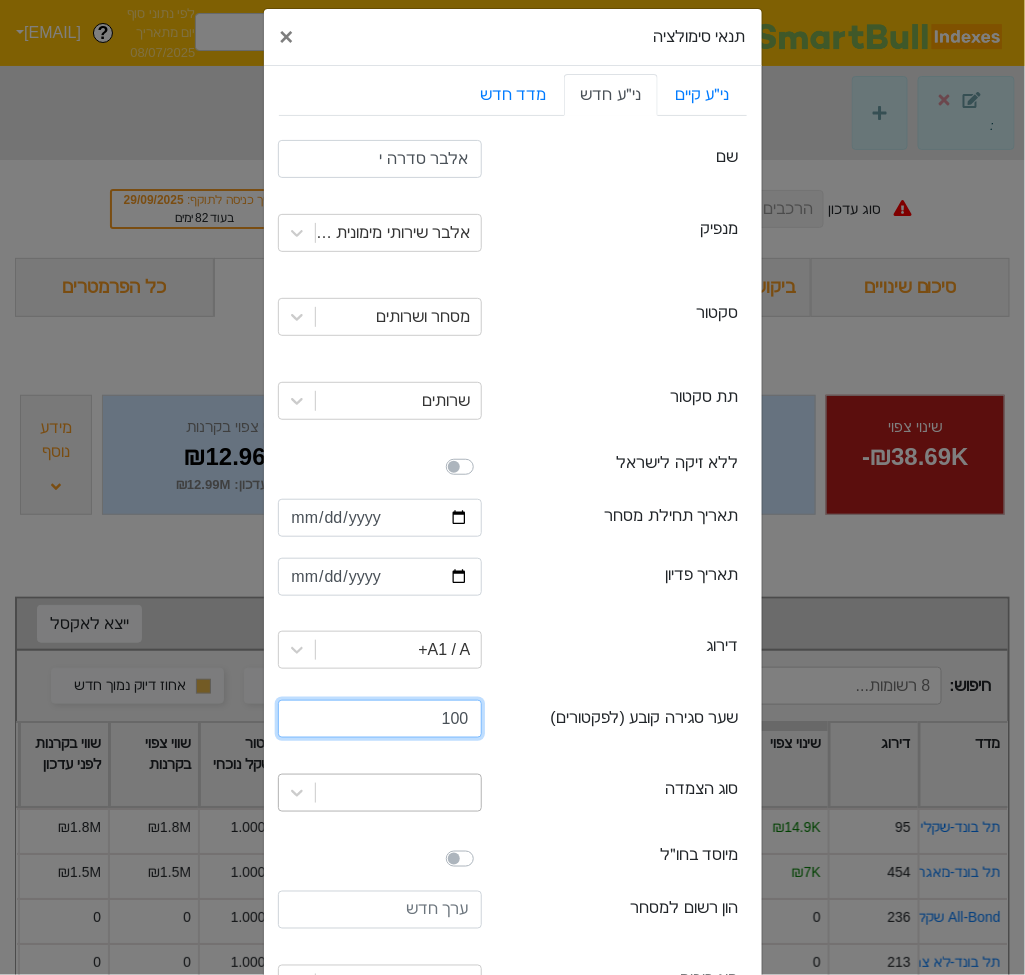 type on "100" 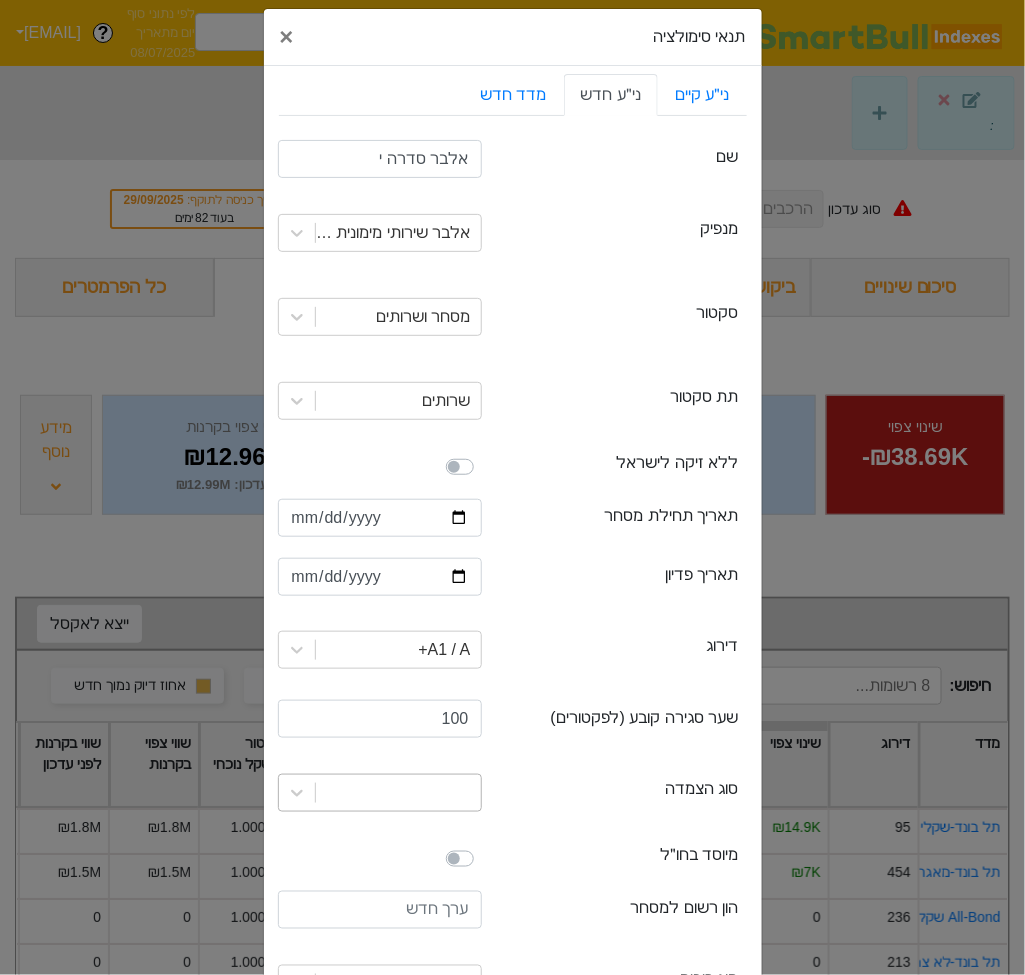 click at bounding box center (398, 233) 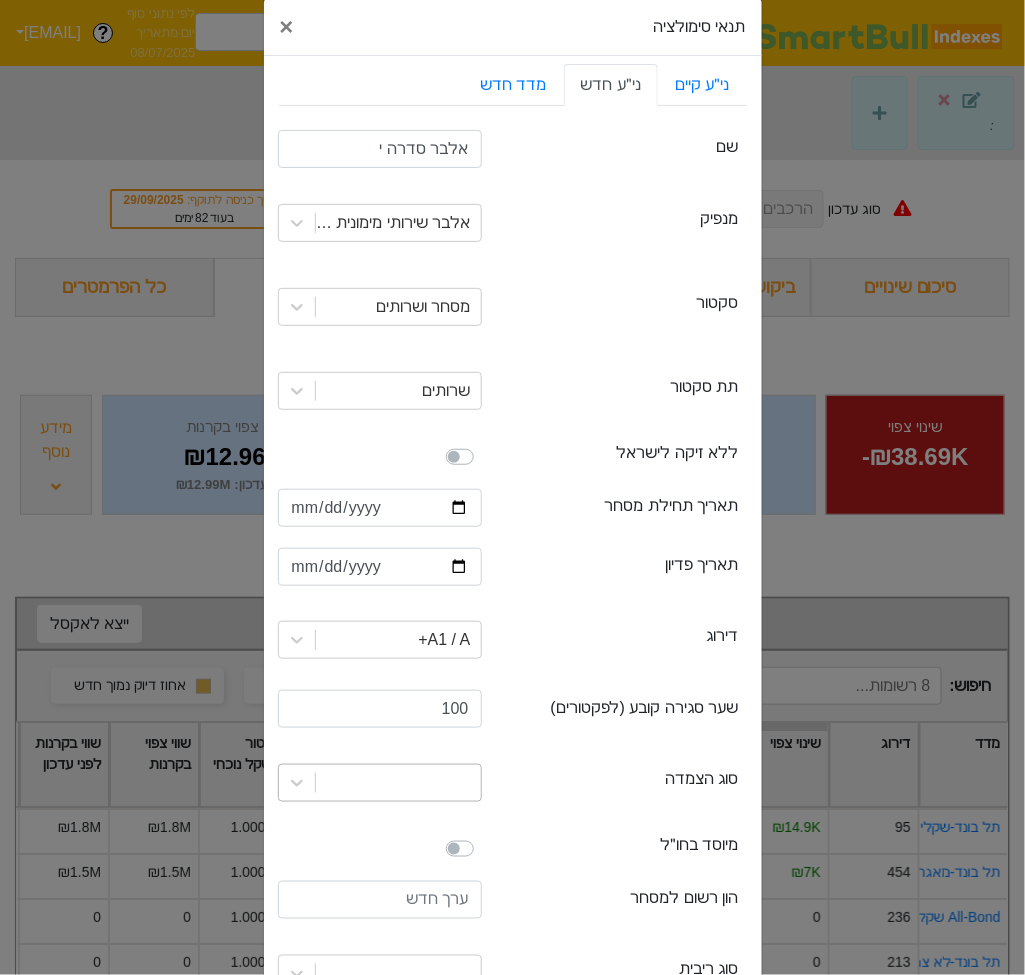 scroll, scrollTop: 30, scrollLeft: 0, axis: vertical 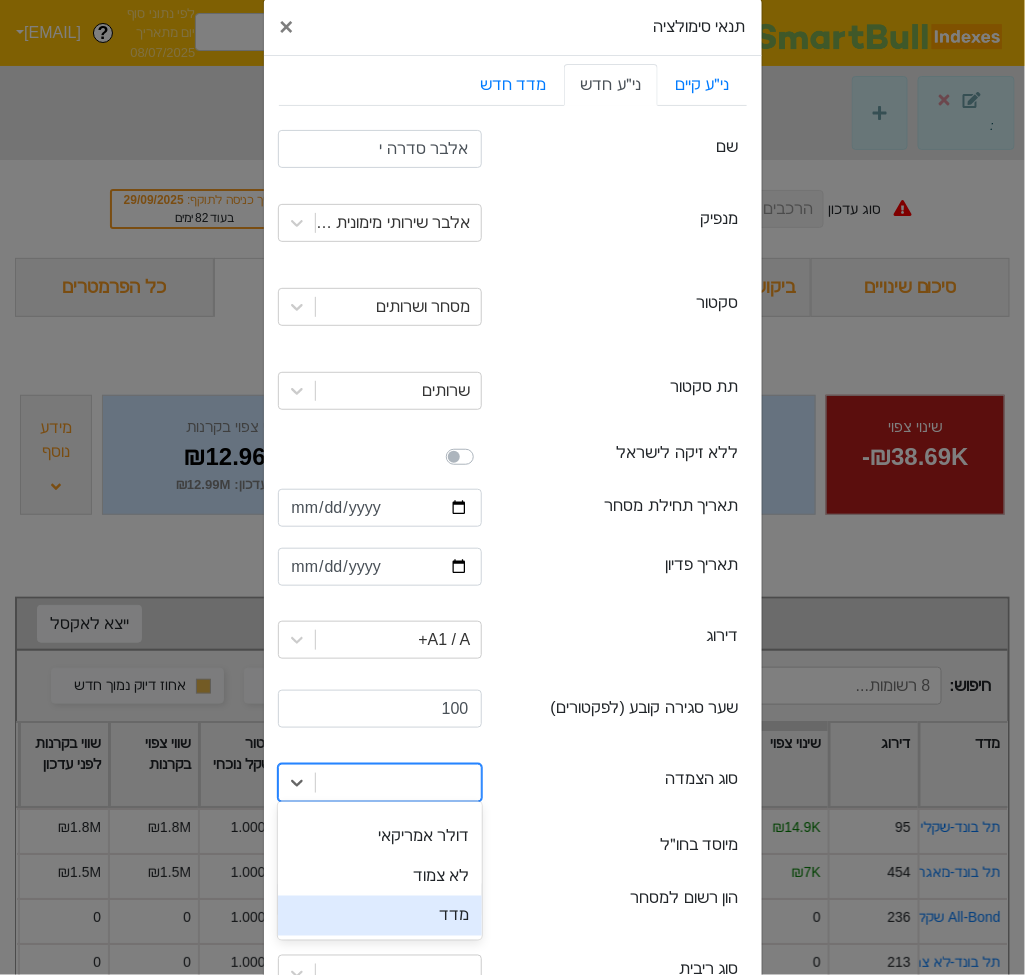 click on "מדד" at bounding box center (380, 916) 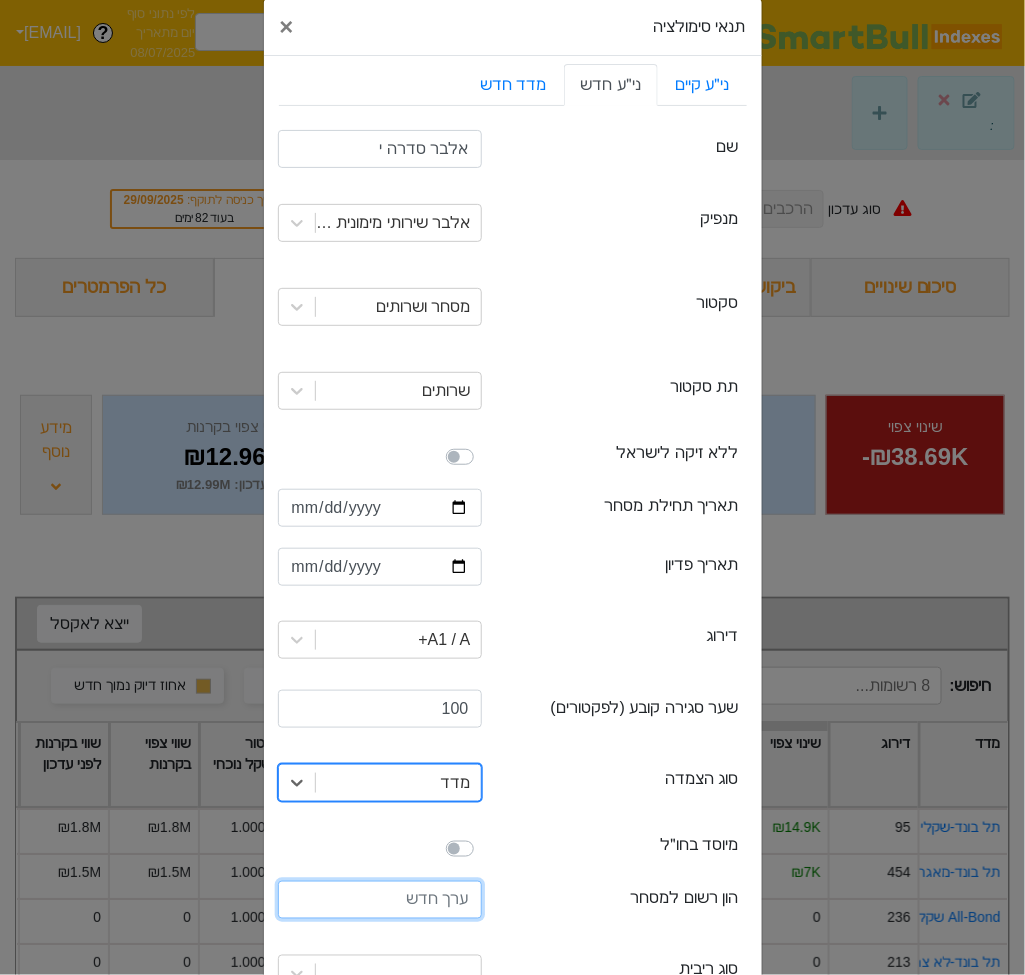 click at bounding box center (380, 900) 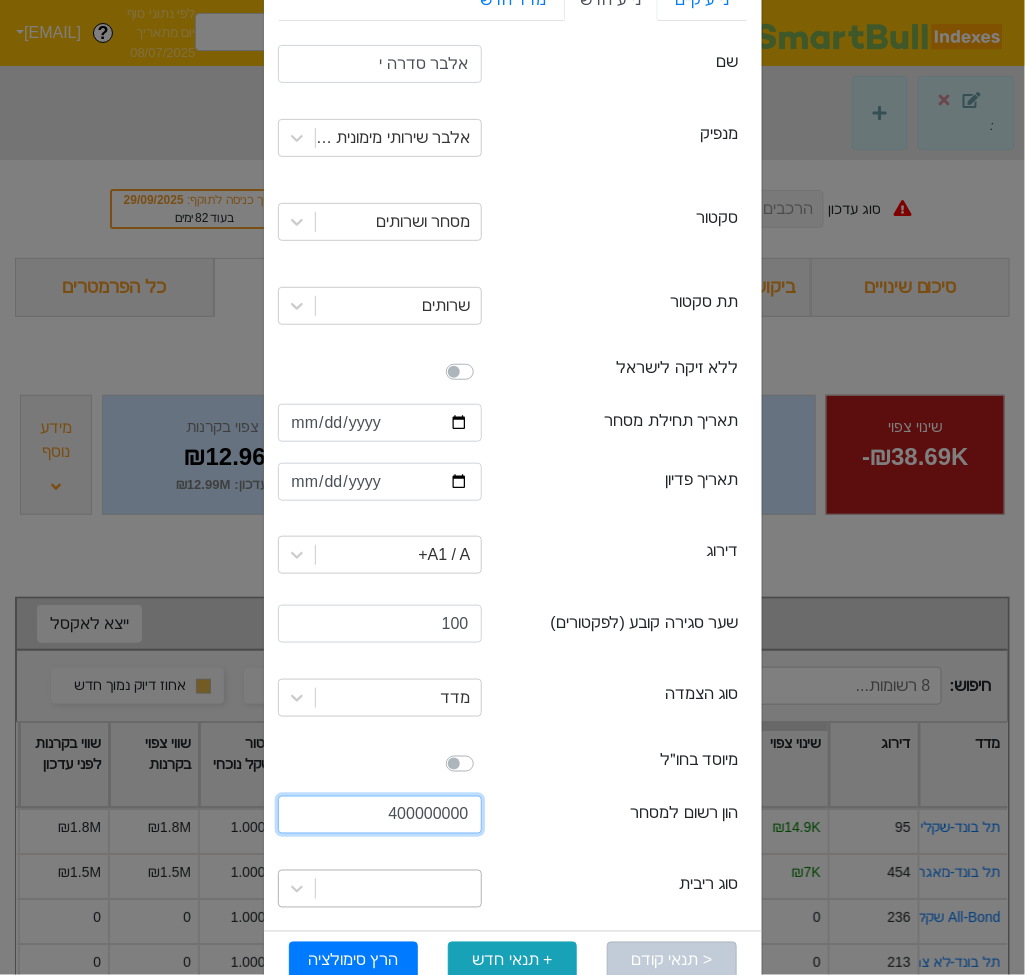 type on "400000000" 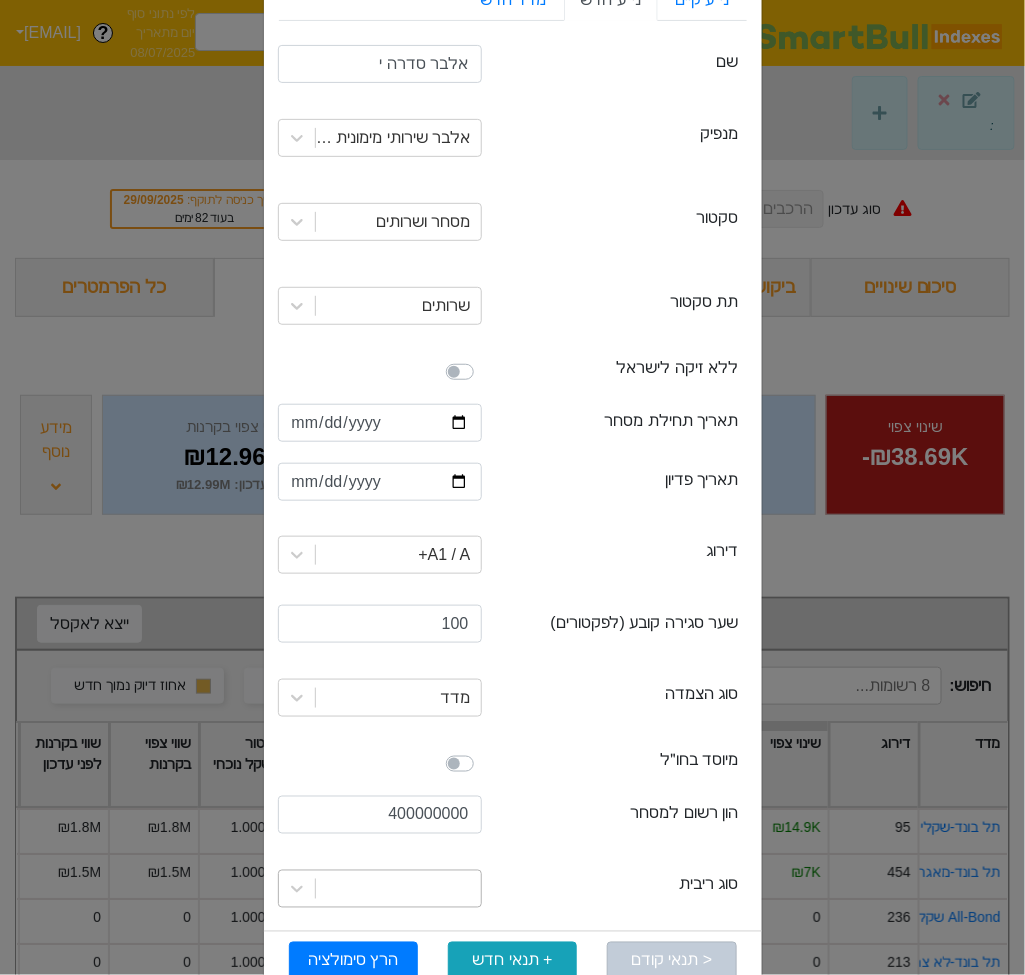 scroll, scrollTop: 141, scrollLeft: 0, axis: vertical 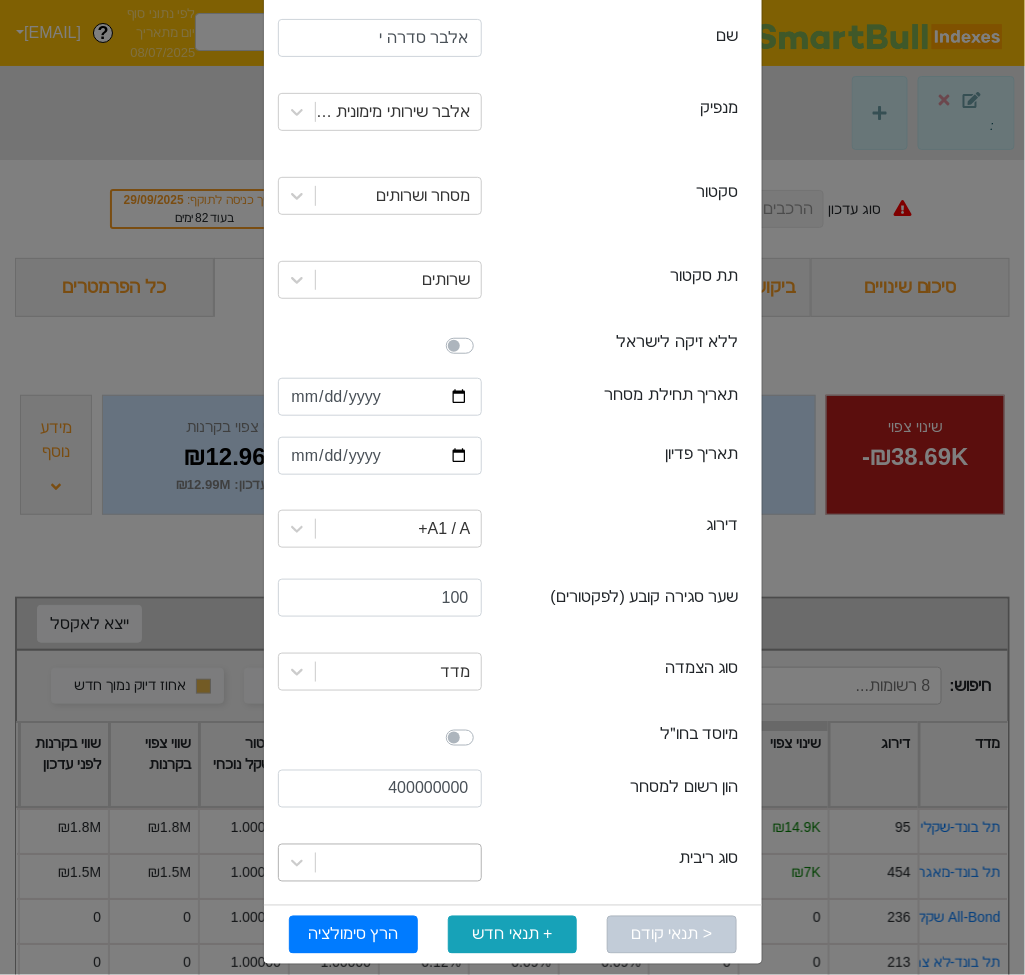 click at bounding box center [380, 112] 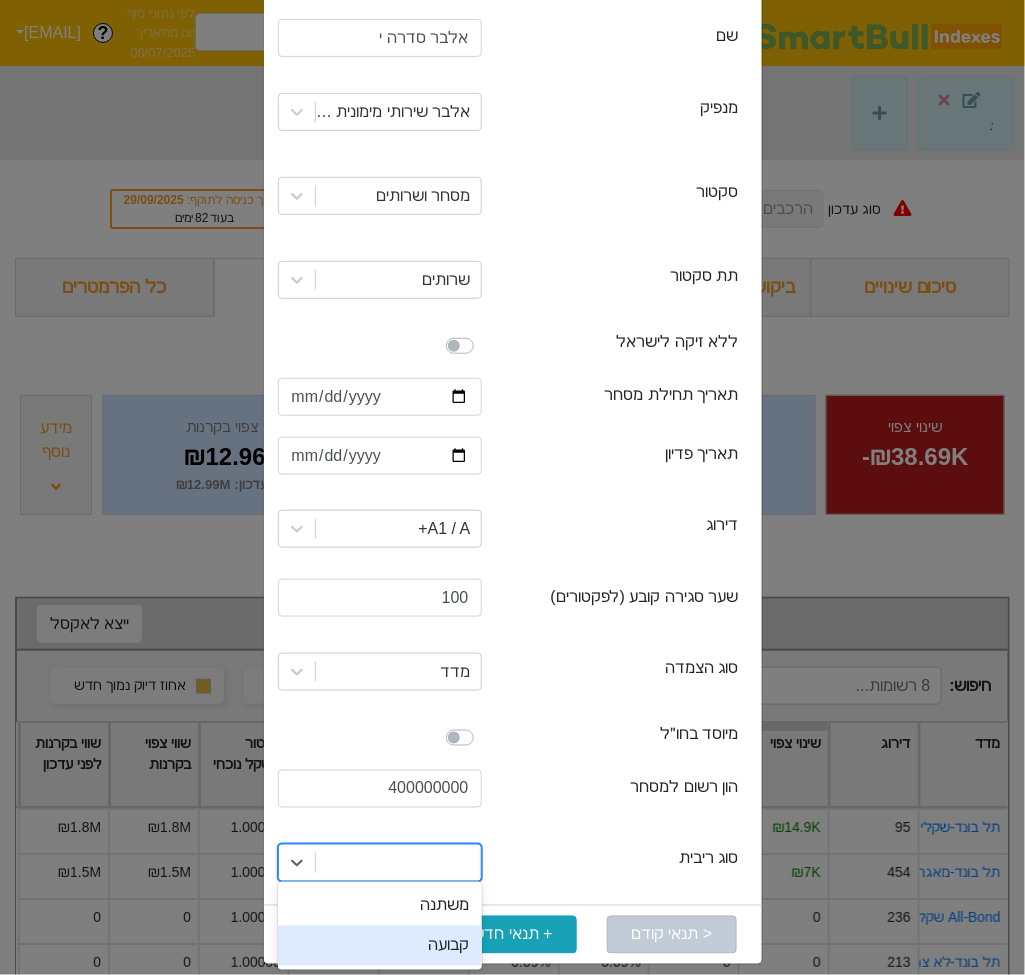 click on "קבועה" at bounding box center [380, 946] 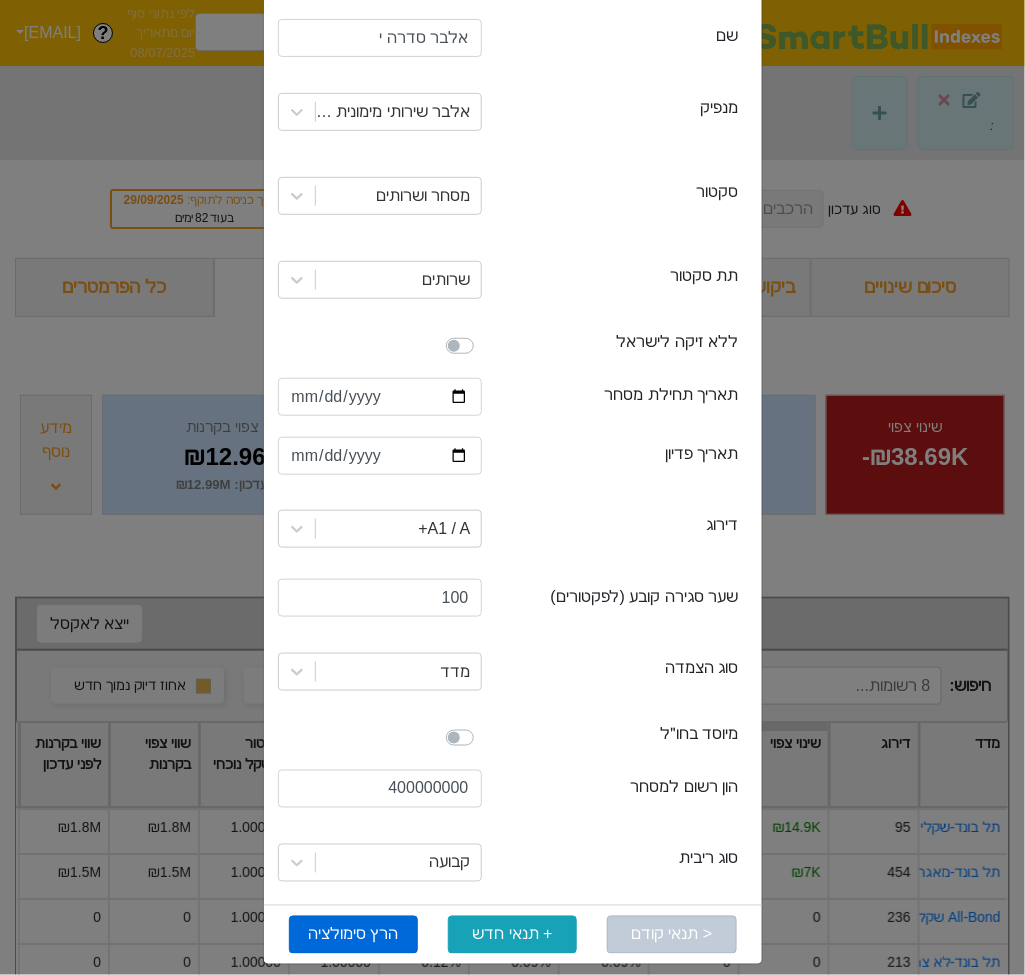 click on "הרץ סימולציה" at bounding box center [353, 935] 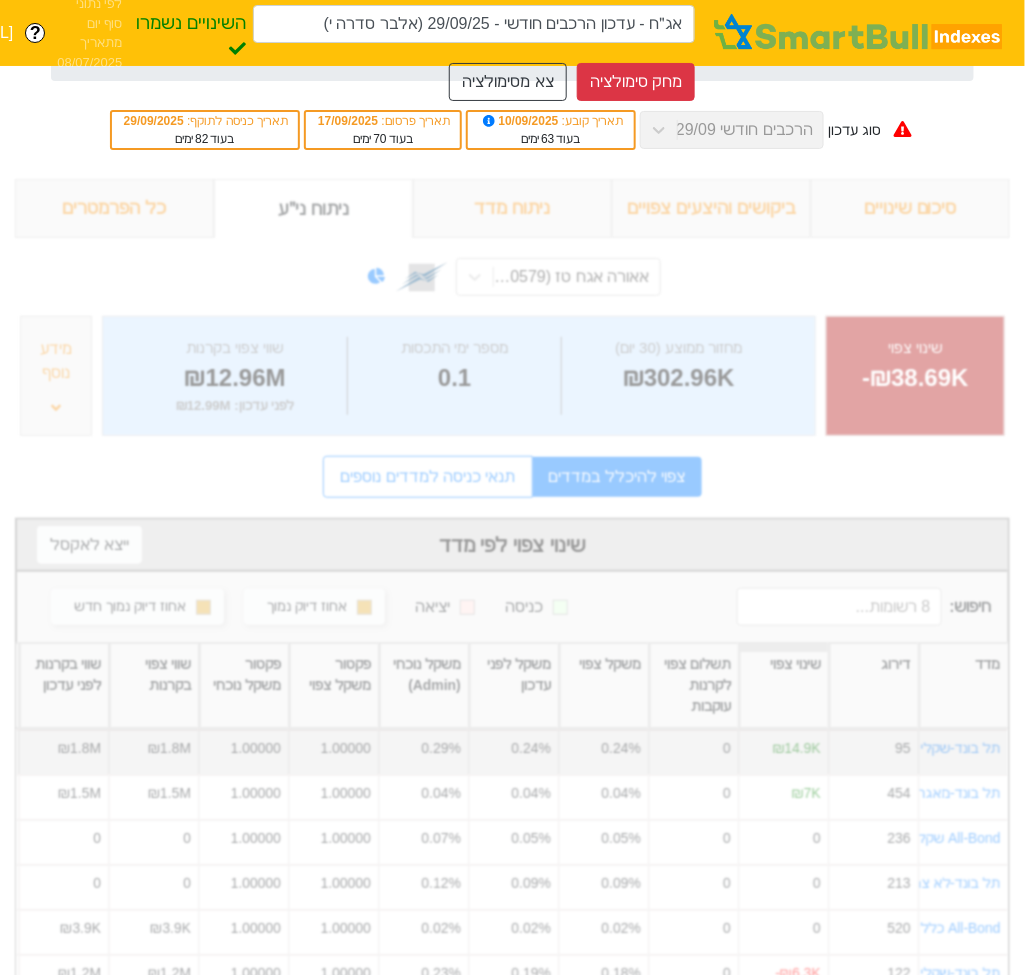 scroll, scrollTop: 0, scrollLeft: 0, axis: both 